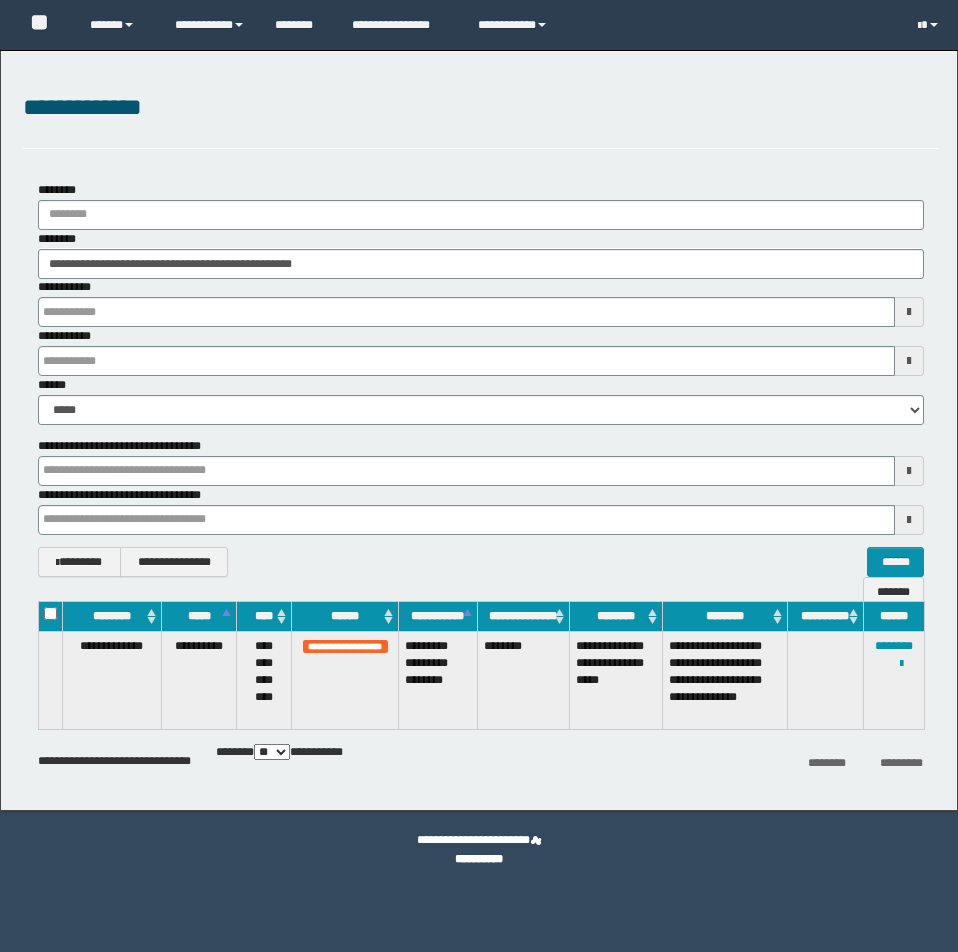 scroll, scrollTop: 0, scrollLeft: 0, axis: both 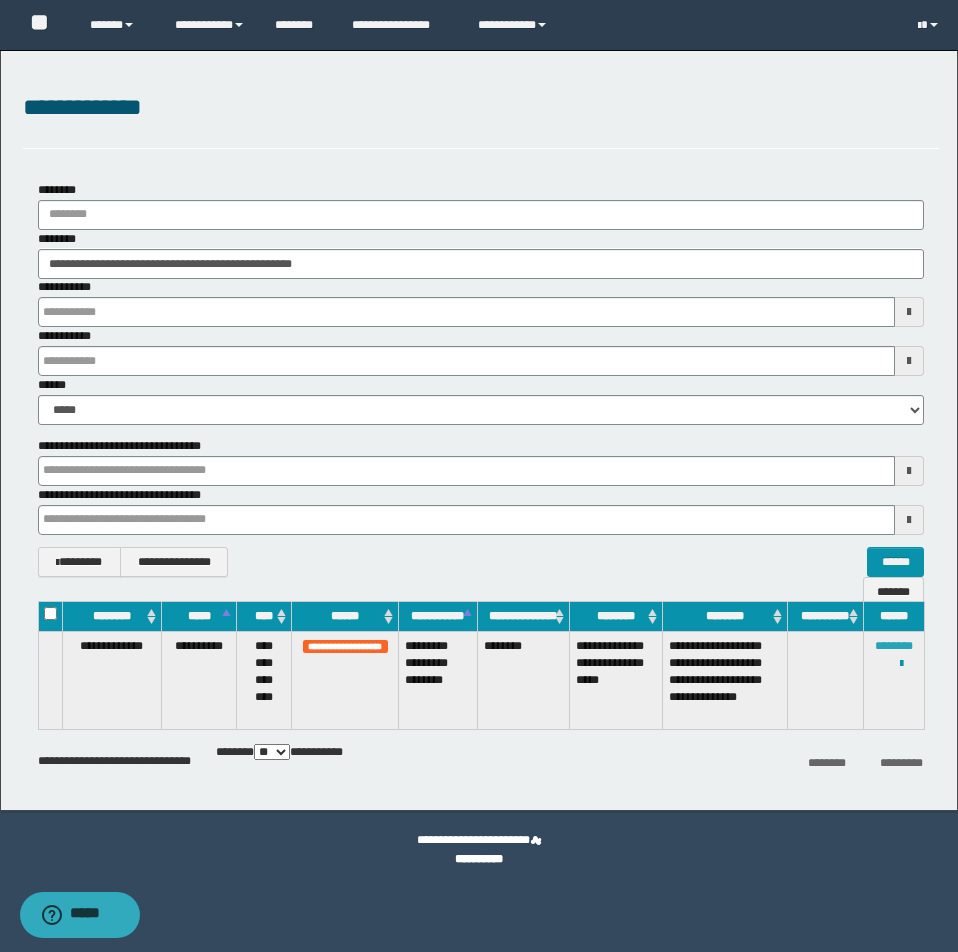 click on "********" at bounding box center [894, 646] 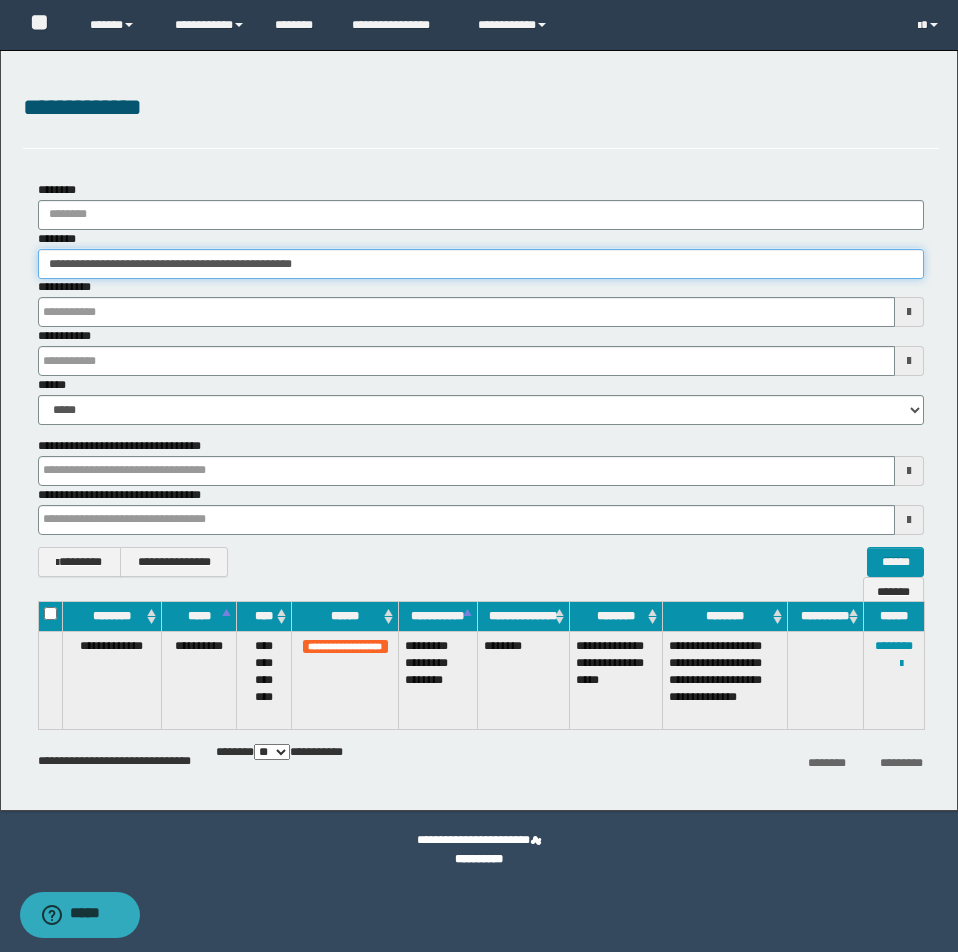 click on "**********" at bounding box center [481, 264] 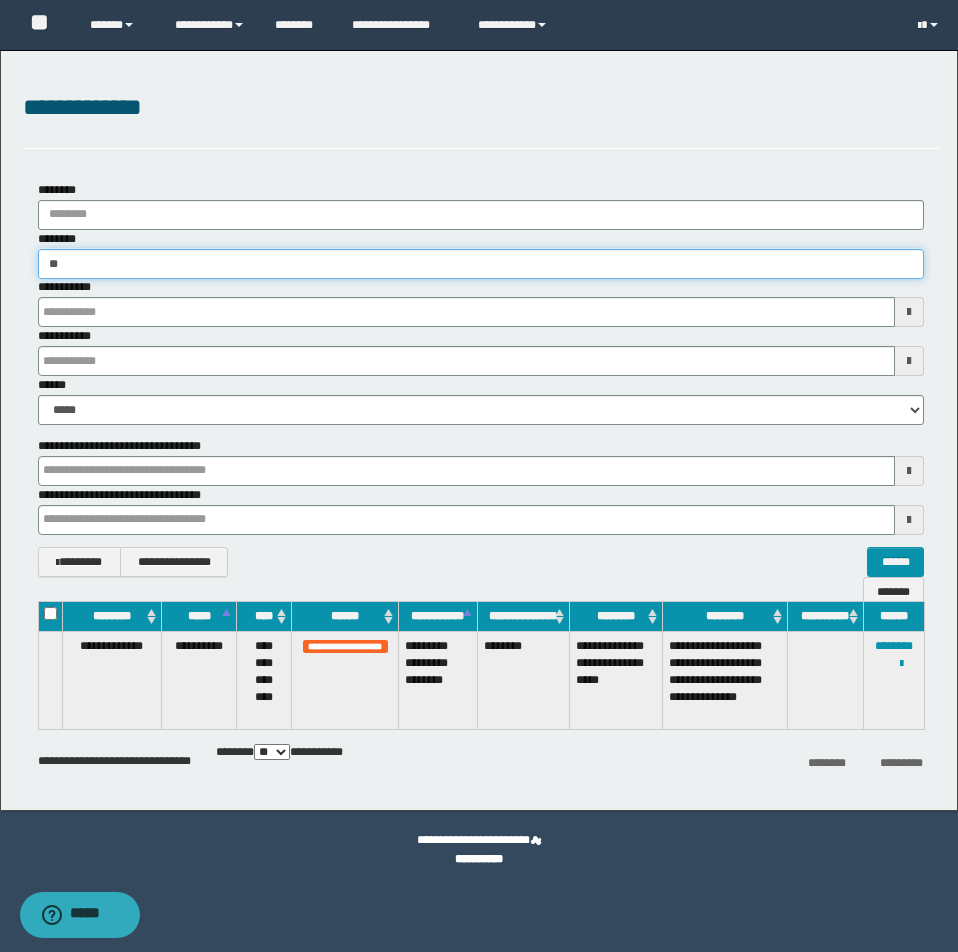 type on "*" 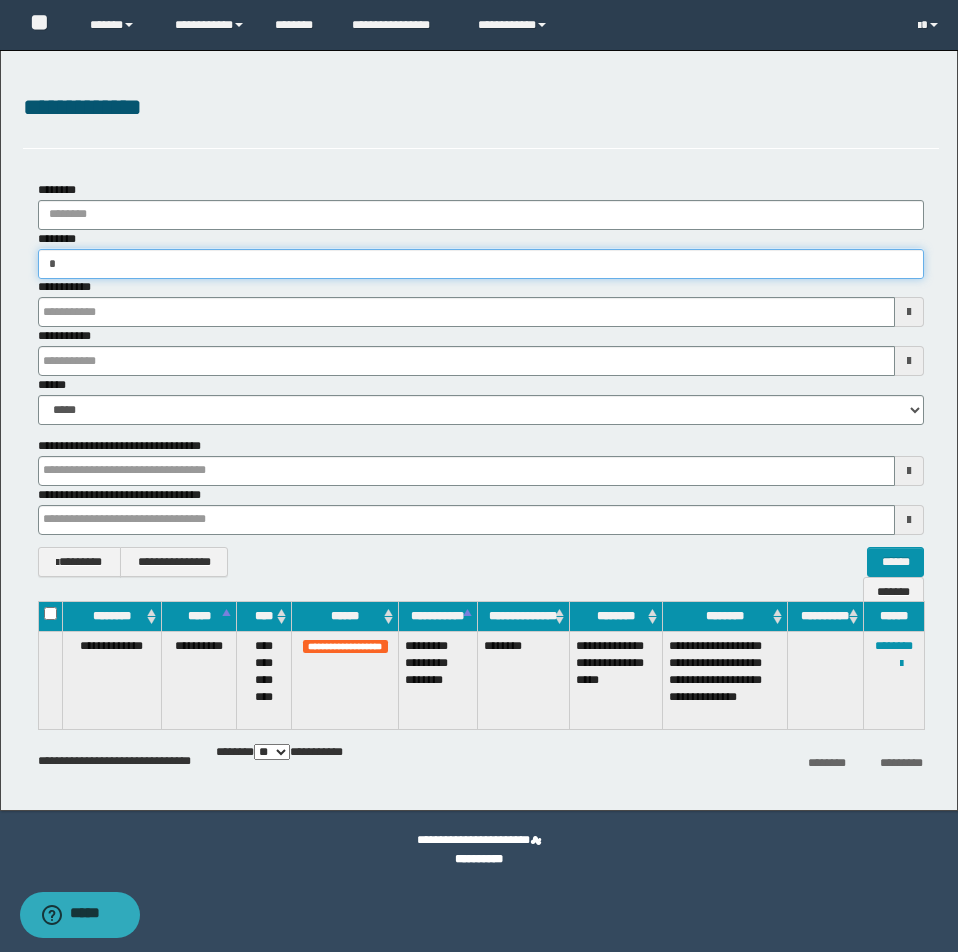 type on "**" 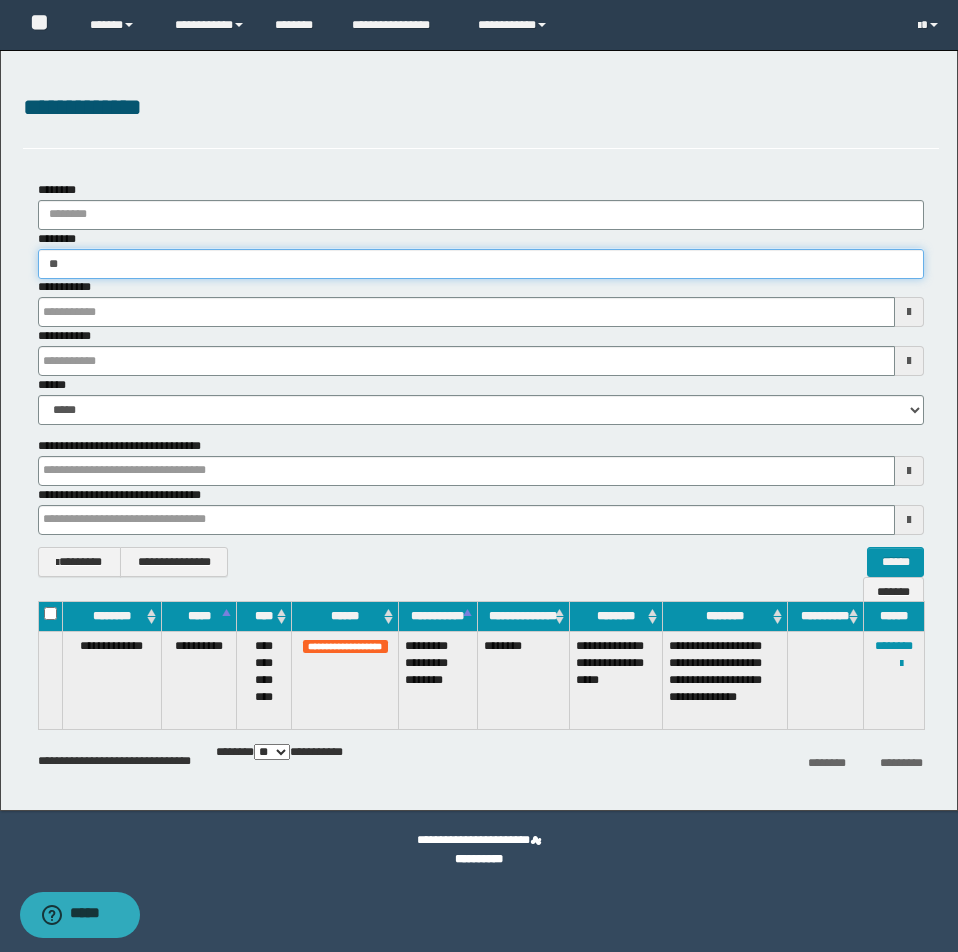 type on "**" 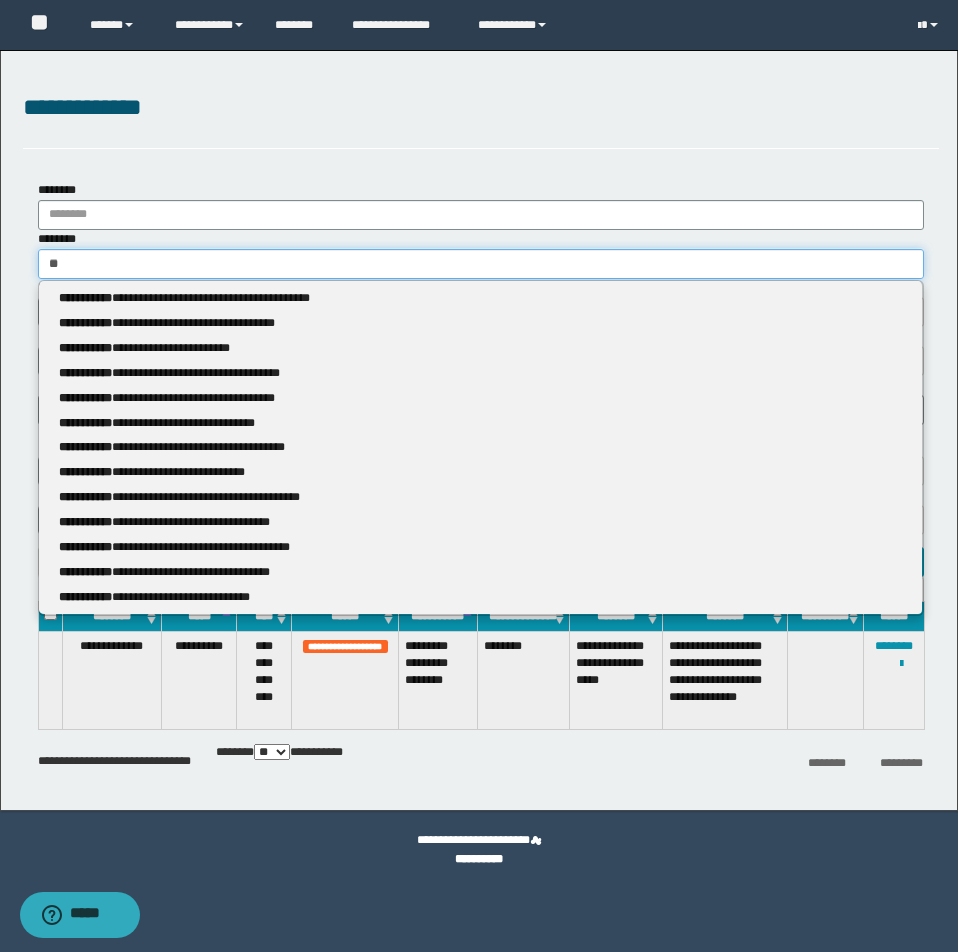 type 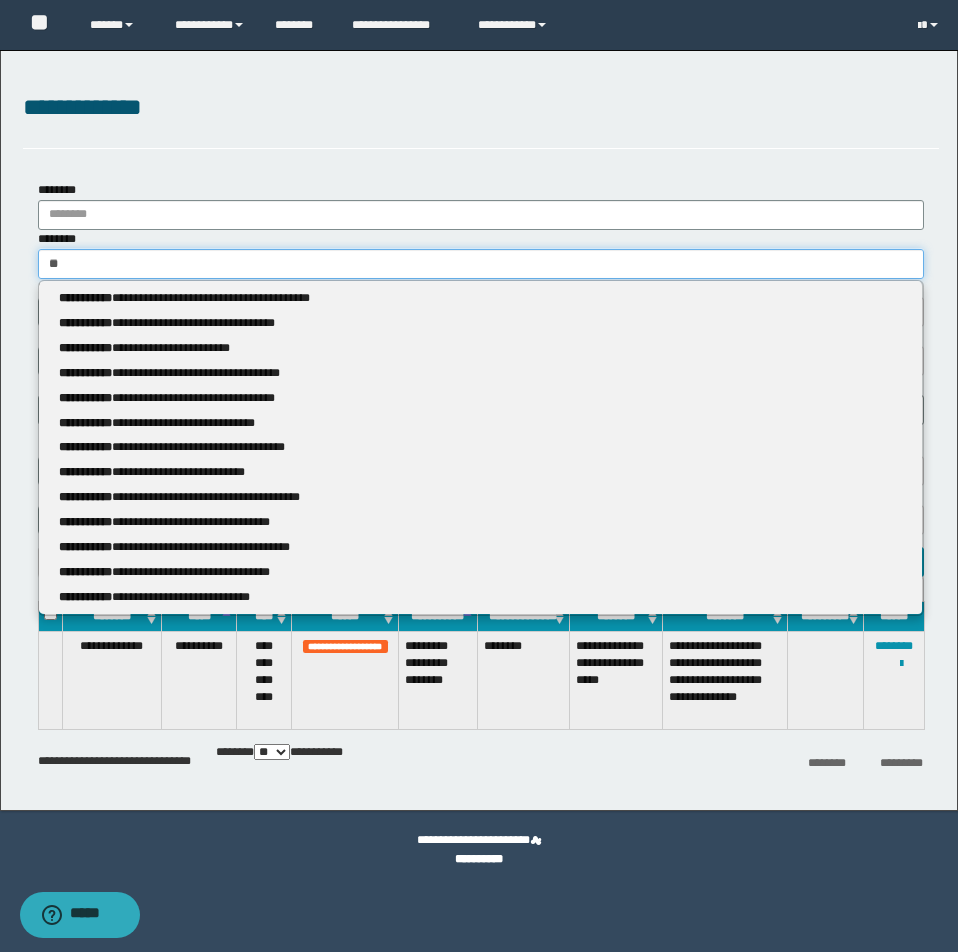 type on "***" 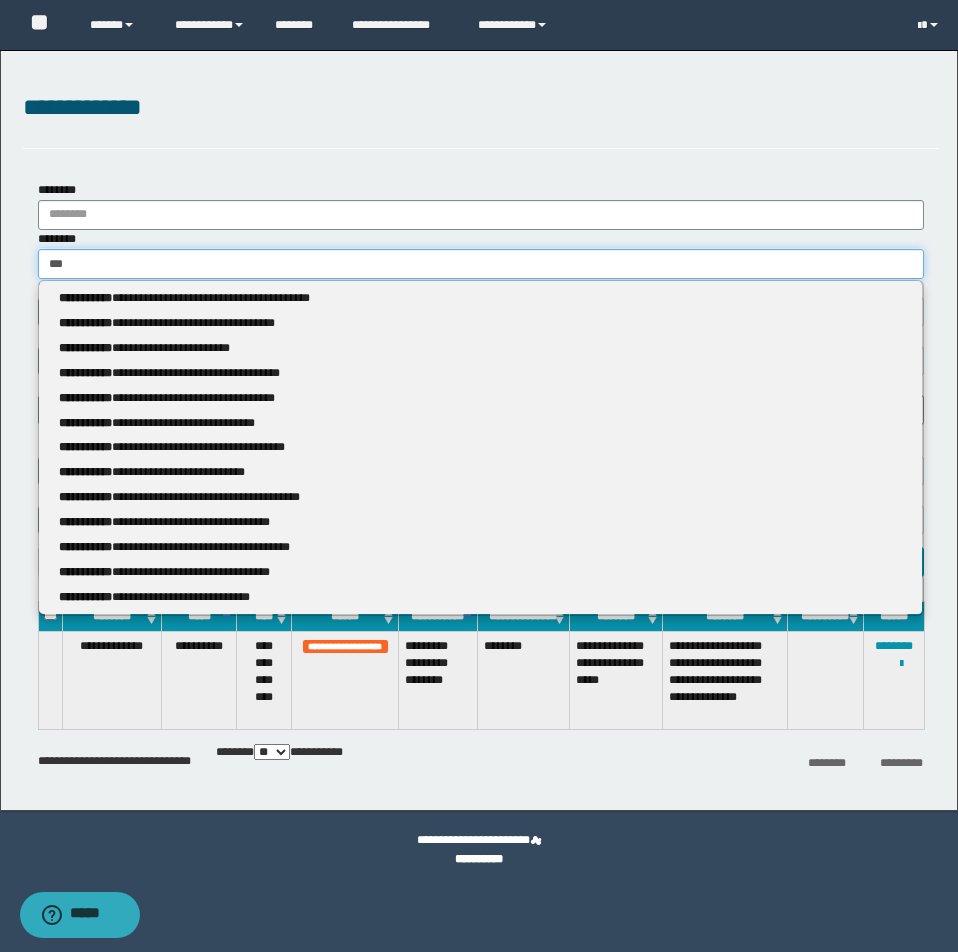 type on "***" 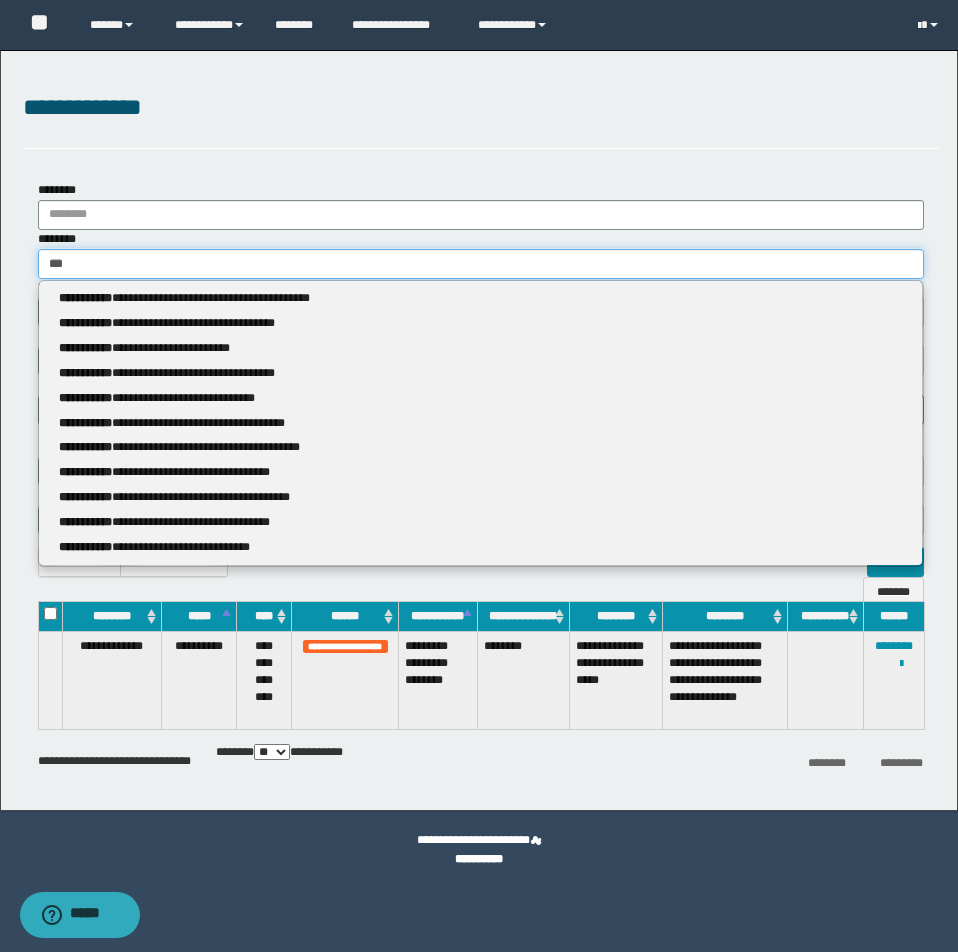 type 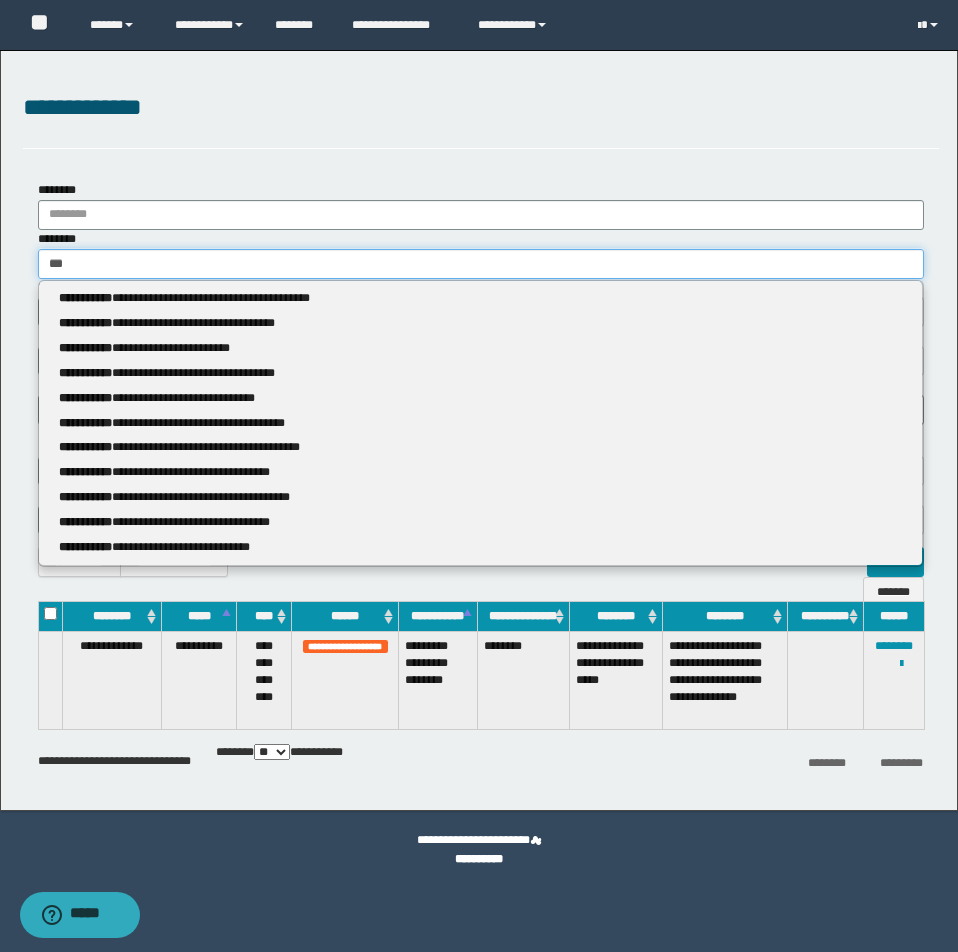 type on "****" 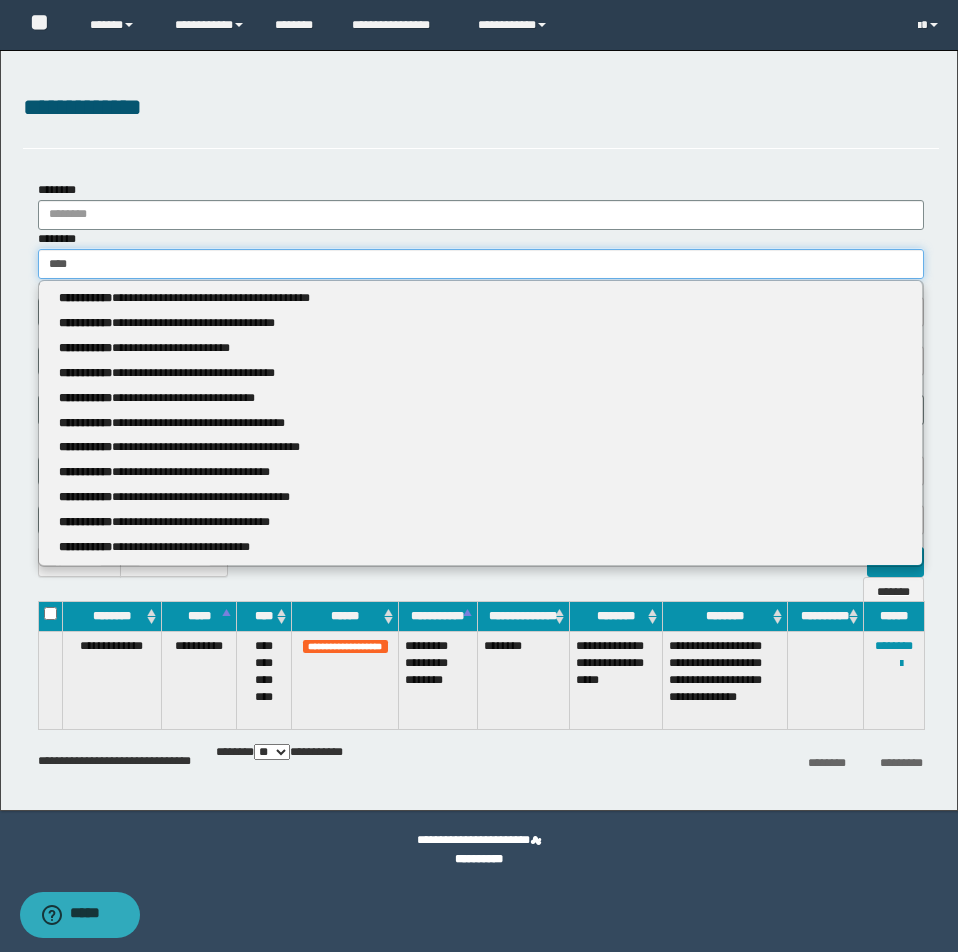 type on "****" 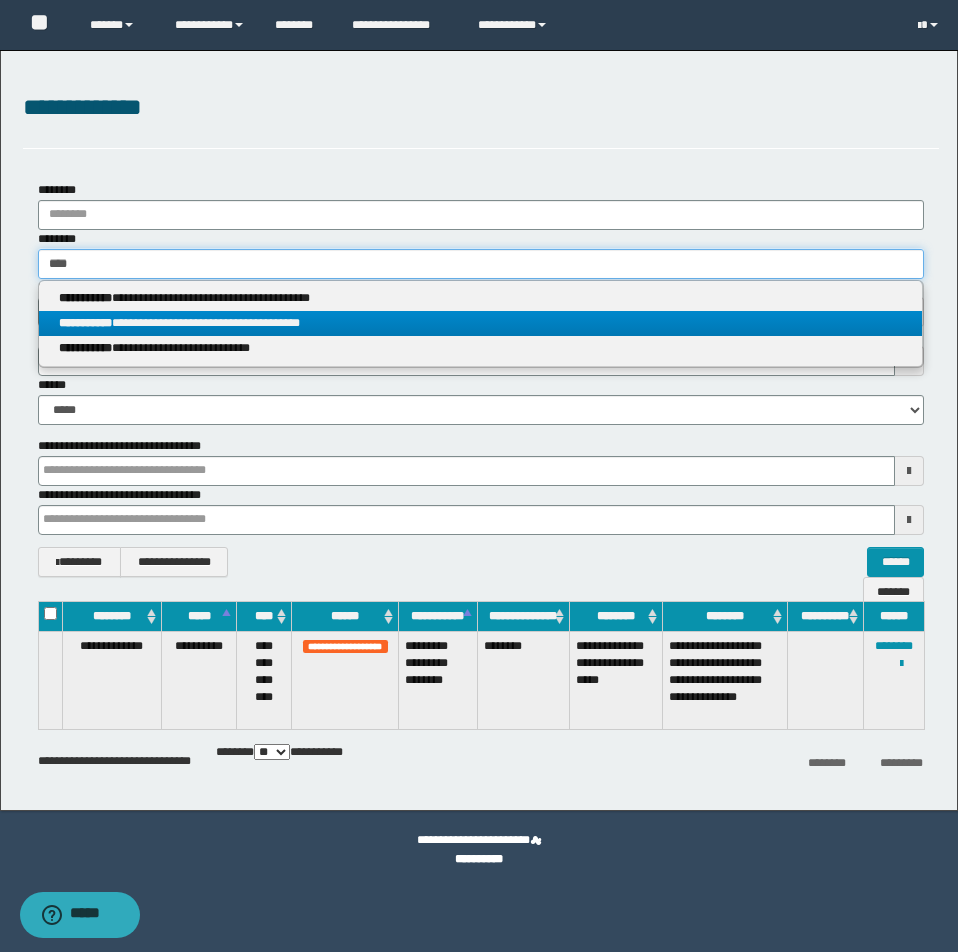 type on "****" 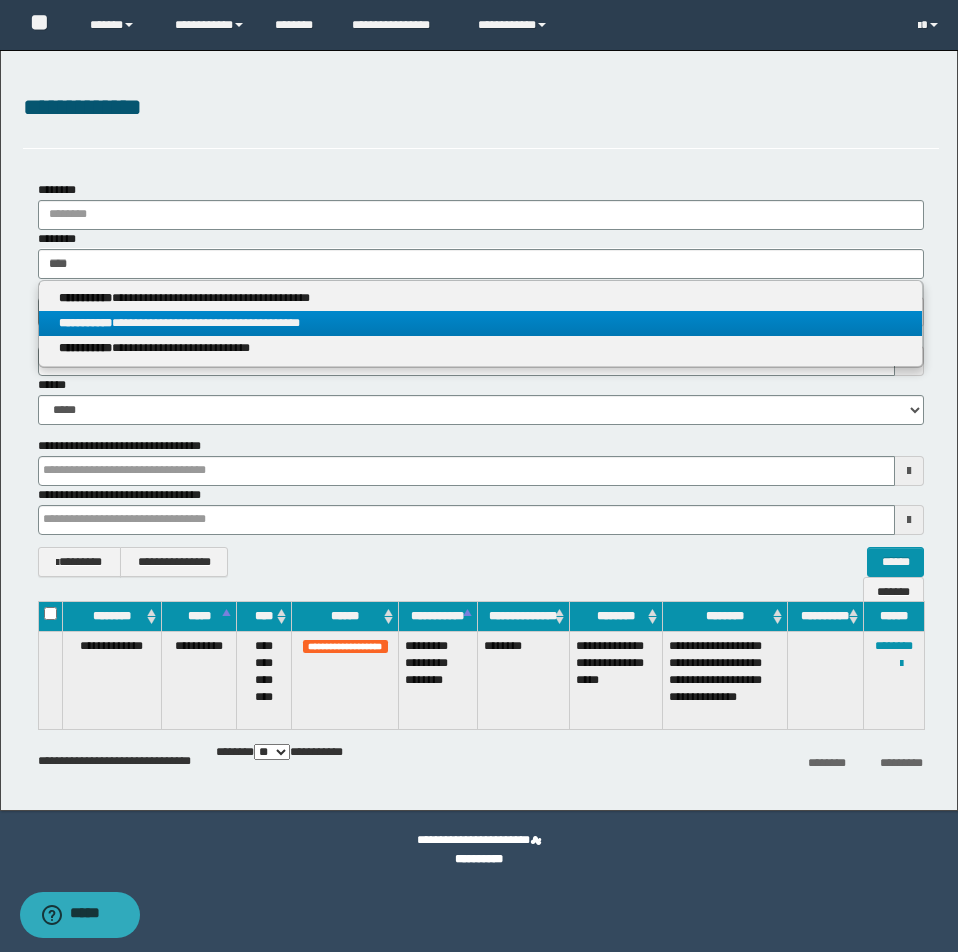 click on "**********" at bounding box center [480, 323] 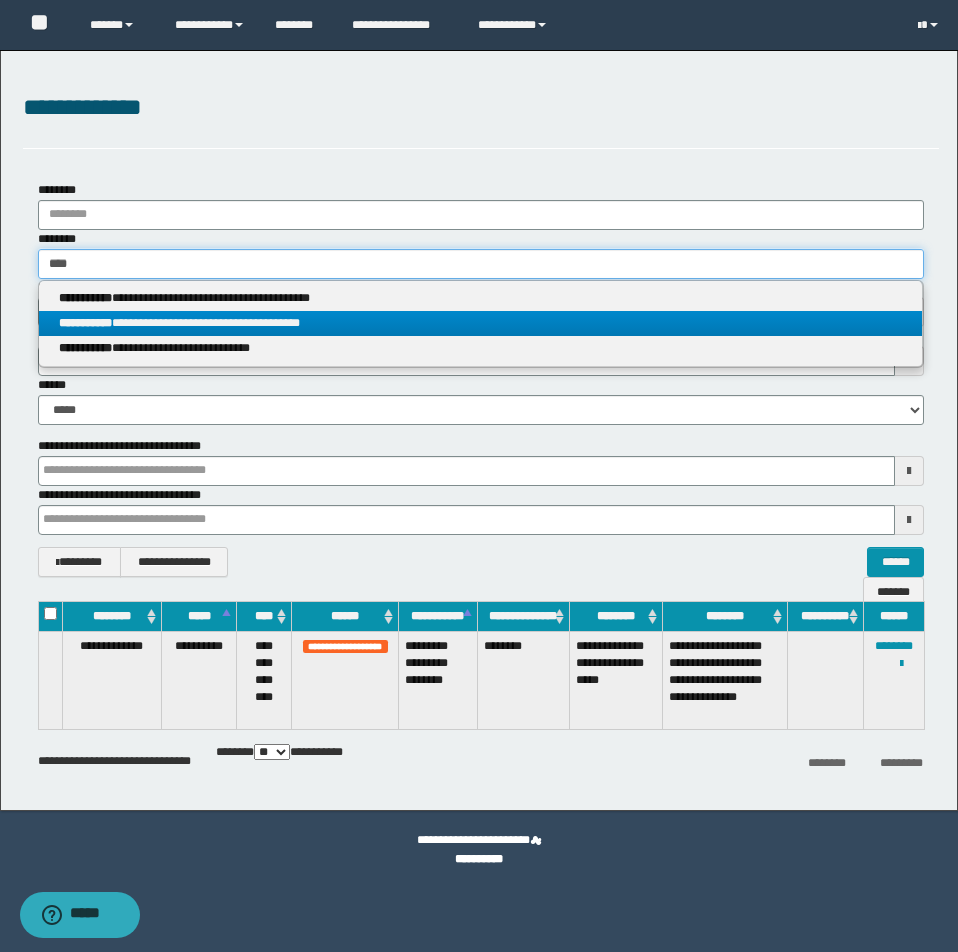 type 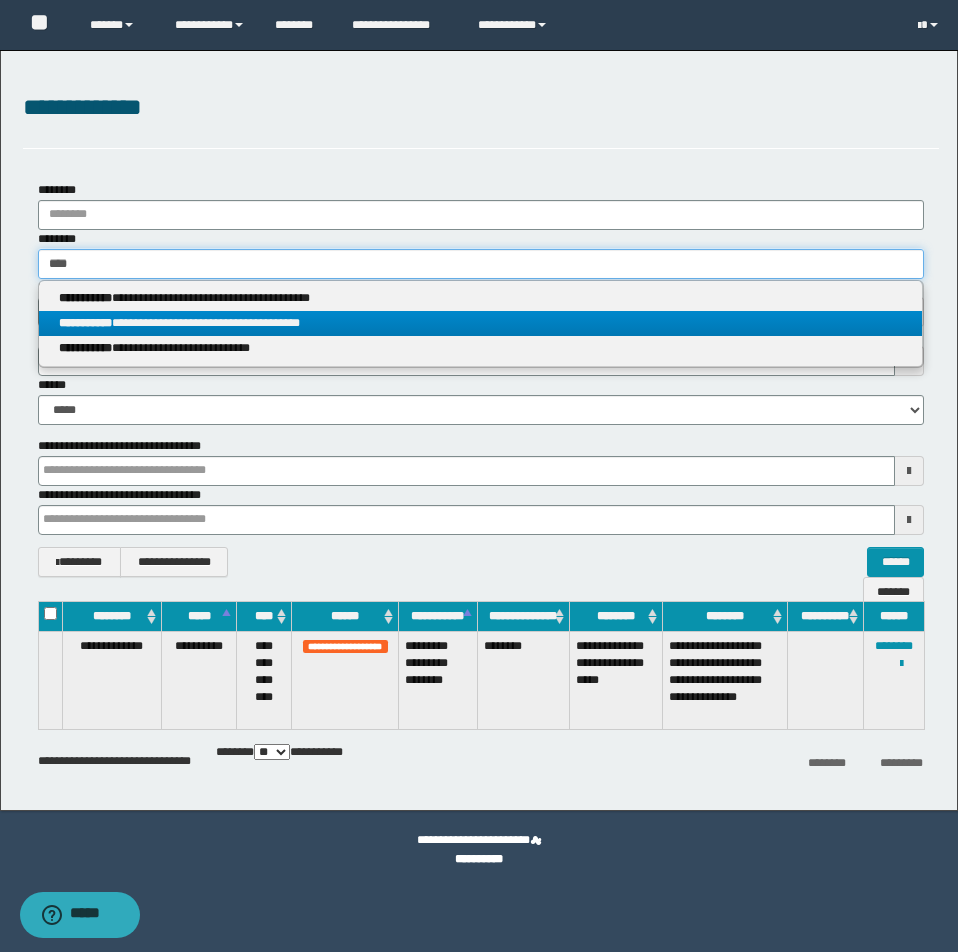 type on "**********" 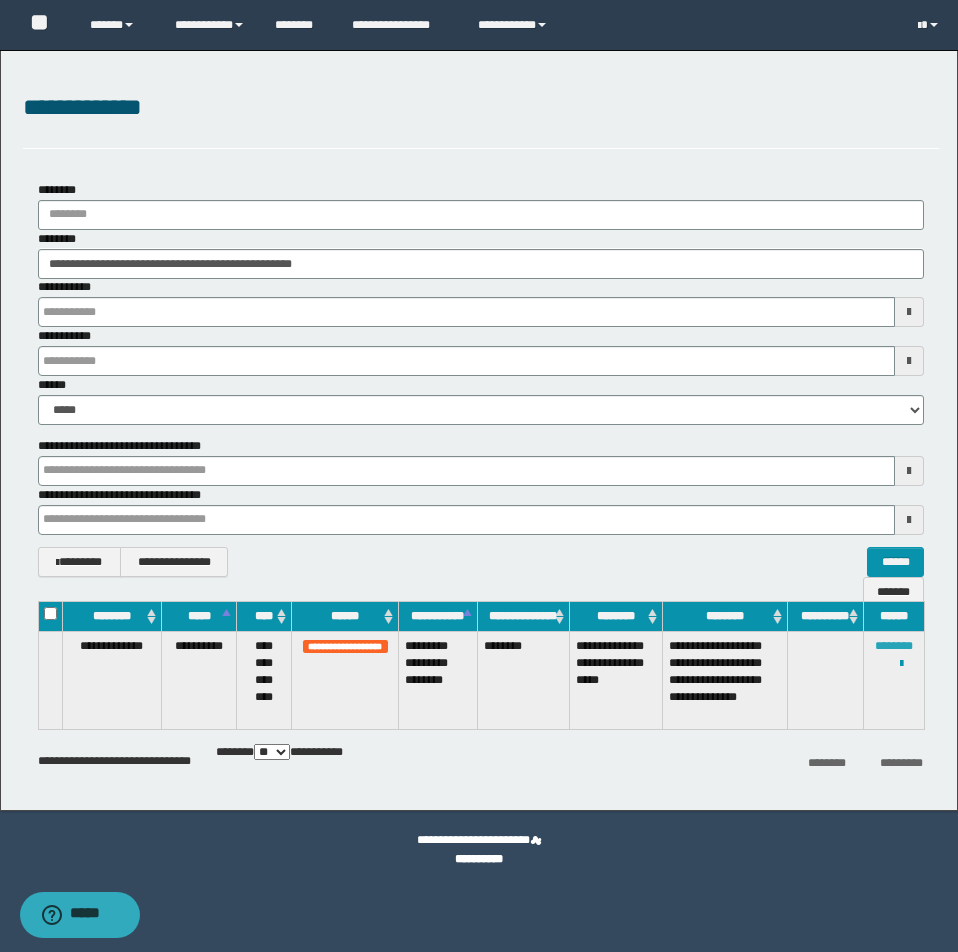 click on "********" at bounding box center (894, 646) 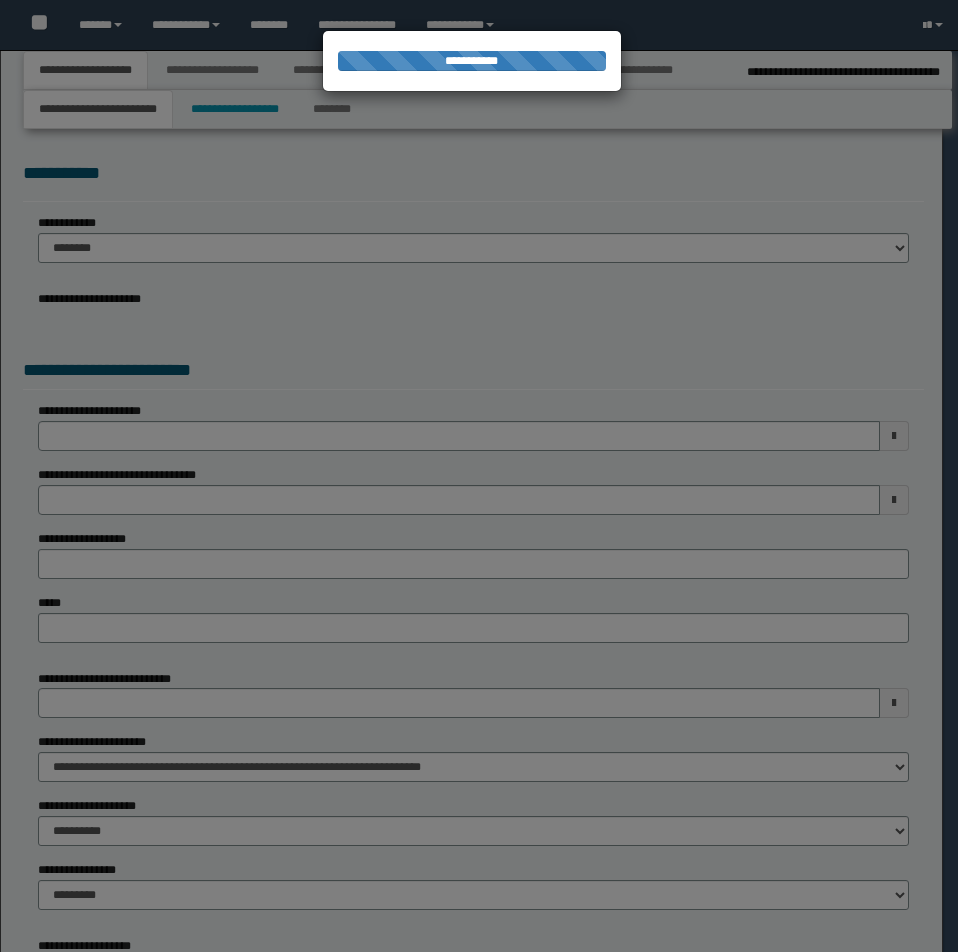select on "*" 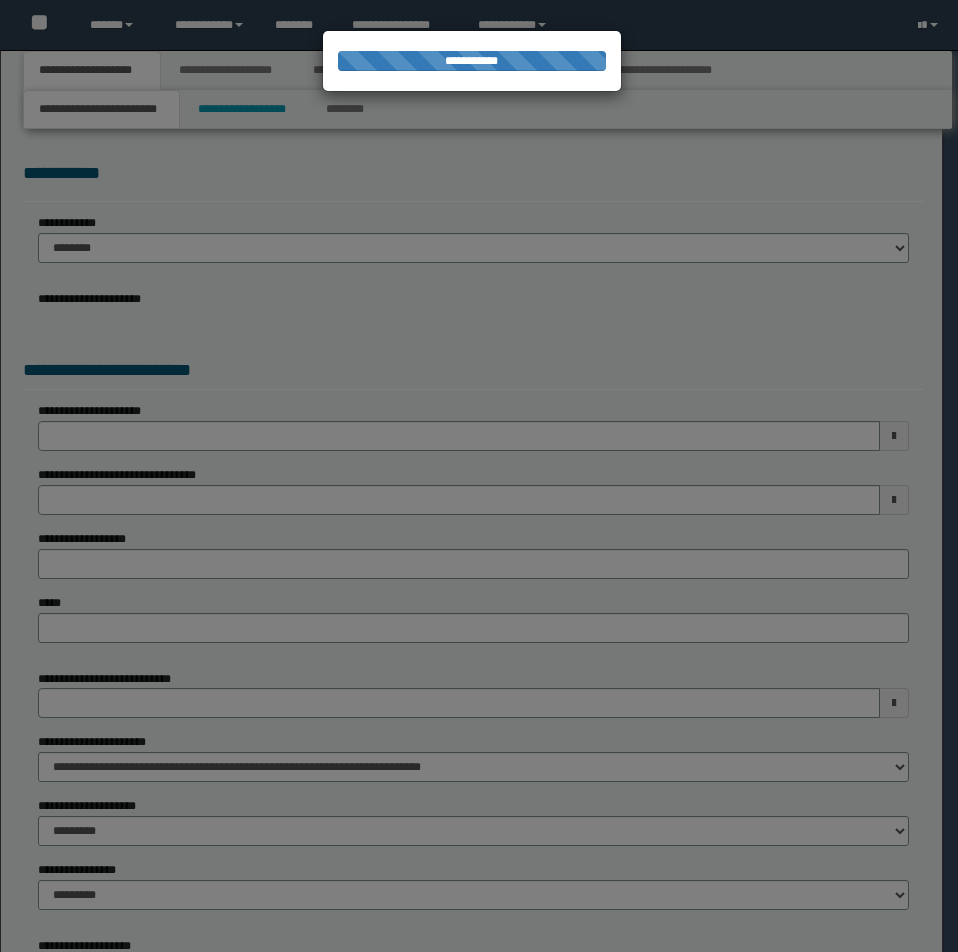 scroll, scrollTop: 0, scrollLeft: 0, axis: both 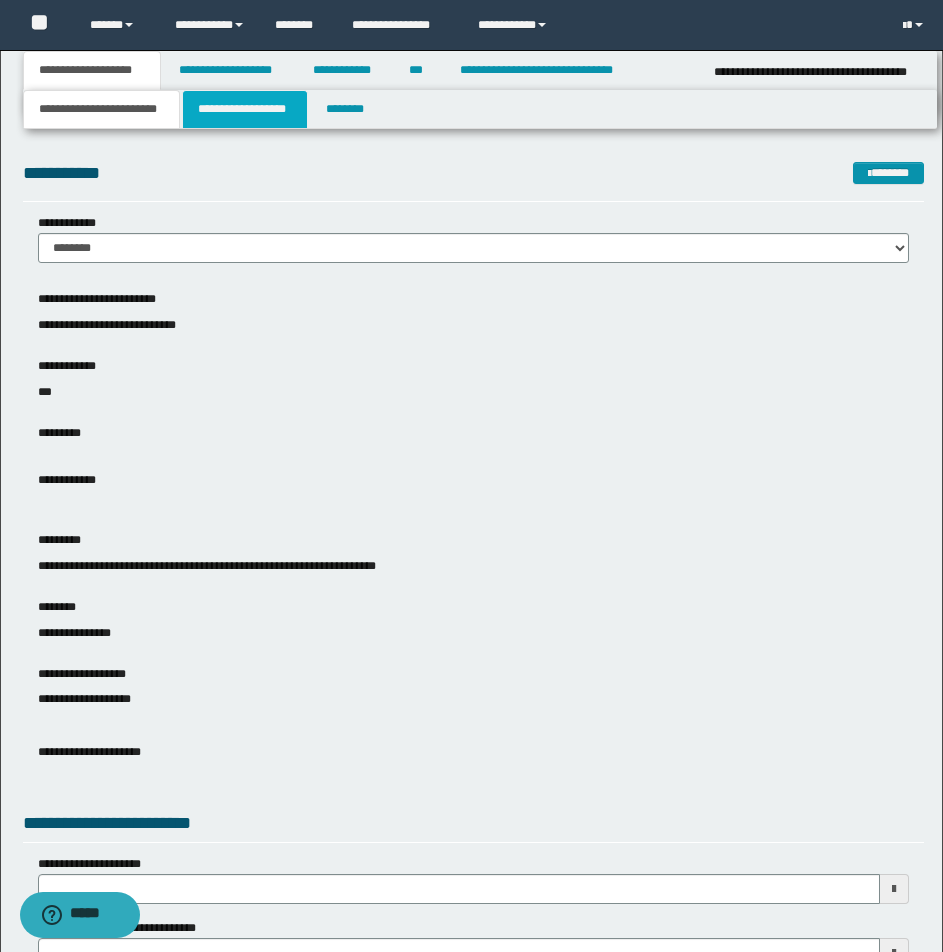 click on "**********" at bounding box center [245, 109] 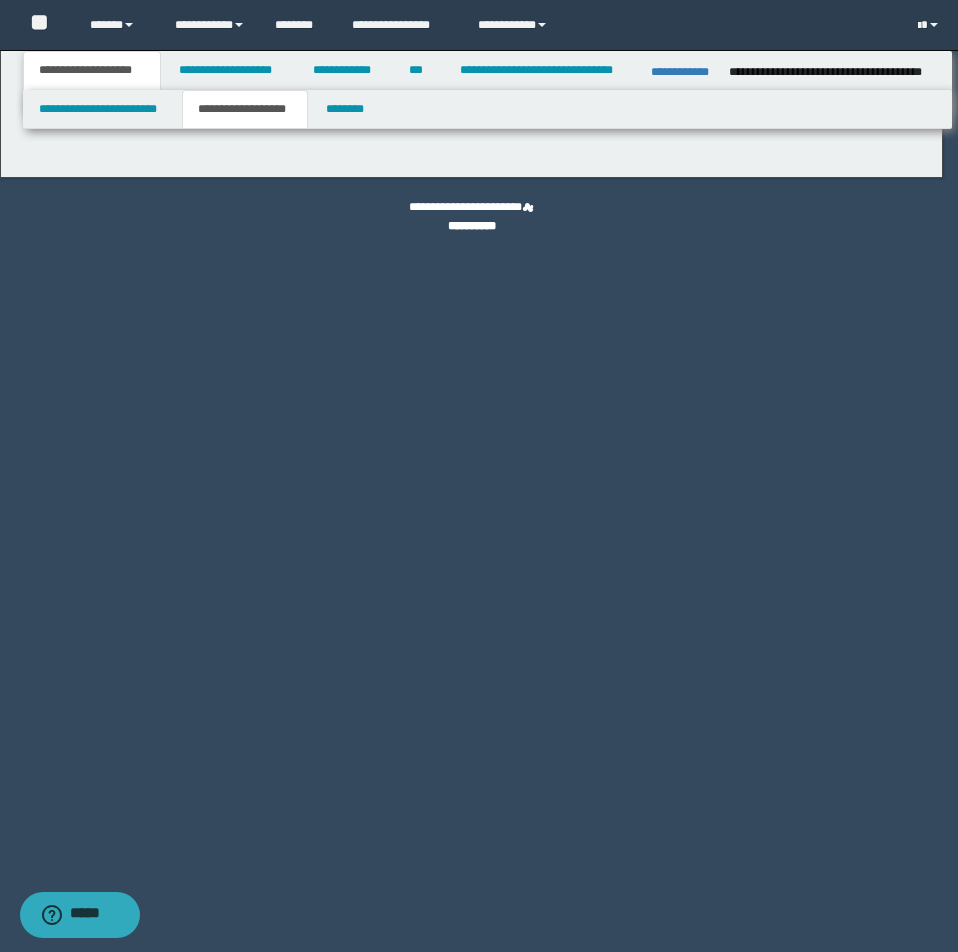 type on "********" 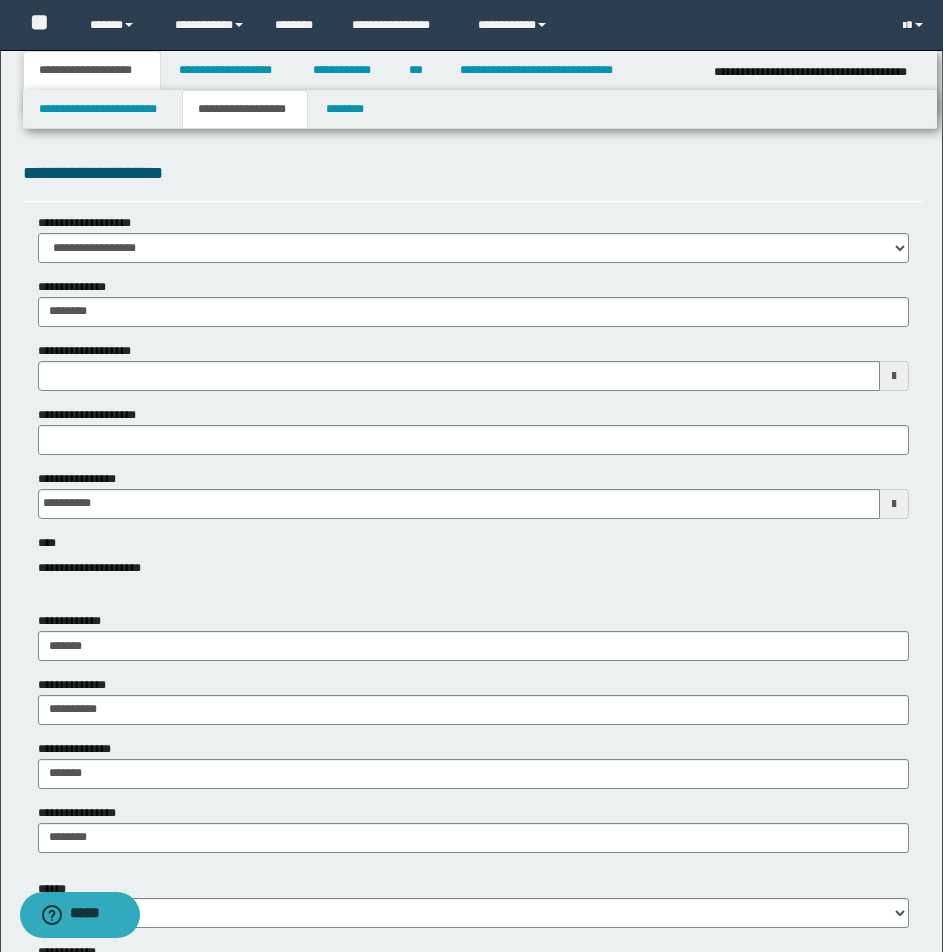 type 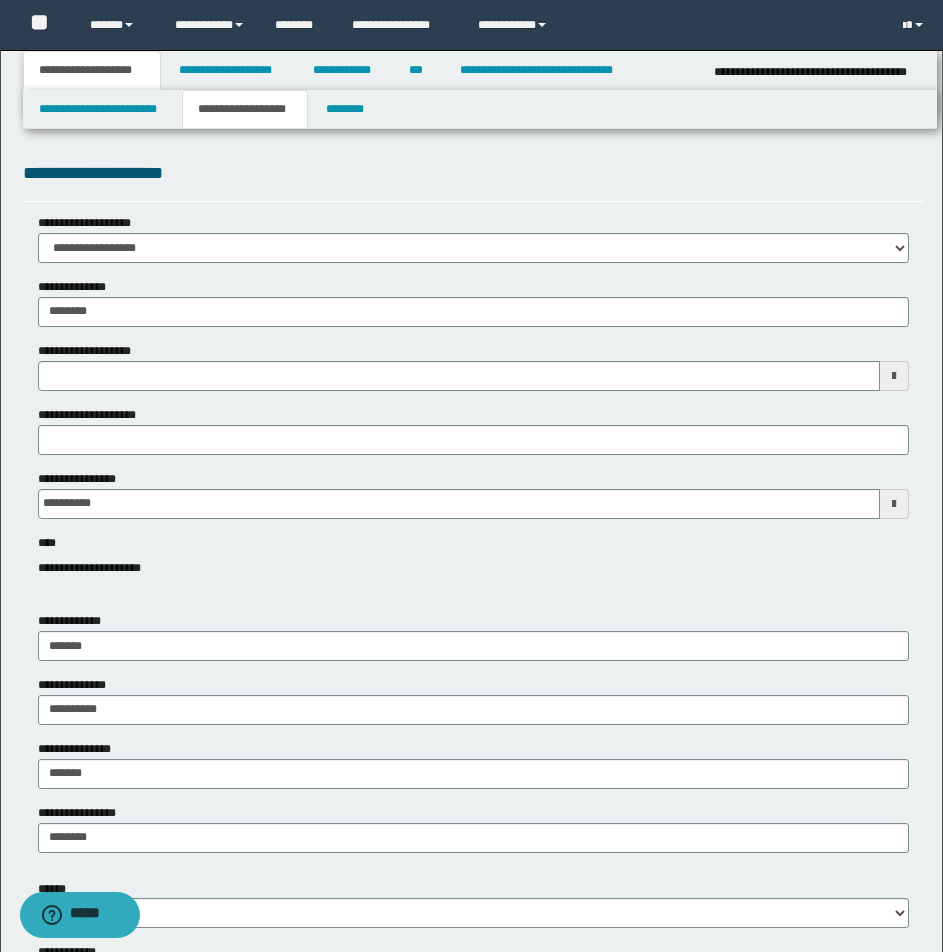 click on "**********" at bounding box center [245, 109] 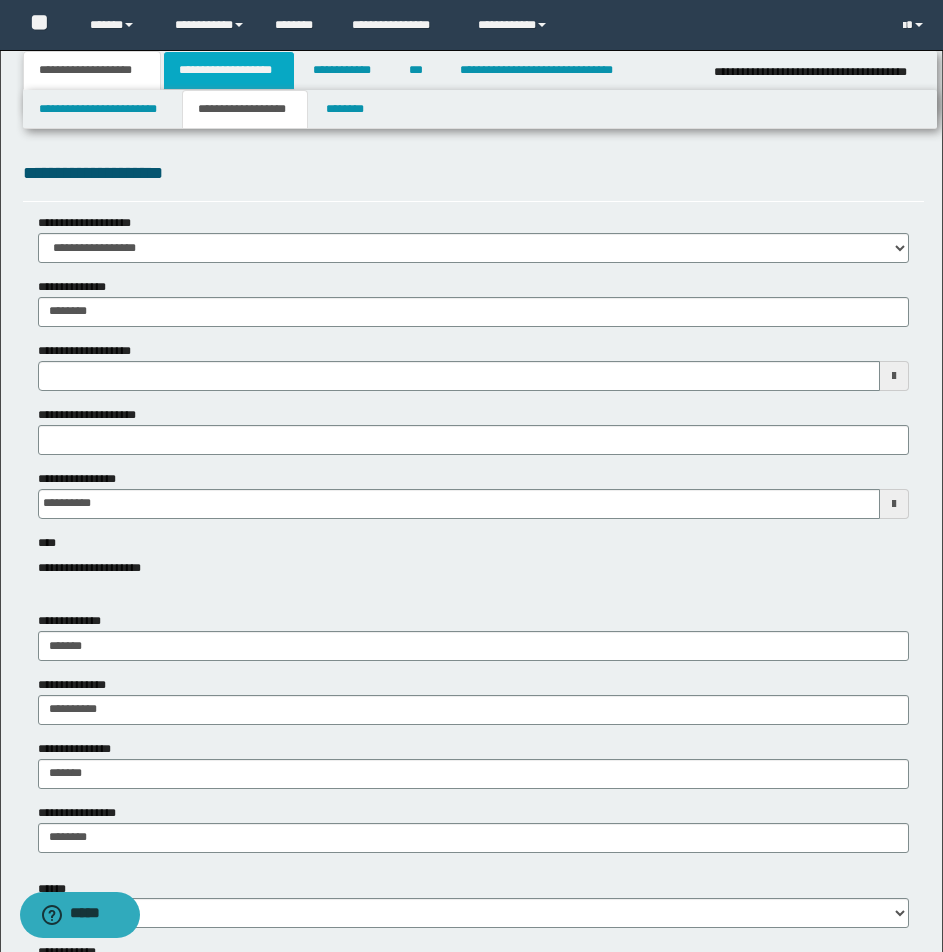 click on "**********" at bounding box center [229, 70] 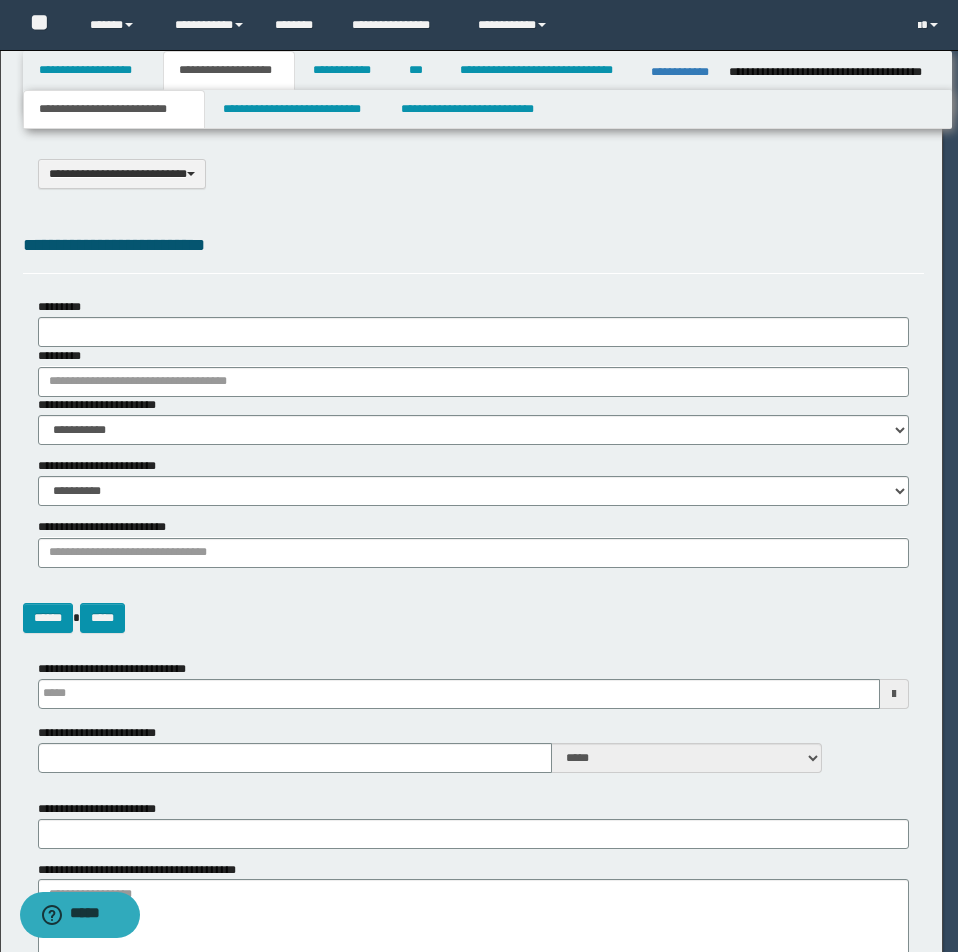 select on "*" 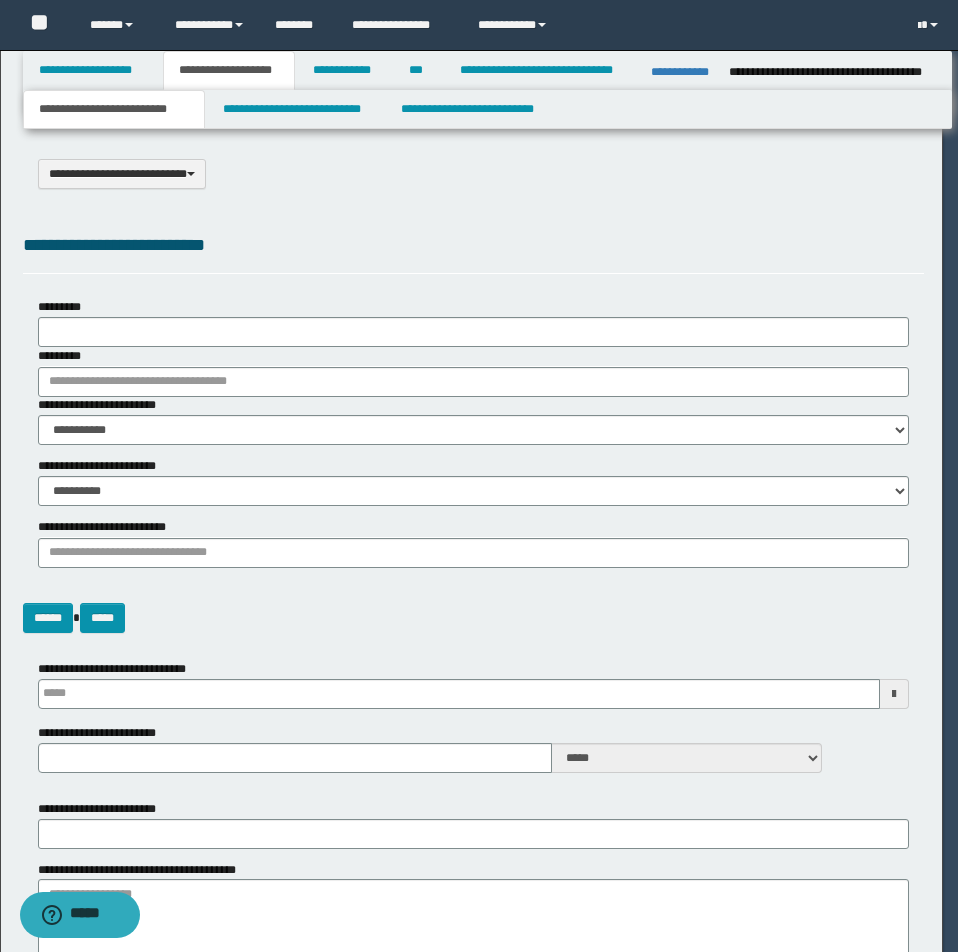 type 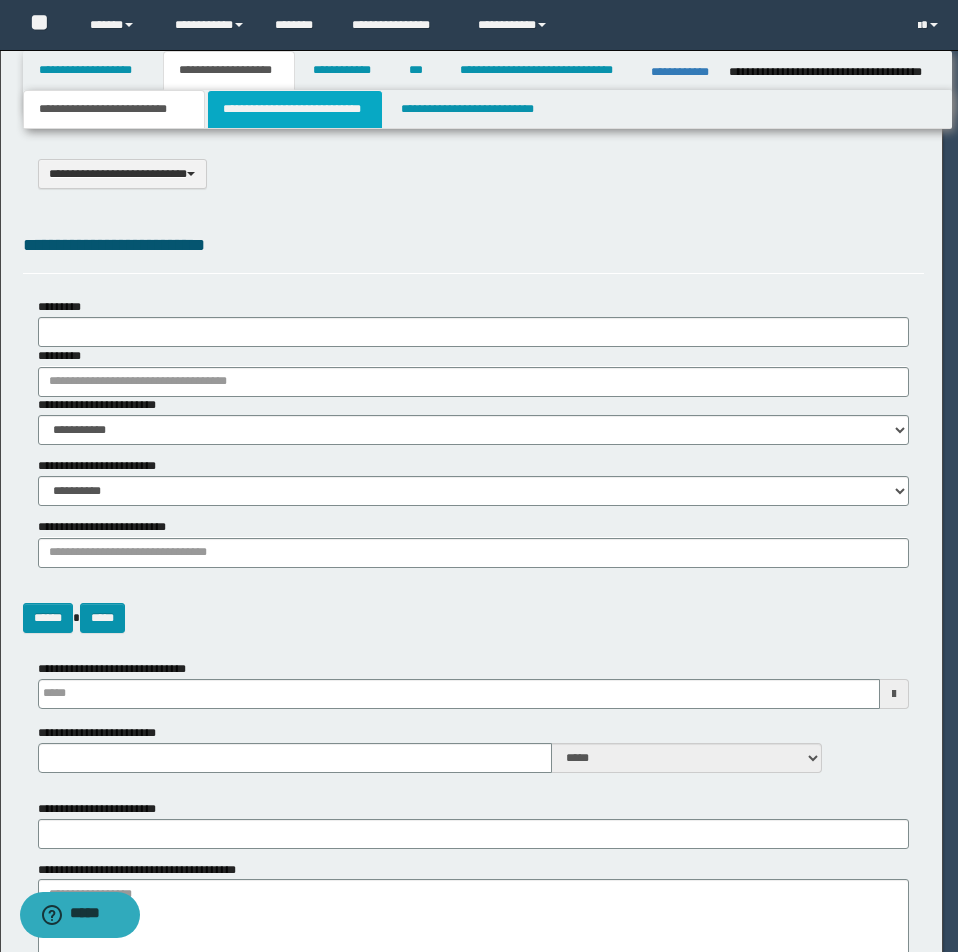 click on "**********" at bounding box center [295, 109] 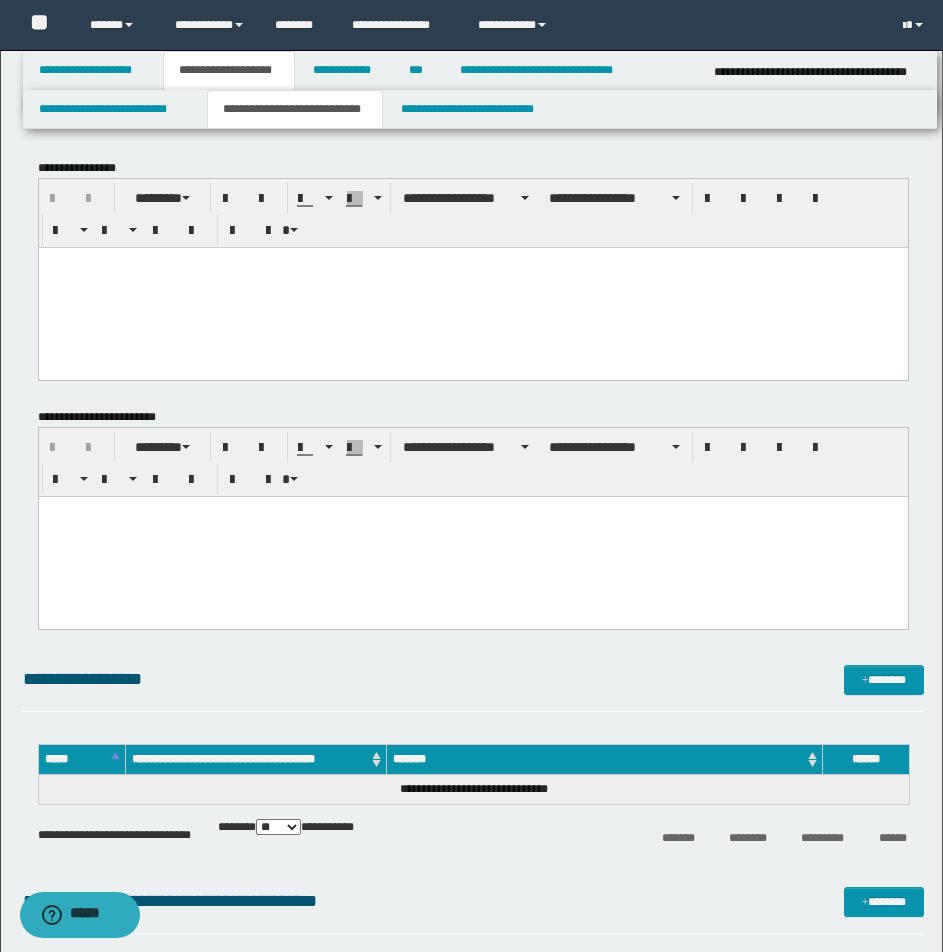 scroll, scrollTop: 0, scrollLeft: 0, axis: both 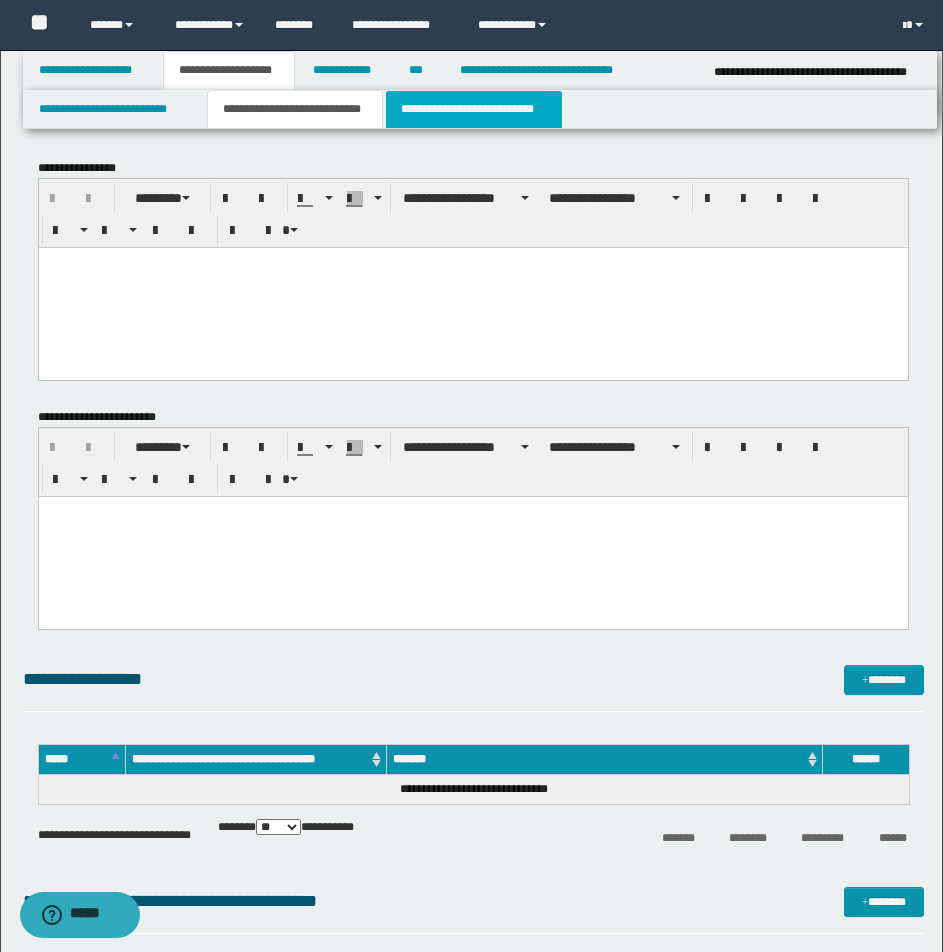 click on "**********" at bounding box center [474, 109] 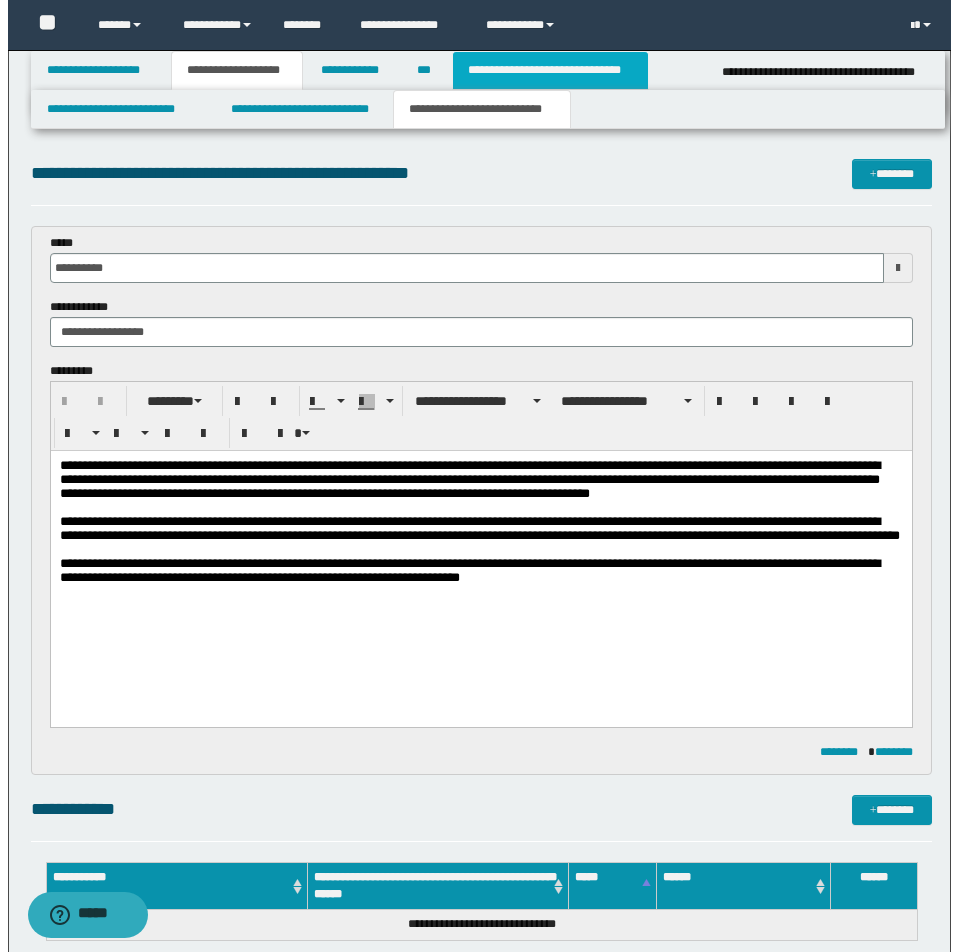 scroll, scrollTop: 0, scrollLeft: 0, axis: both 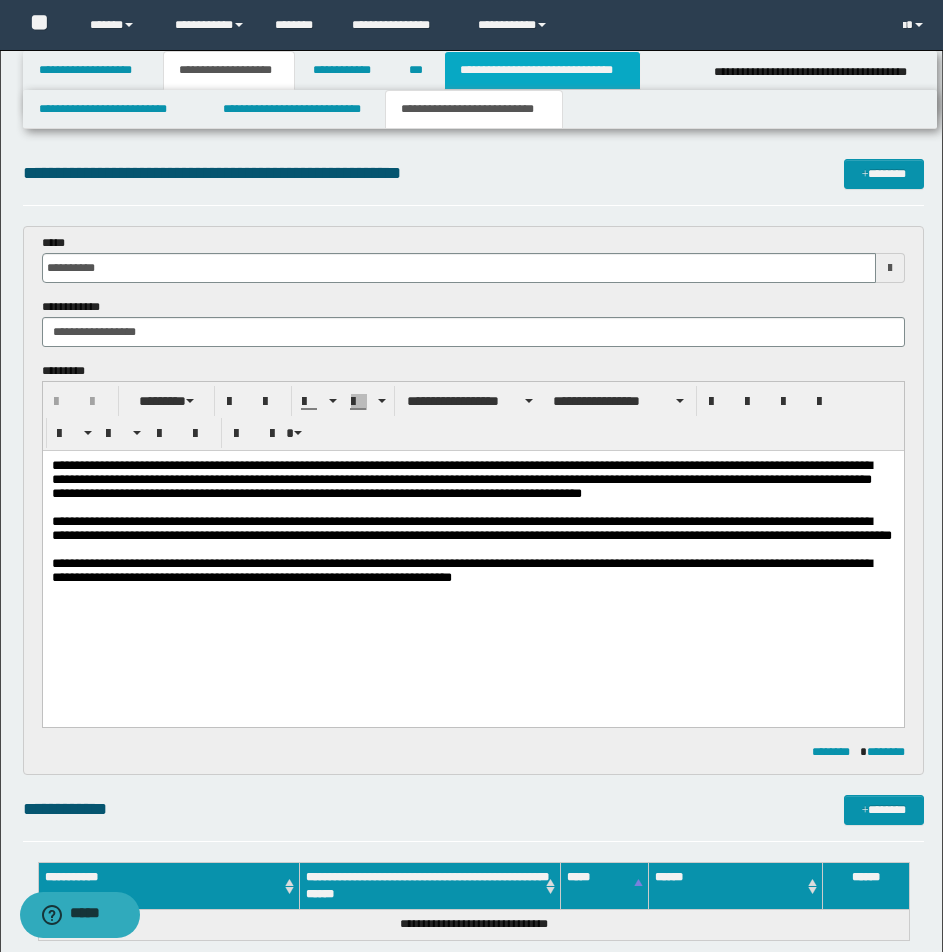 click on "**********" at bounding box center [542, 70] 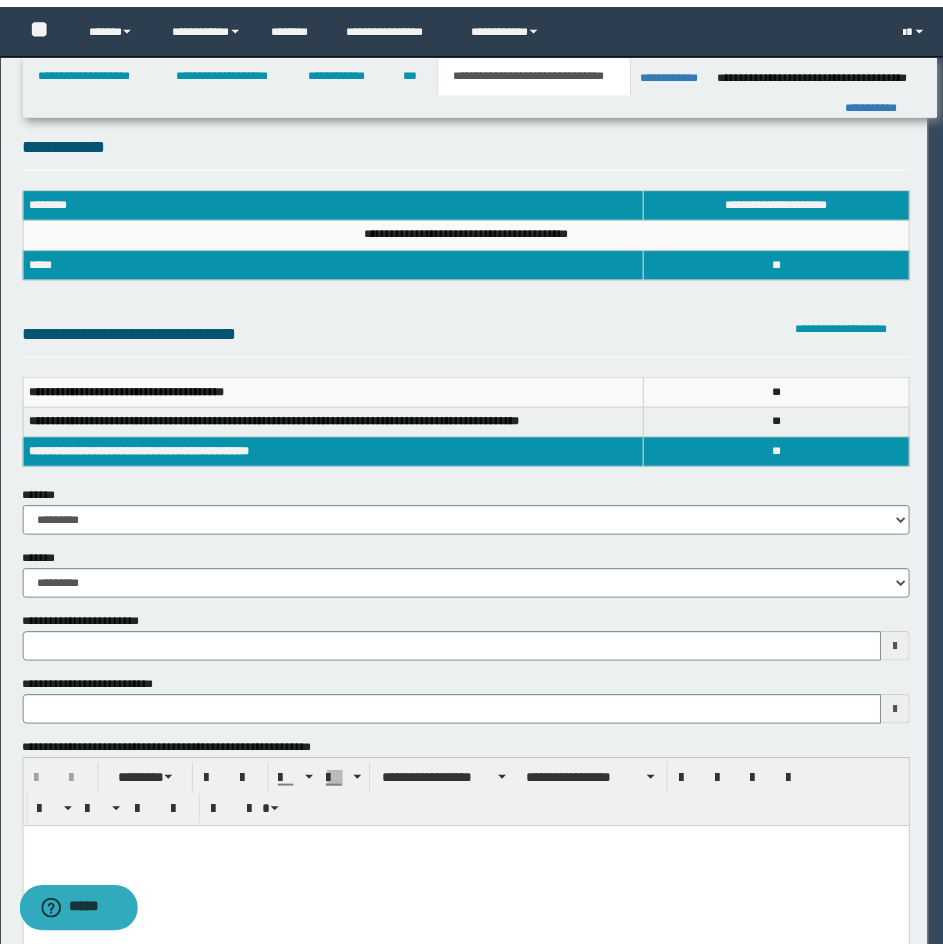 scroll, scrollTop: 0, scrollLeft: 0, axis: both 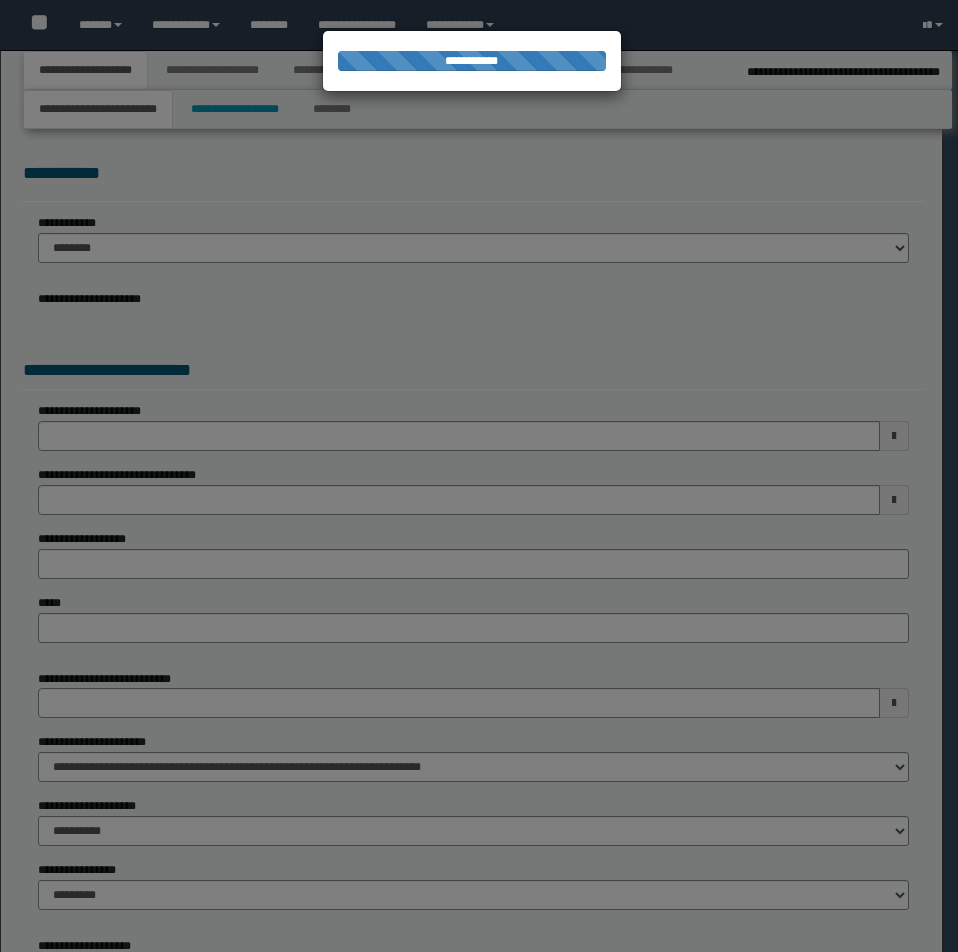 select on "*" 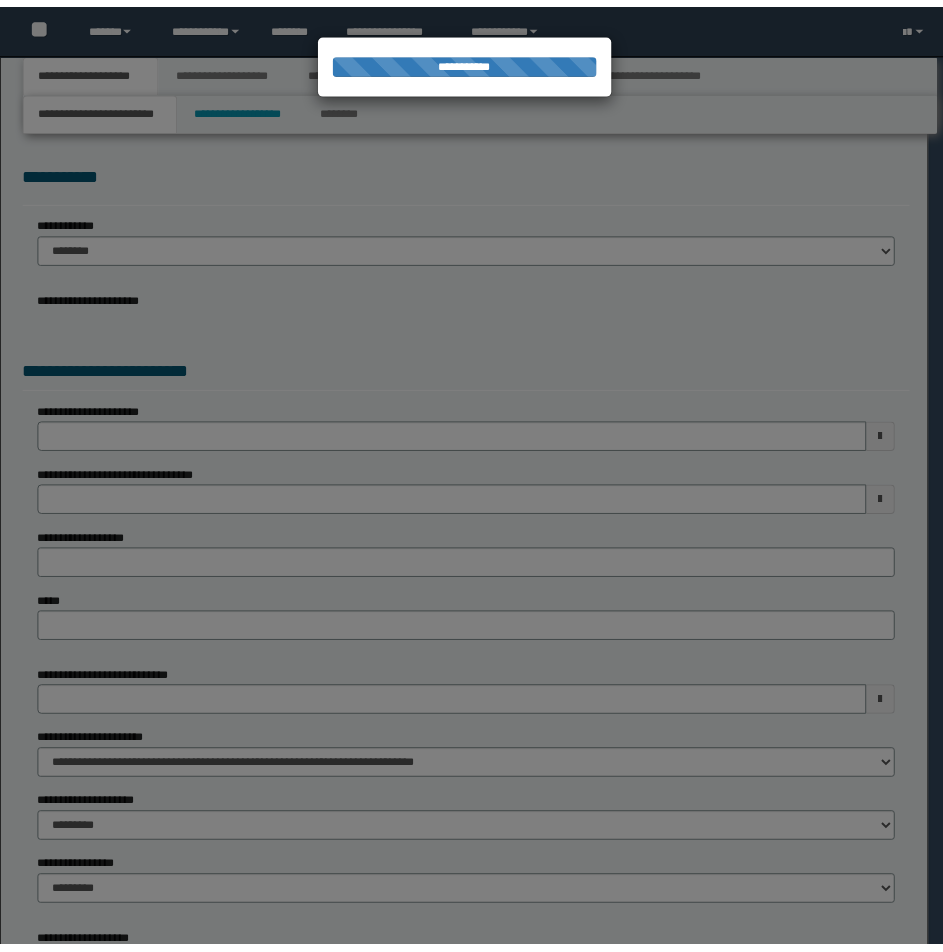 scroll, scrollTop: 0, scrollLeft: 0, axis: both 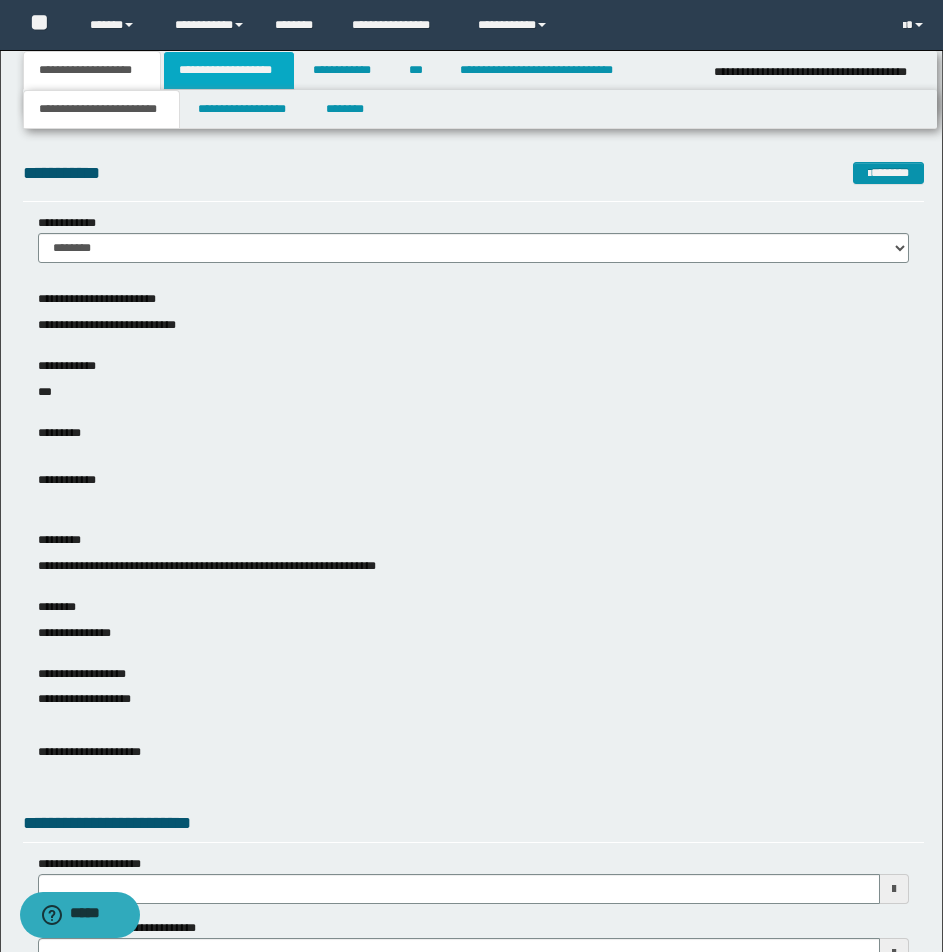 click on "**********" at bounding box center [229, 70] 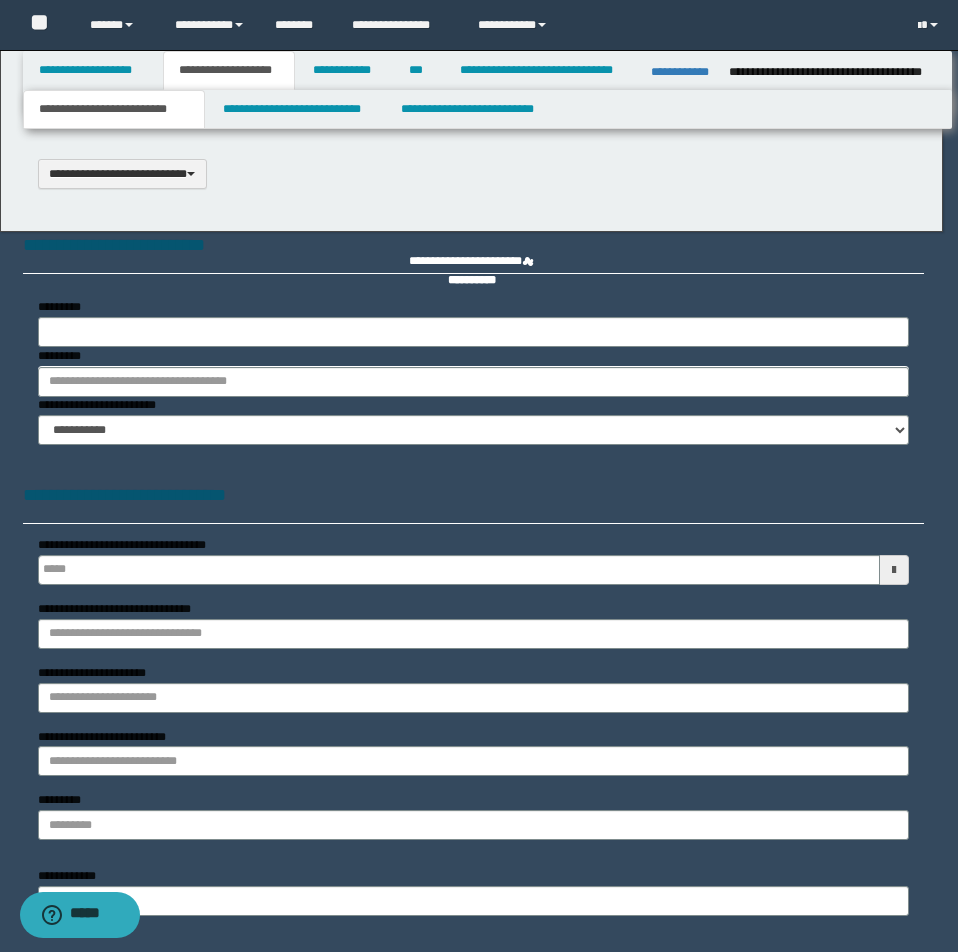 type 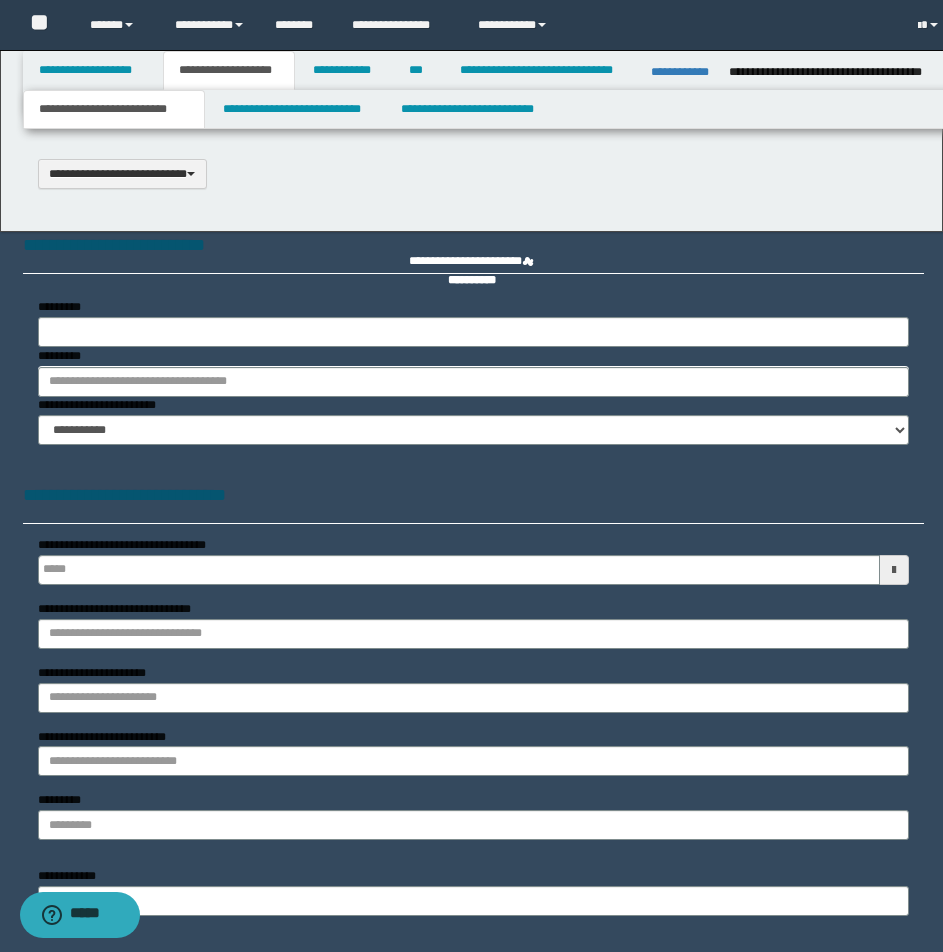 select on "*" 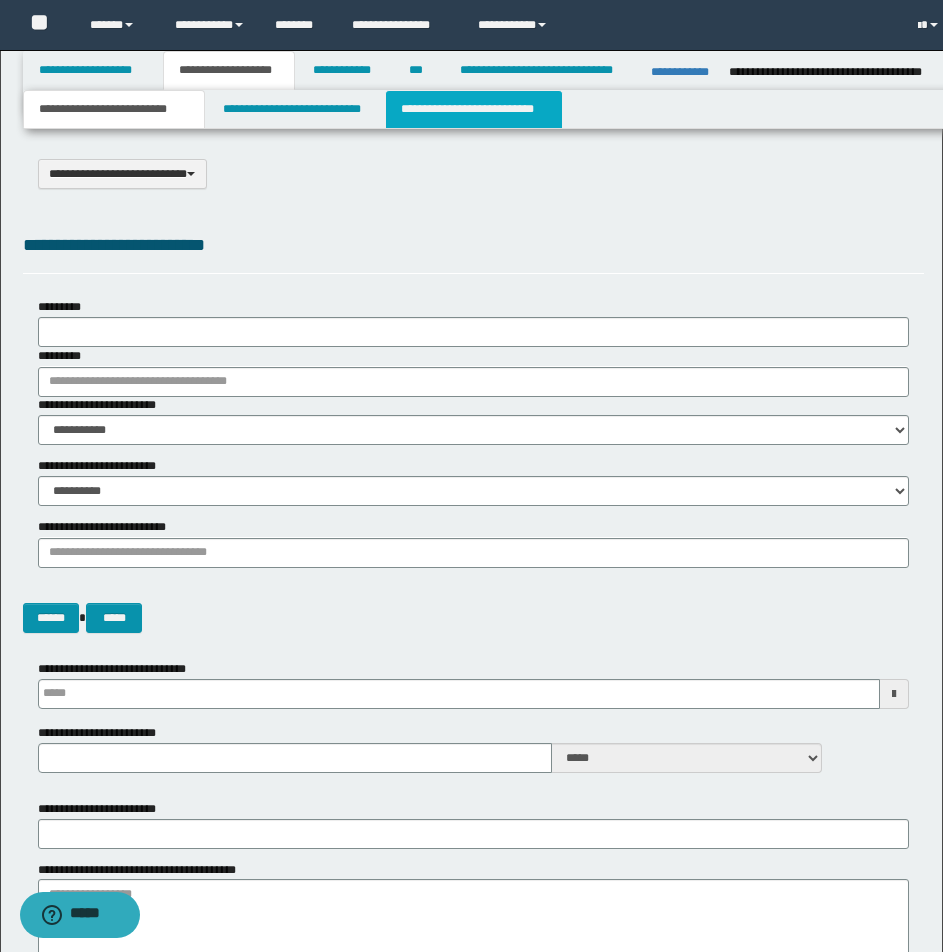 scroll, scrollTop: 0, scrollLeft: 0, axis: both 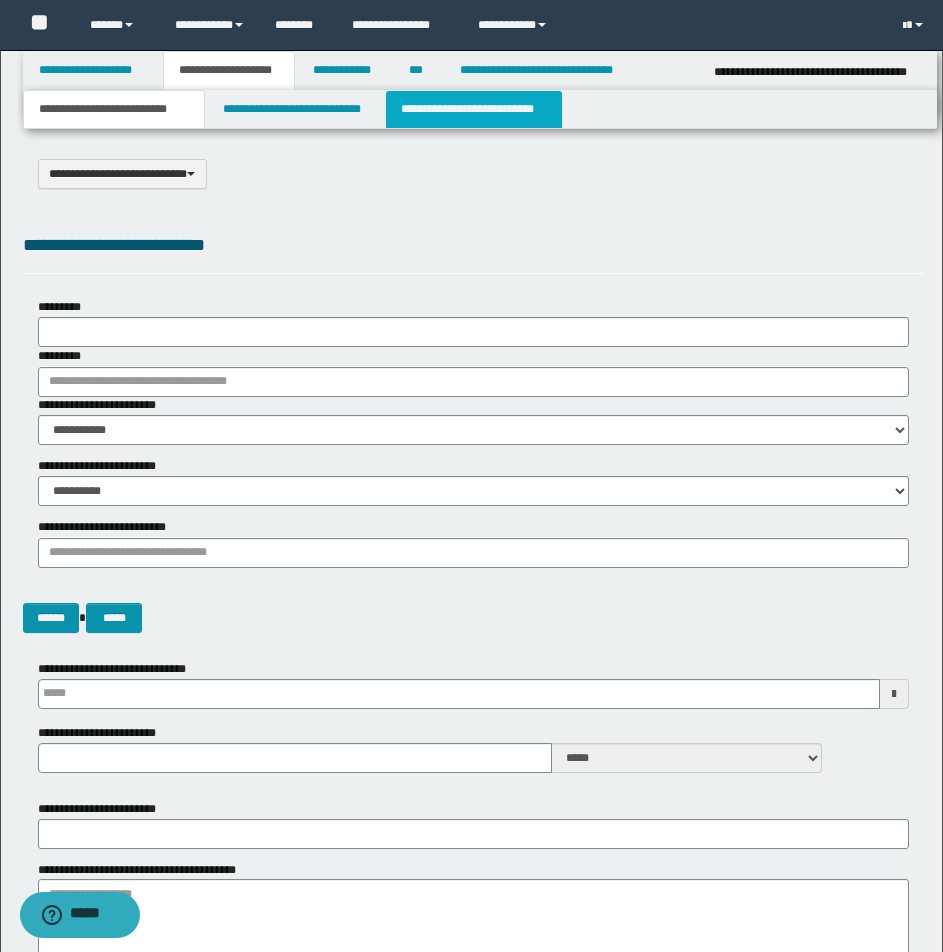click on "**********" at bounding box center [474, 109] 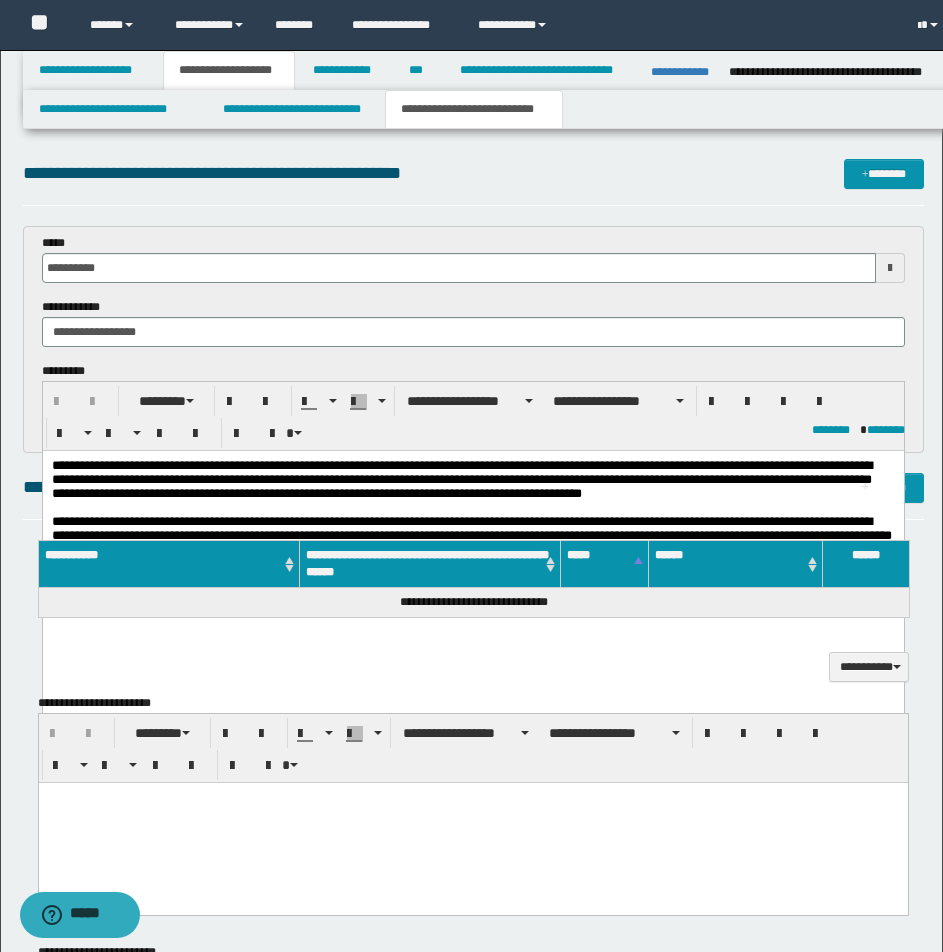 scroll, scrollTop: 0, scrollLeft: 0, axis: both 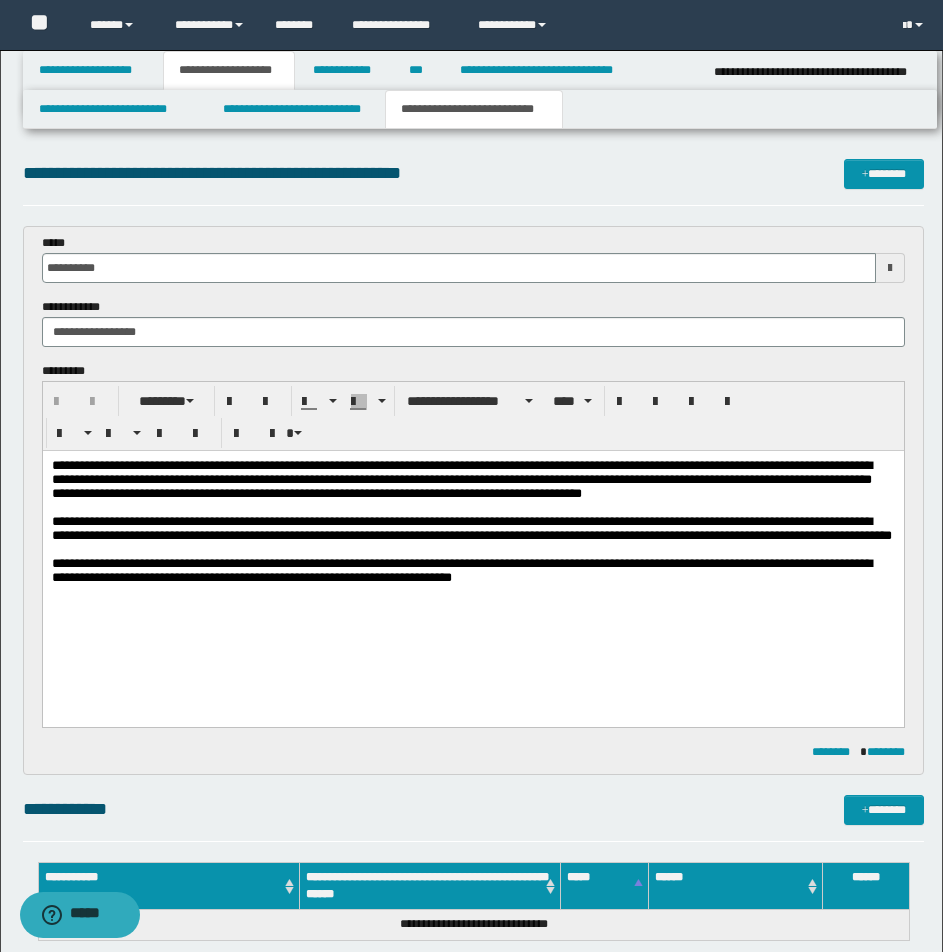 drag, startPoint x: 46, startPoint y: 466, endPoint x: 538, endPoint y: 646, distance: 523.8931 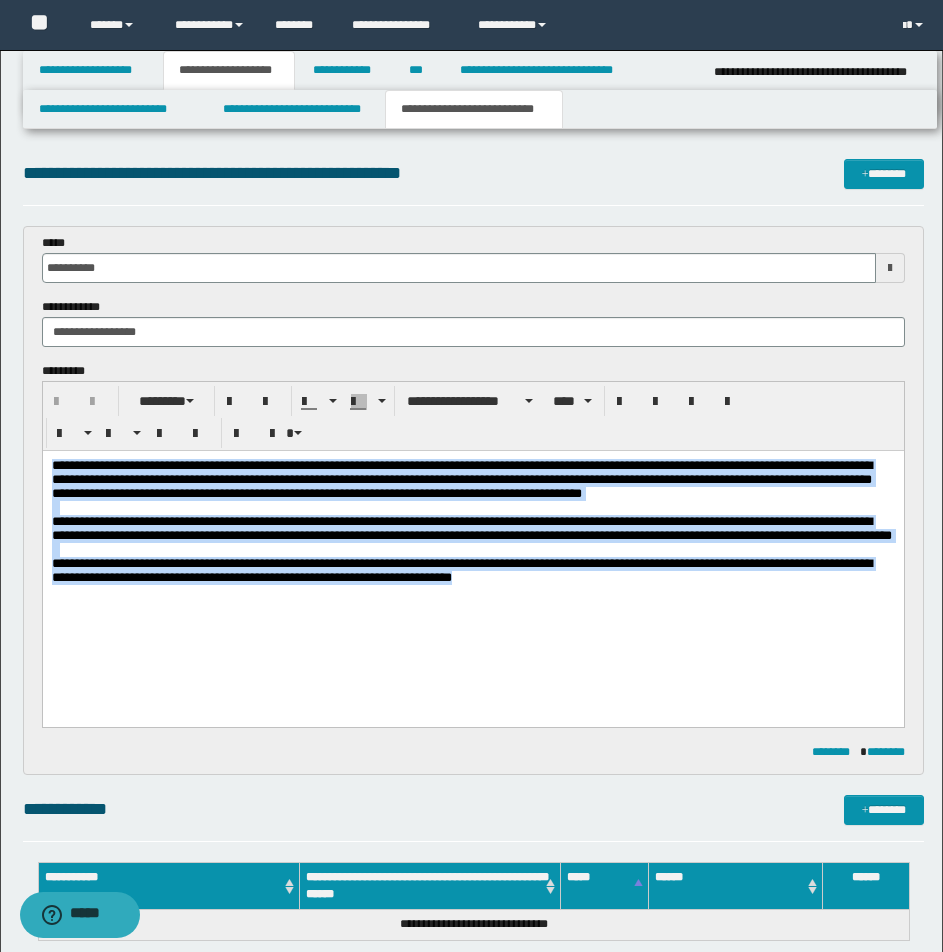 drag, startPoint x: 50, startPoint y: 465, endPoint x: 576, endPoint y: 672, distance: 565.26544 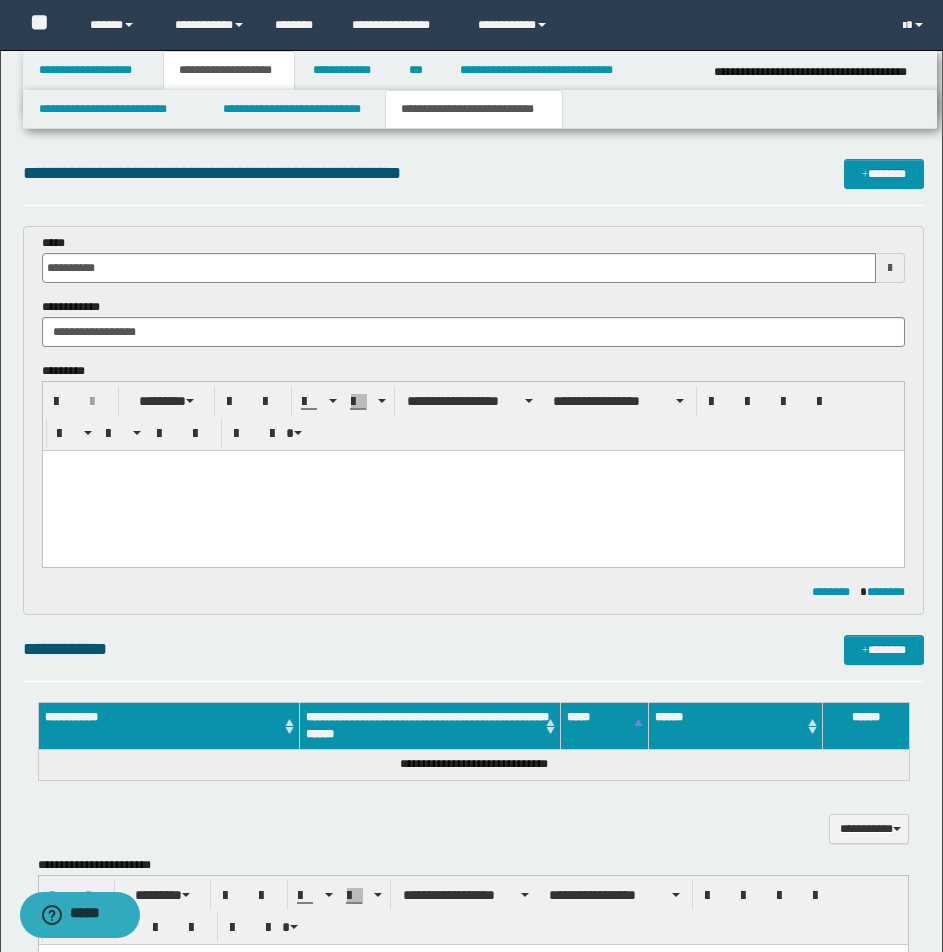 paste 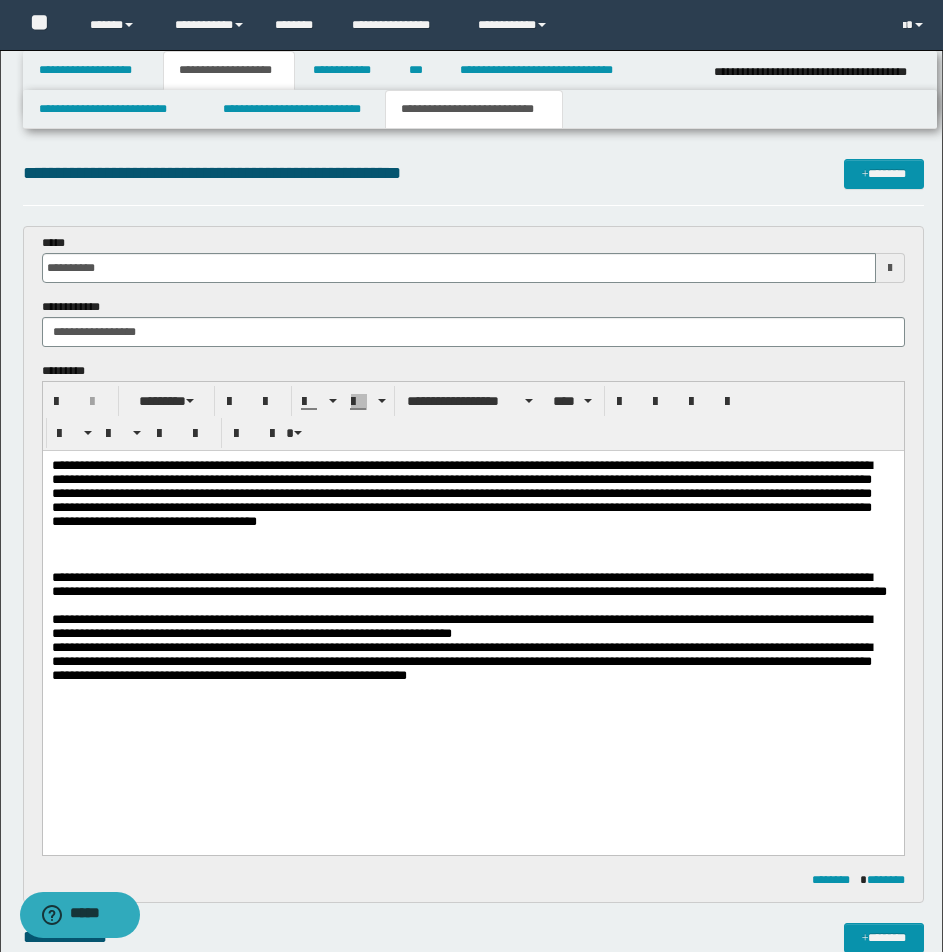 click on "**********" at bounding box center (472, 494) 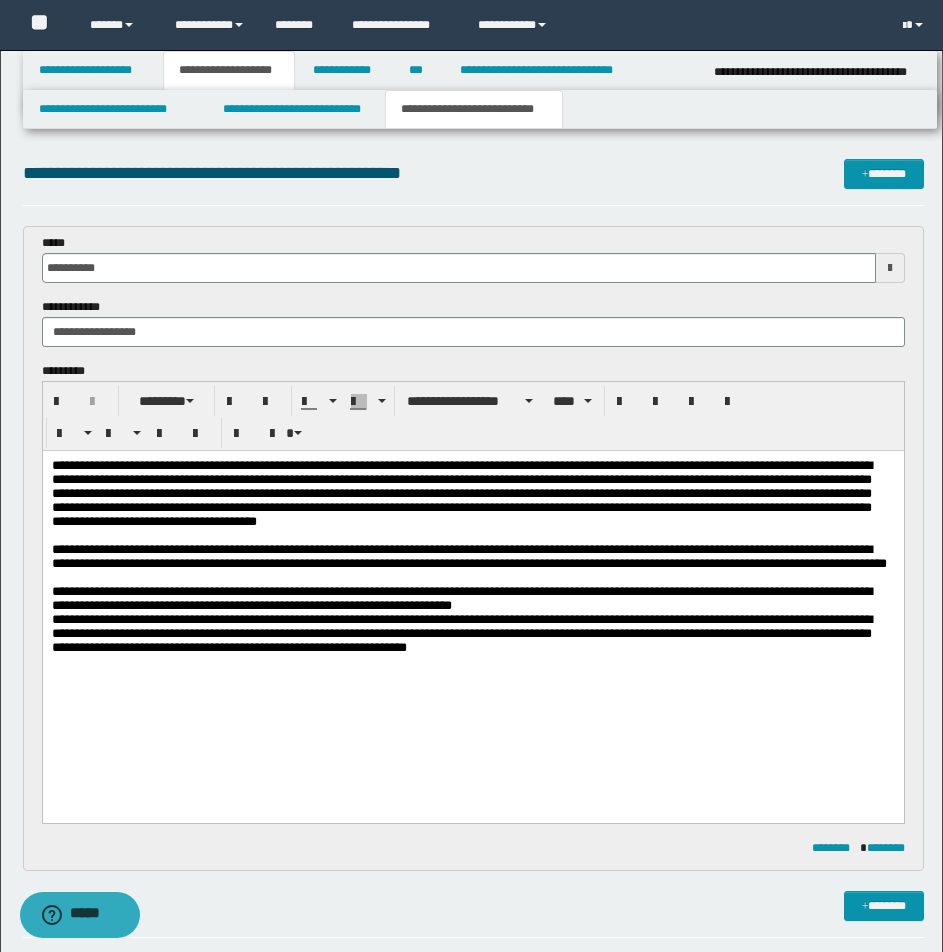 click on "**********" at bounding box center (472, 557) 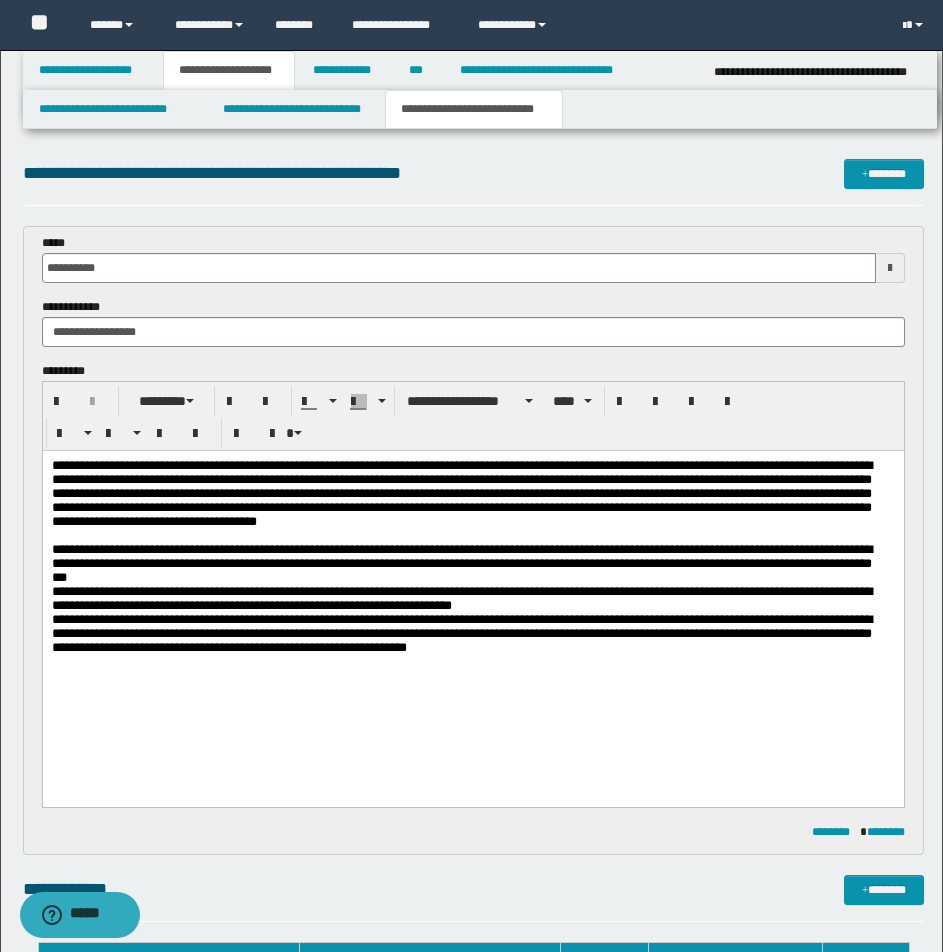 click on "**********" at bounding box center [472, 494] 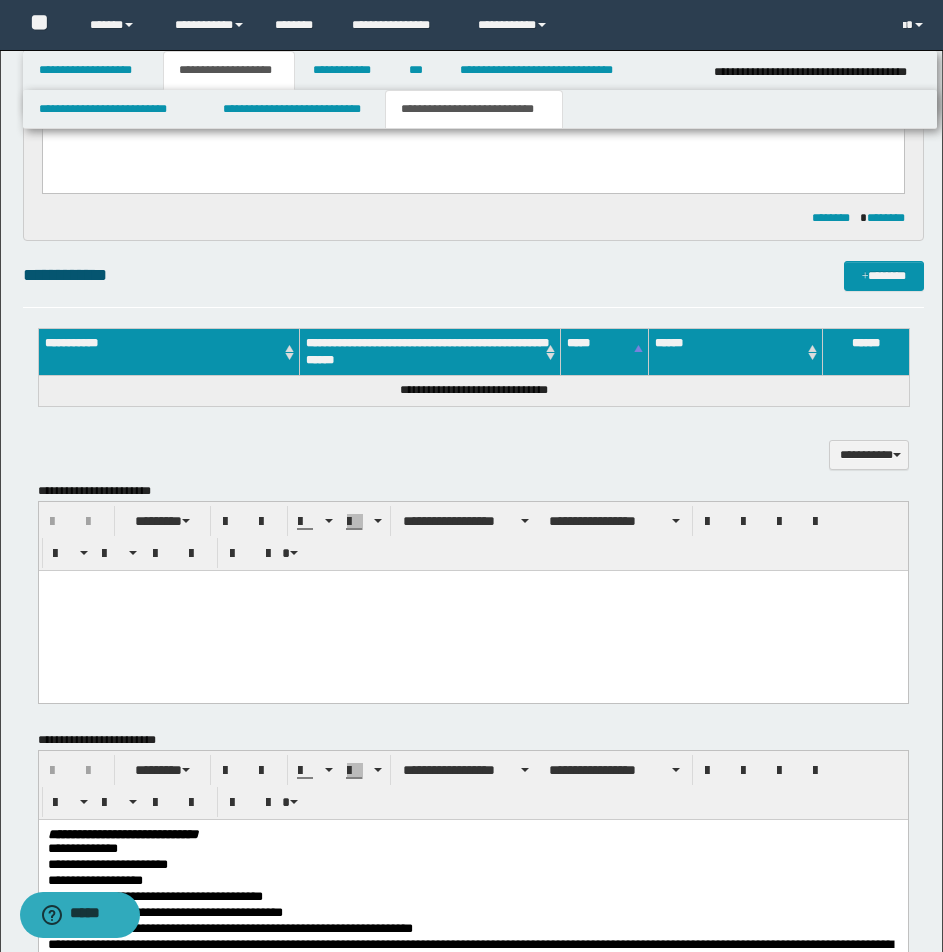 scroll, scrollTop: 660, scrollLeft: 0, axis: vertical 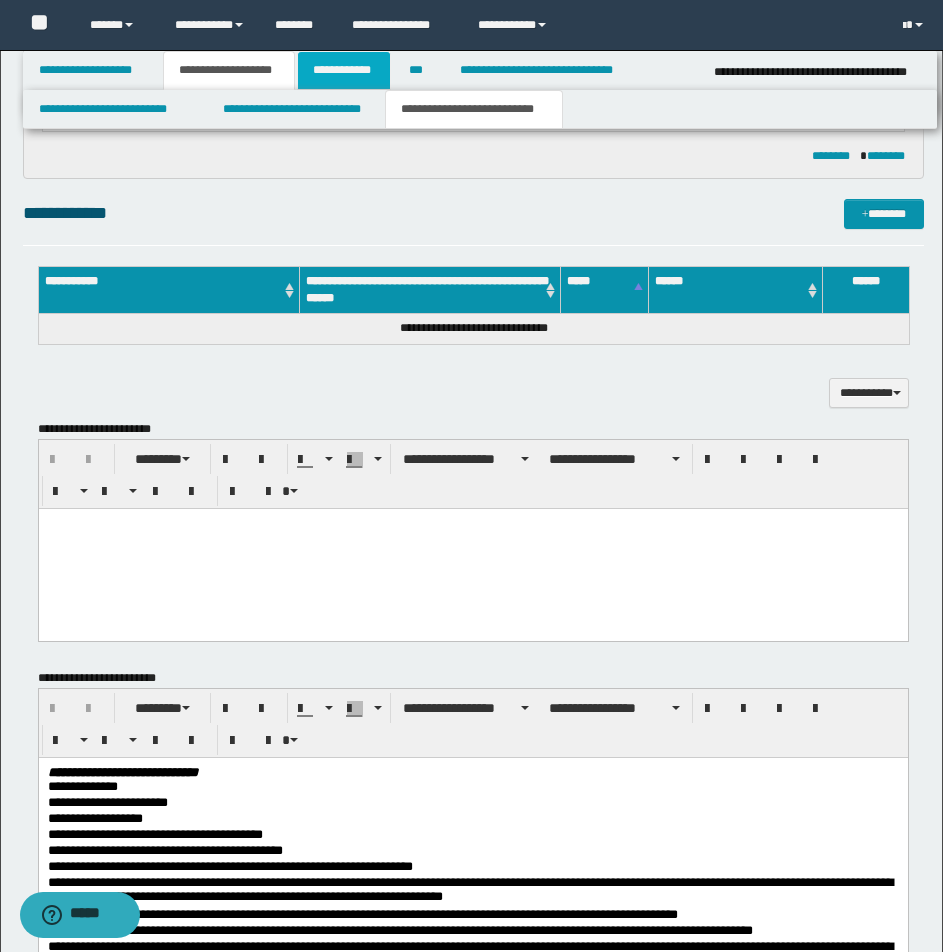 click on "**********" at bounding box center [344, 70] 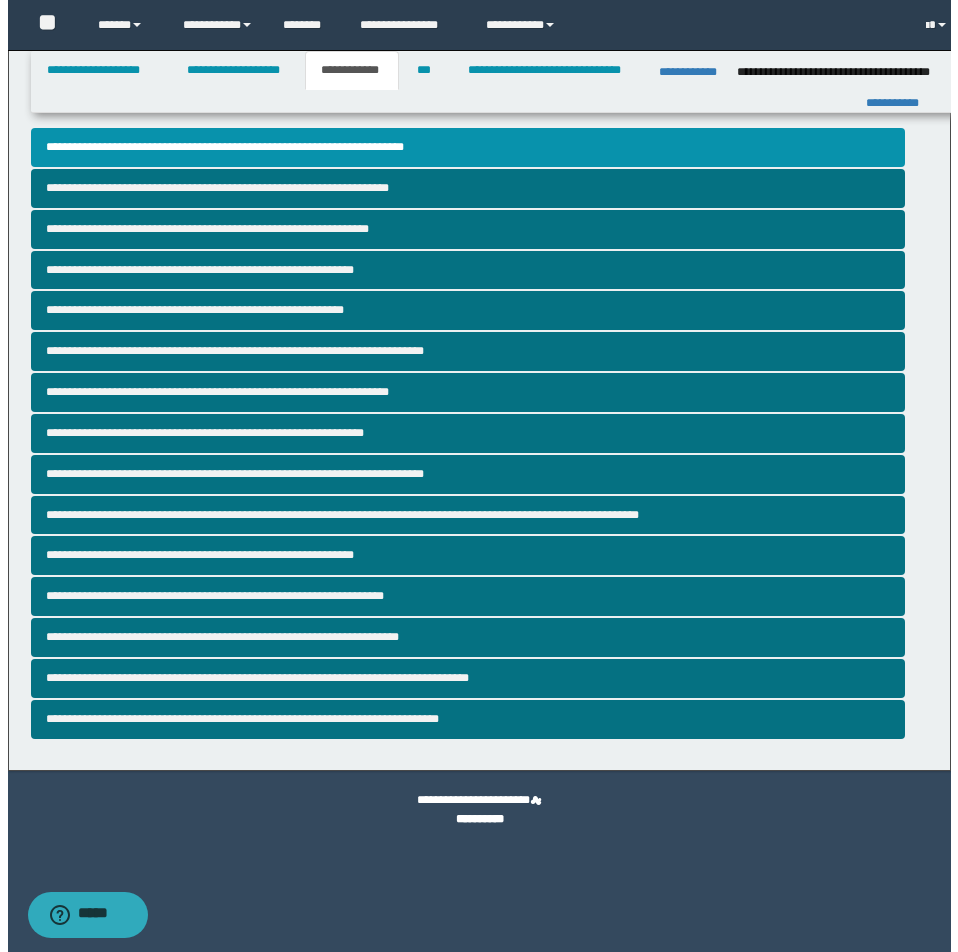scroll, scrollTop: 0, scrollLeft: 0, axis: both 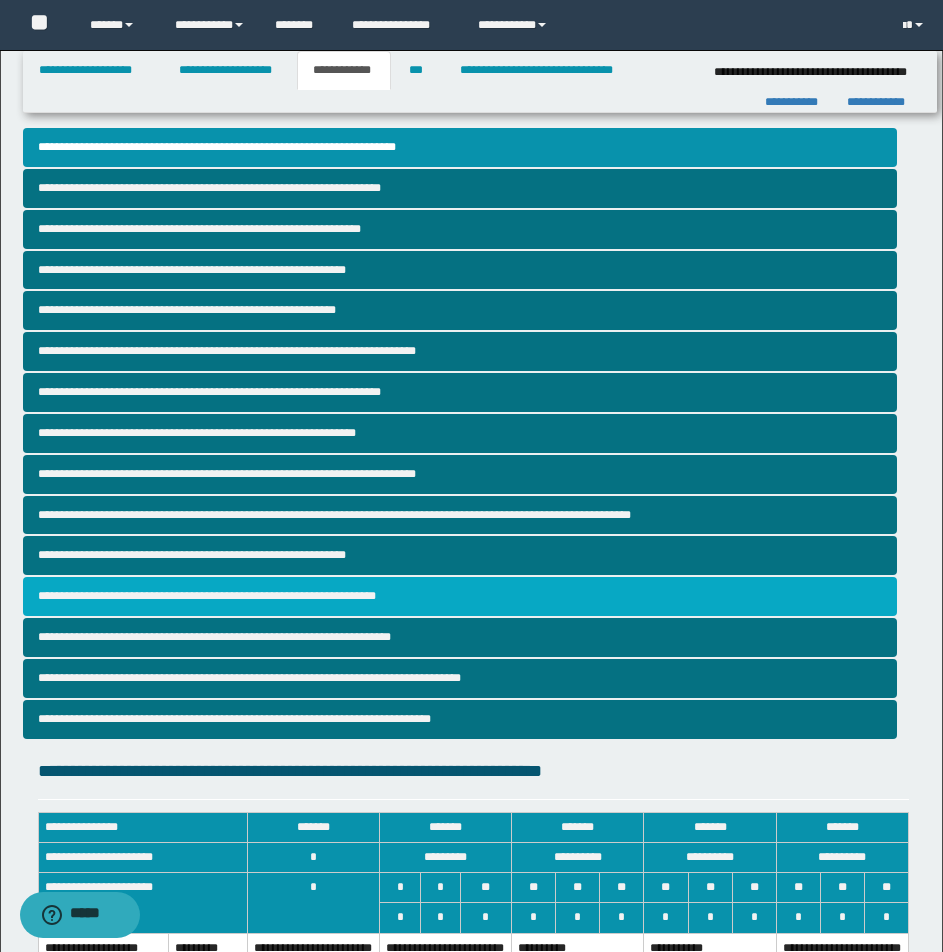 click on "**********" at bounding box center [460, 596] 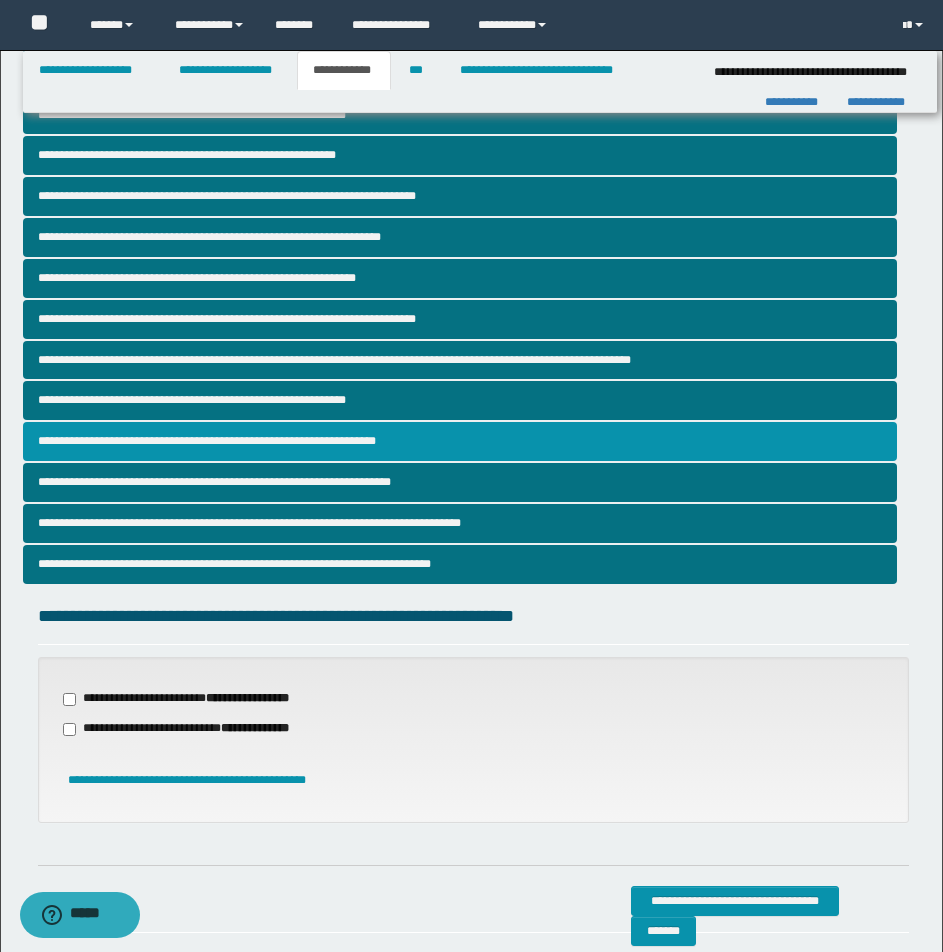scroll, scrollTop: 406, scrollLeft: 0, axis: vertical 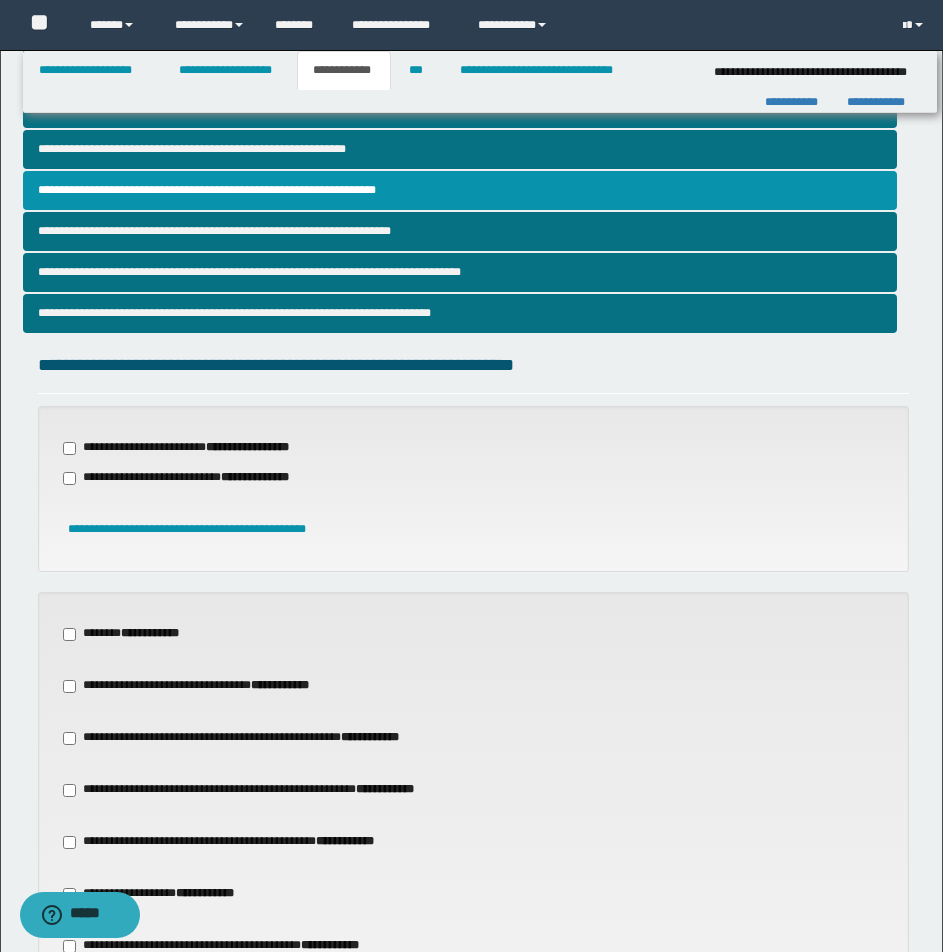 click on "**********" at bounding box center [473, 842] 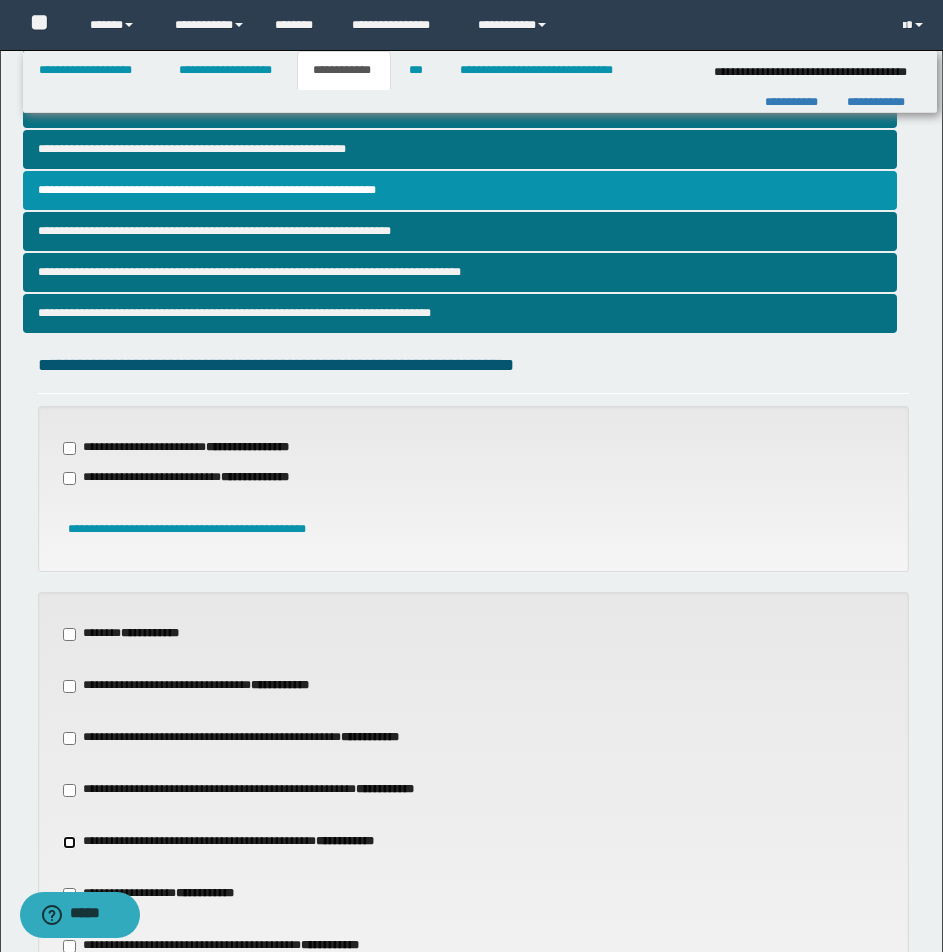 scroll, scrollTop: 1143, scrollLeft: 0, axis: vertical 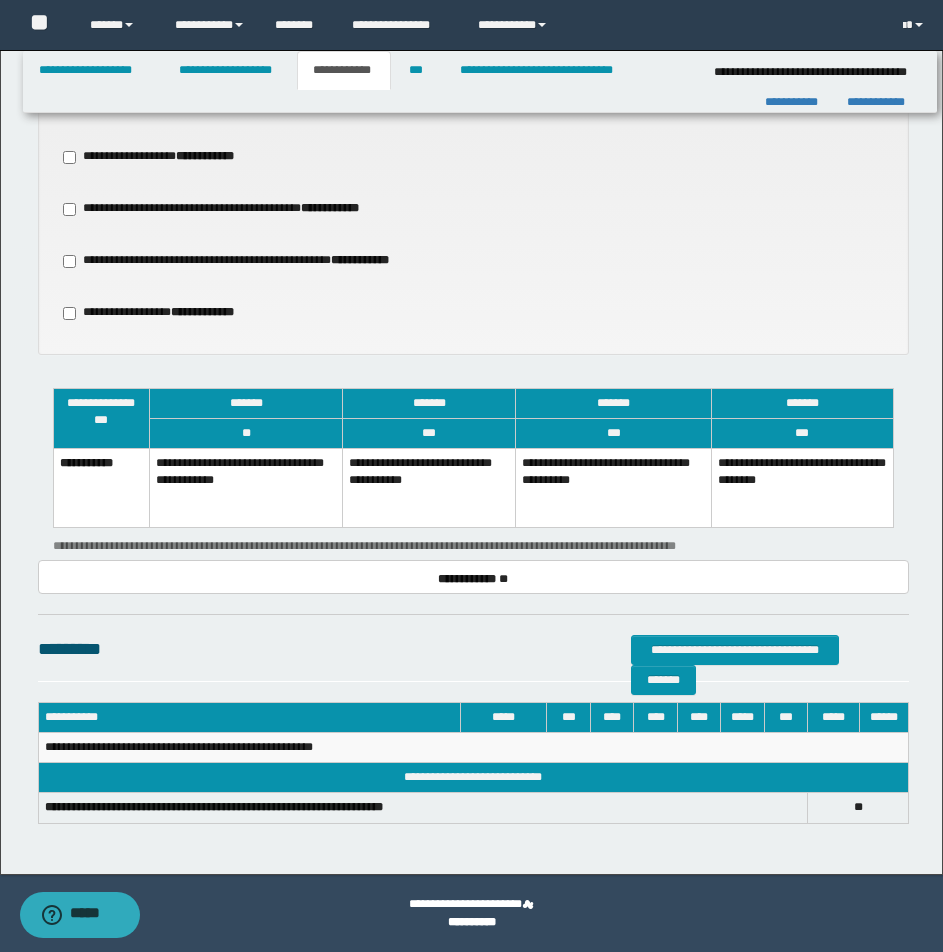 click on "**********" at bounding box center [429, 488] 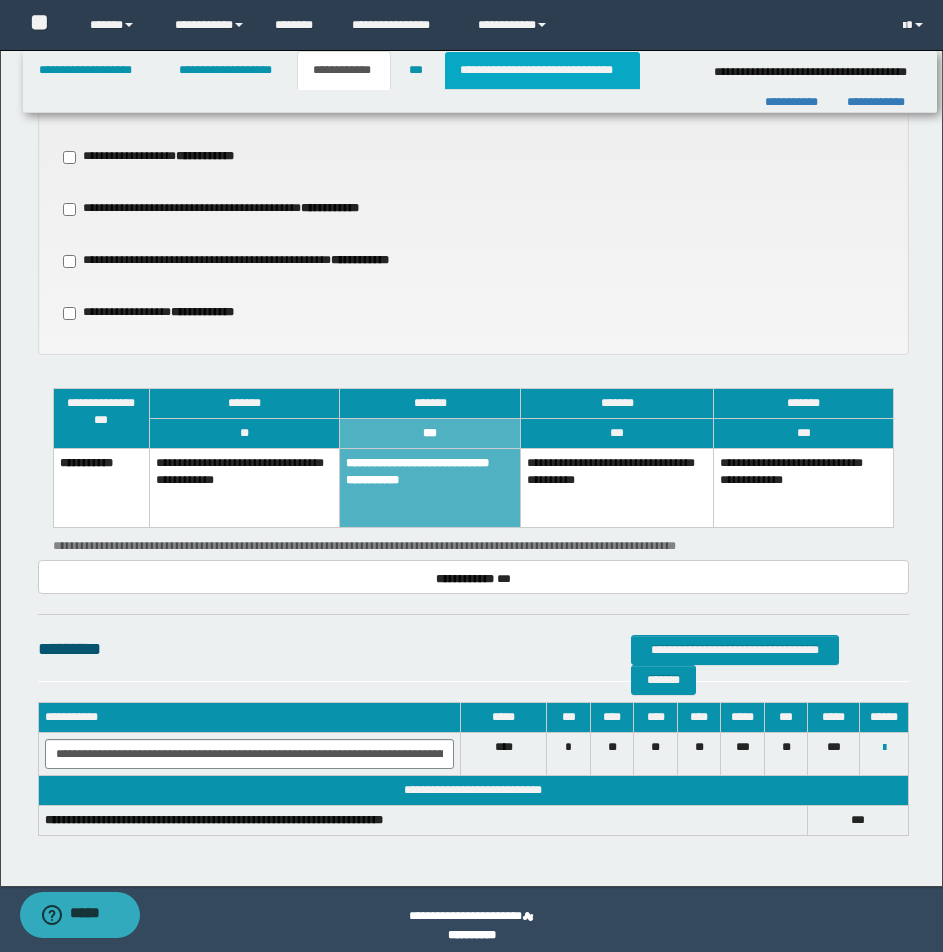 click on "**********" at bounding box center (542, 70) 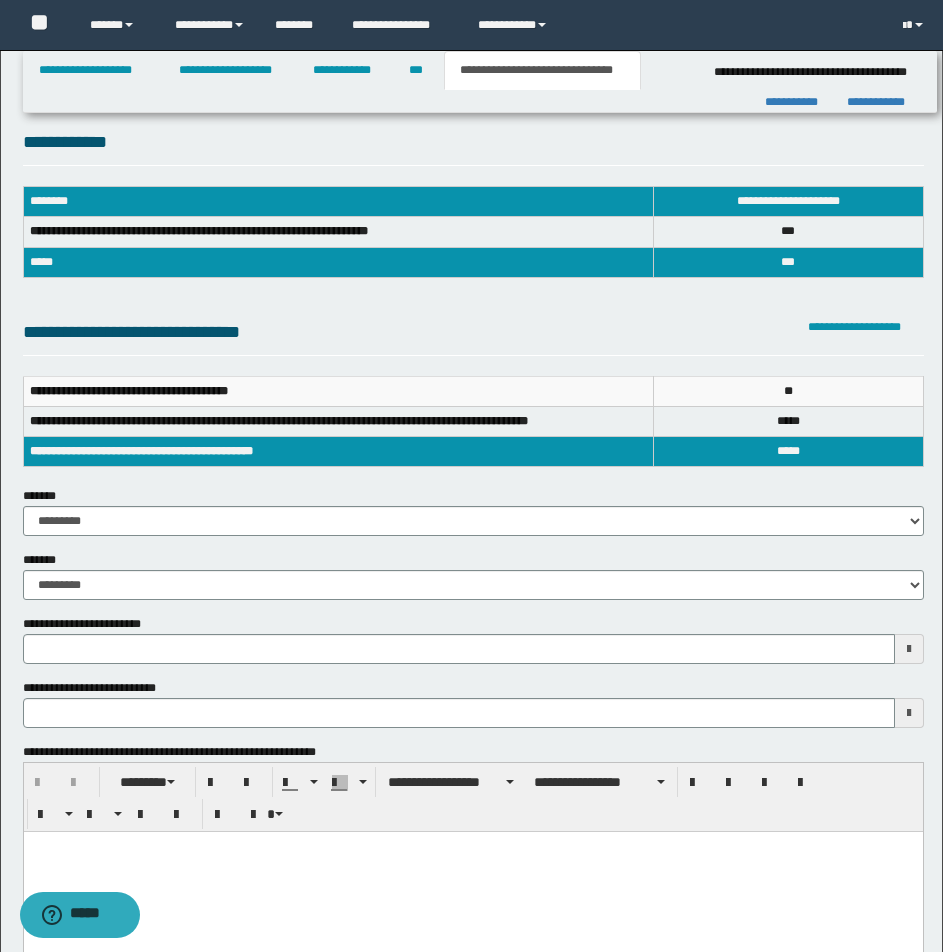 scroll, scrollTop: 0, scrollLeft: 0, axis: both 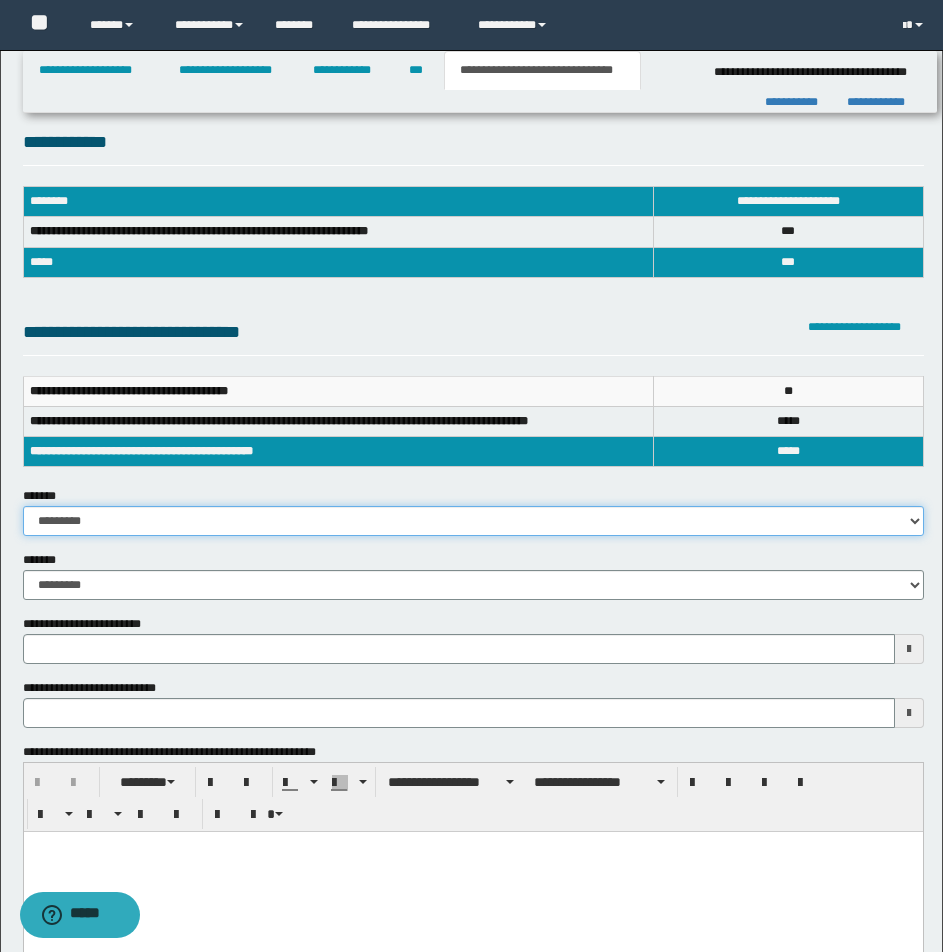 click on "**********" at bounding box center (473, 521) 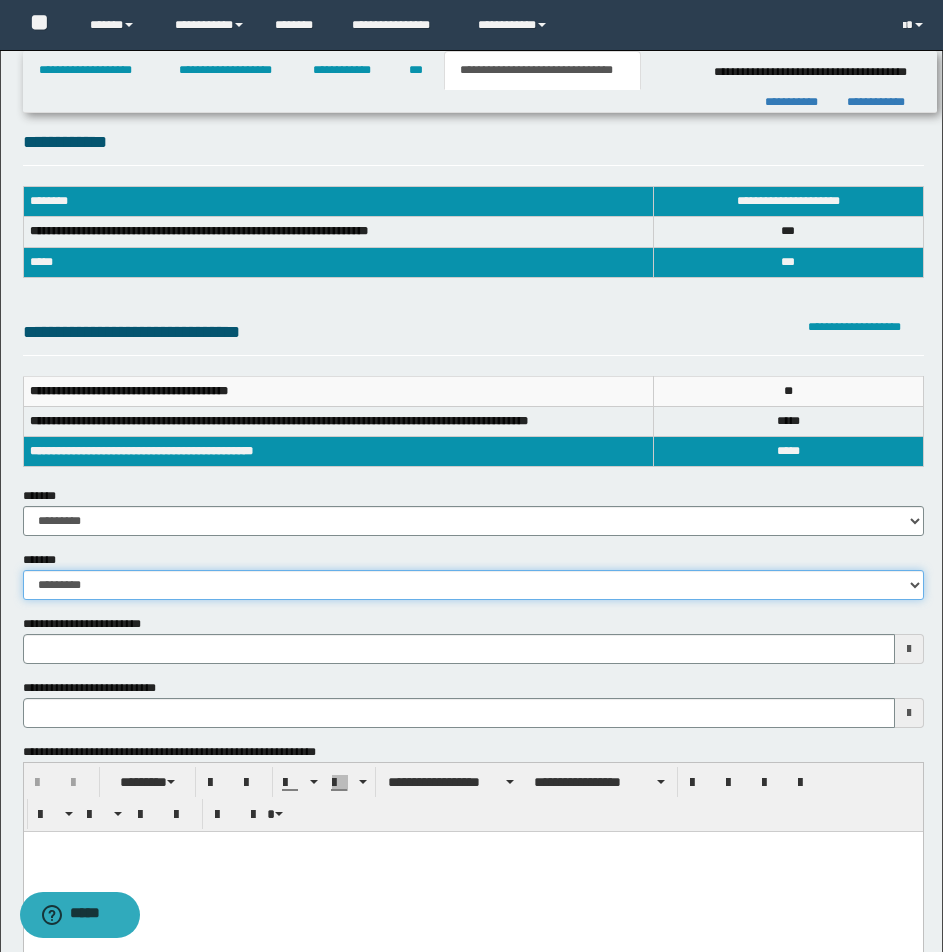click on "**********" at bounding box center [473, 585] 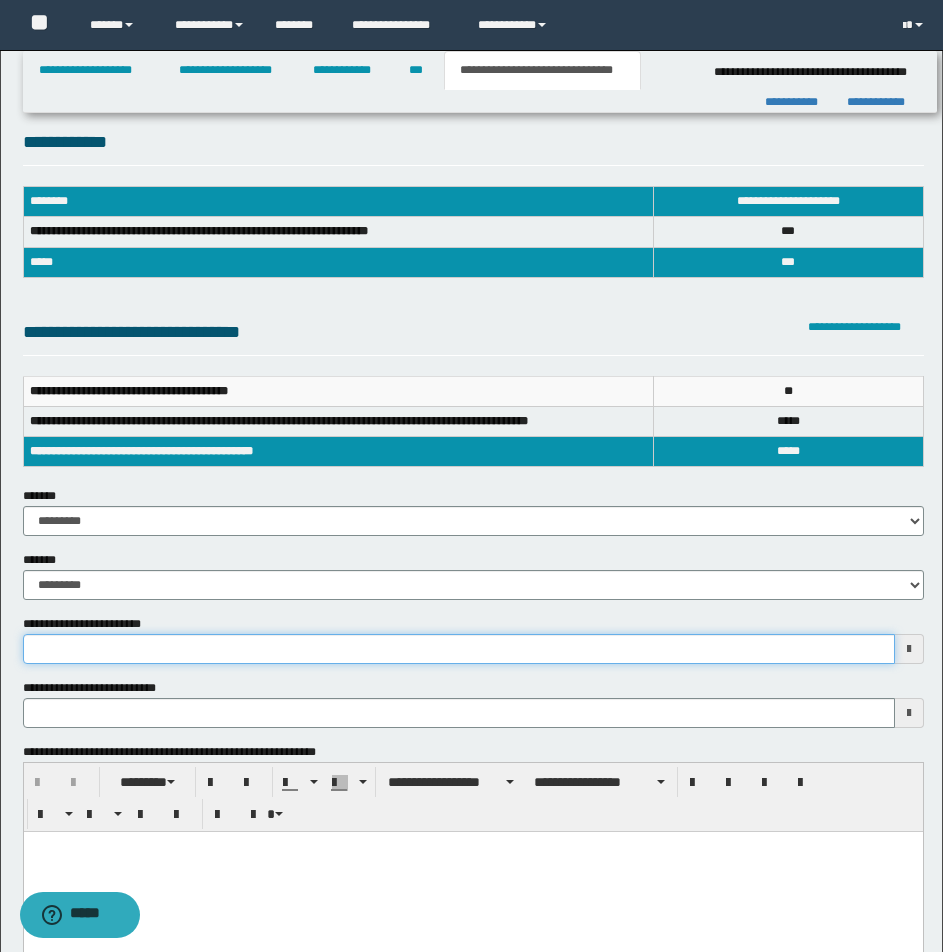 click on "**********" at bounding box center [459, 649] 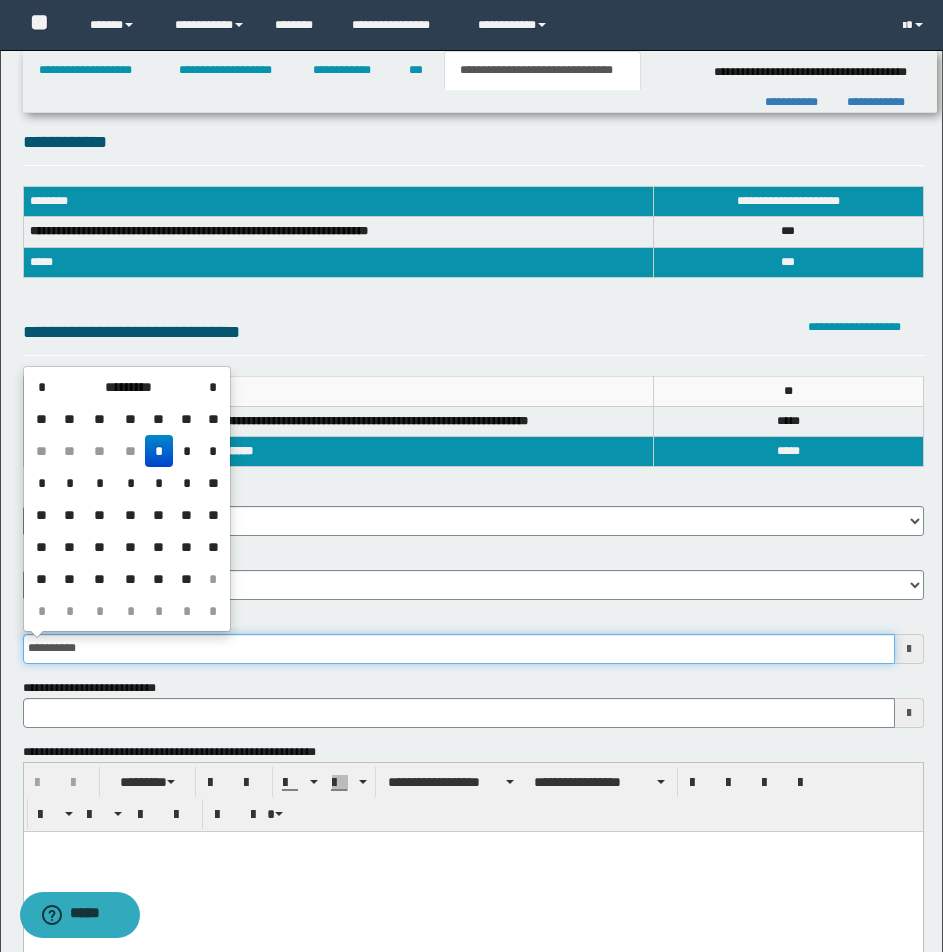 type on "**********" 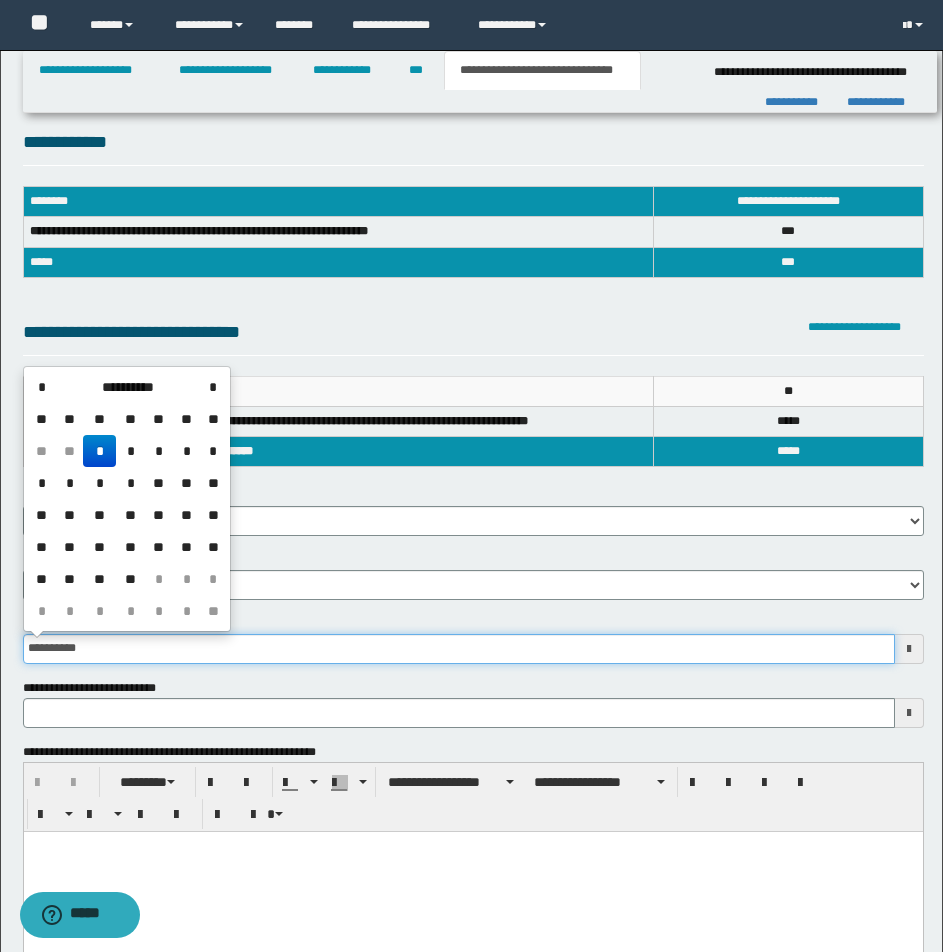 type 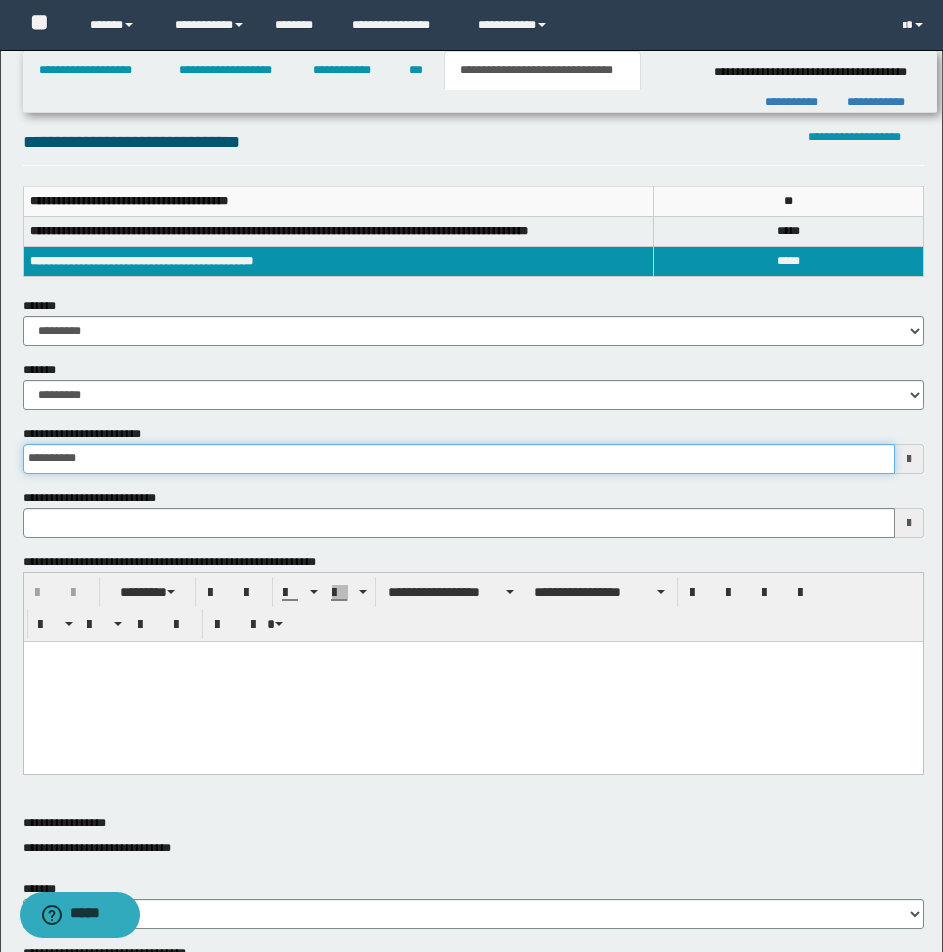 scroll, scrollTop: 278, scrollLeft: 0, axis: vertical 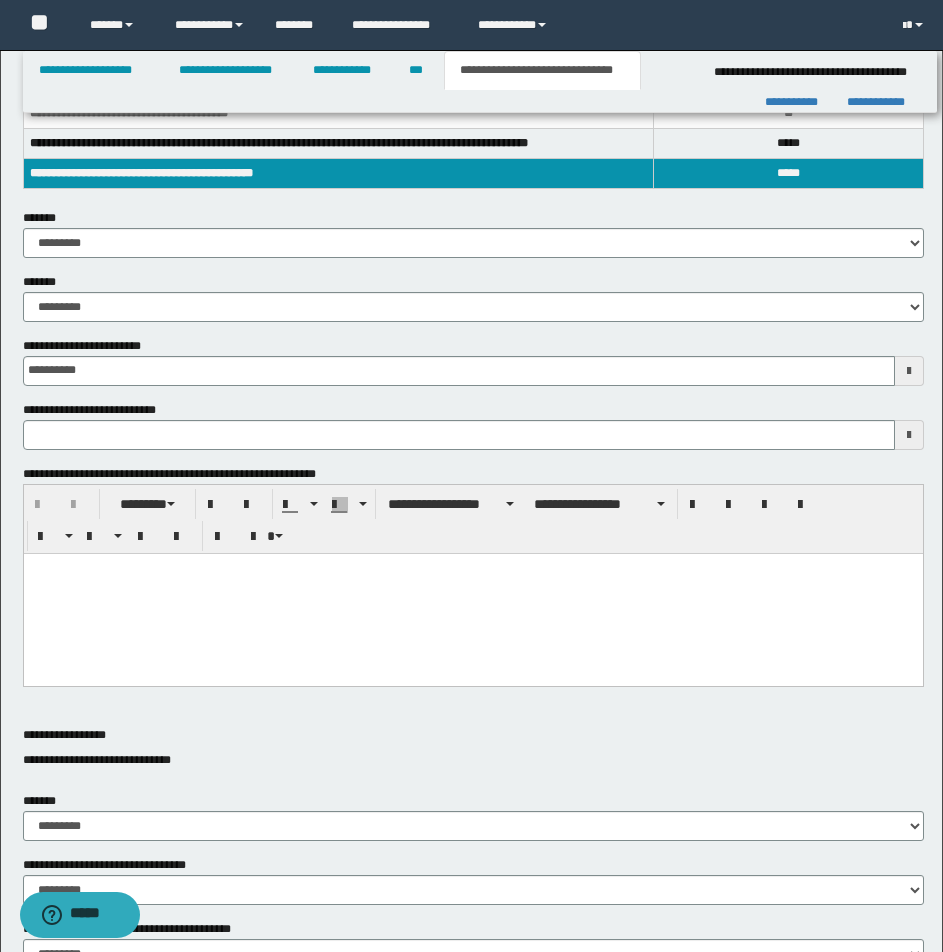click at bounding box center (472, 568) 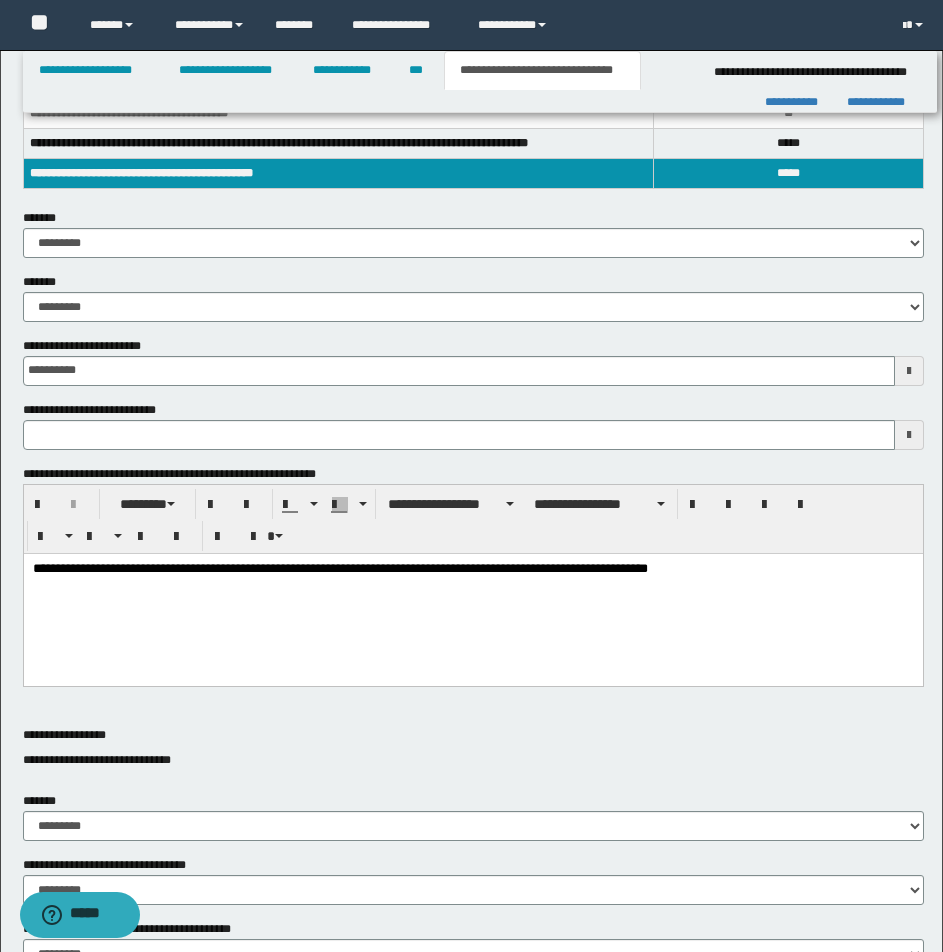 click on "**********" at bounding box center (472, 569) 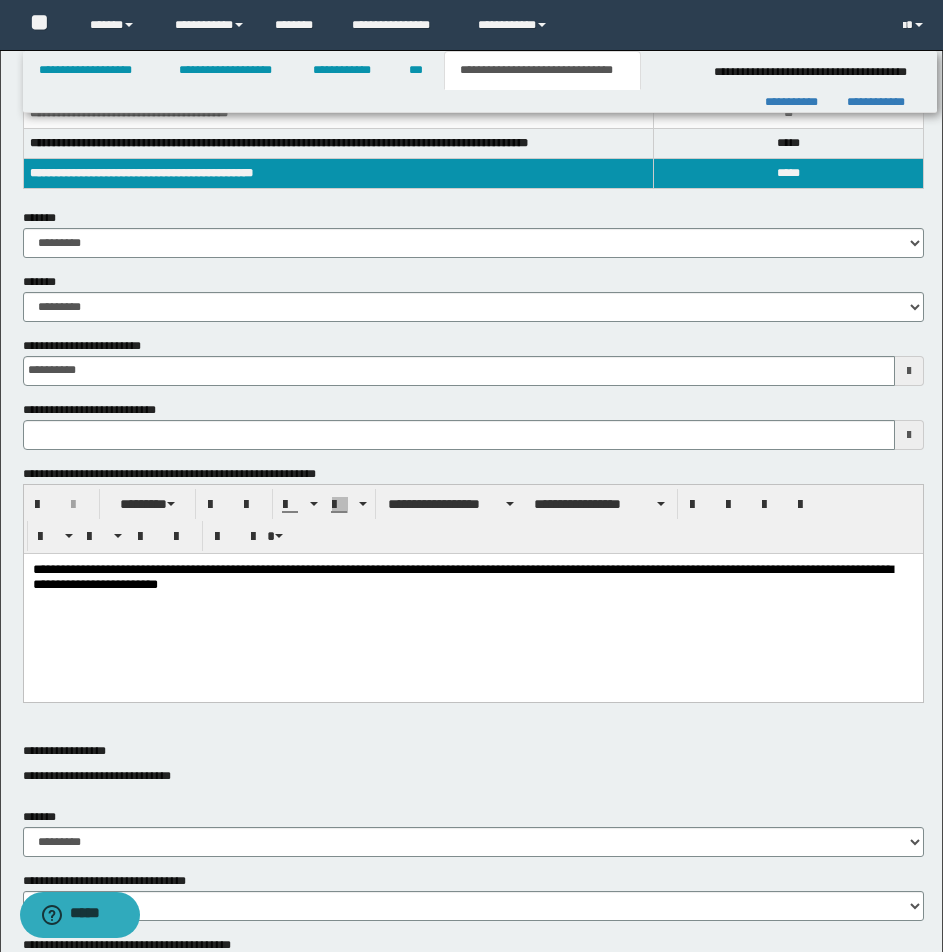 click on "**********" at bounding box center [473, 857] 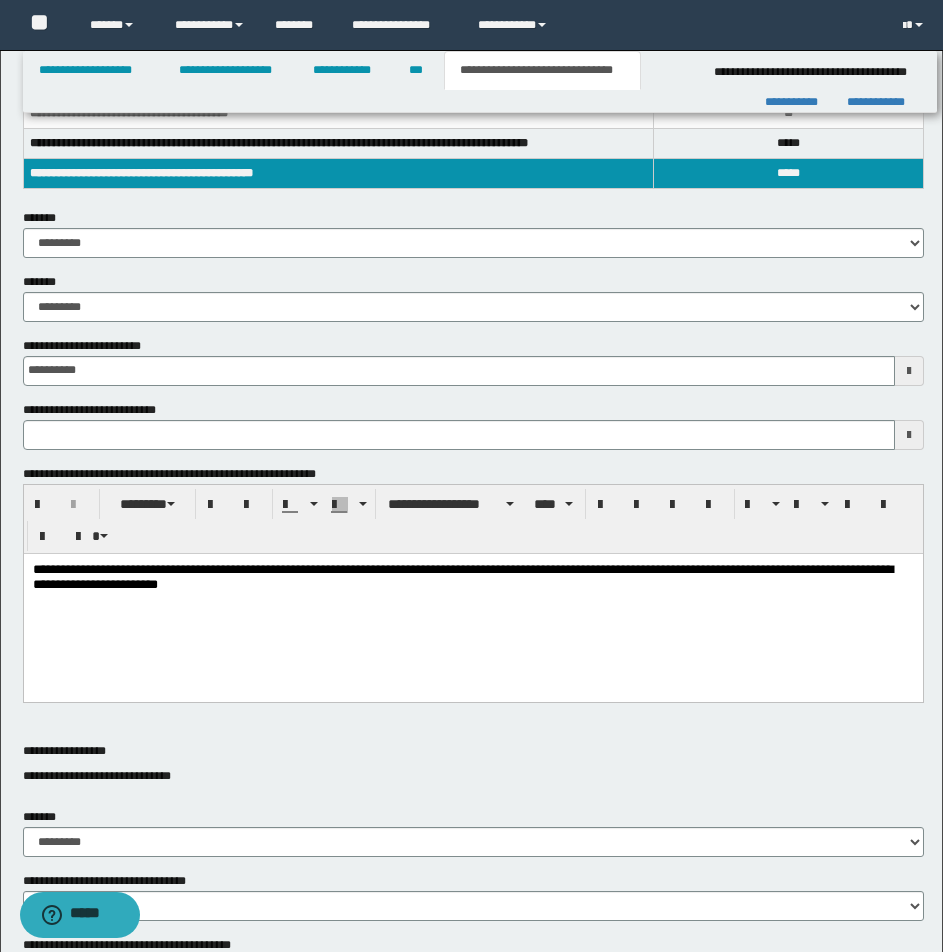 click on "**********" at bounding box center (472, 577) 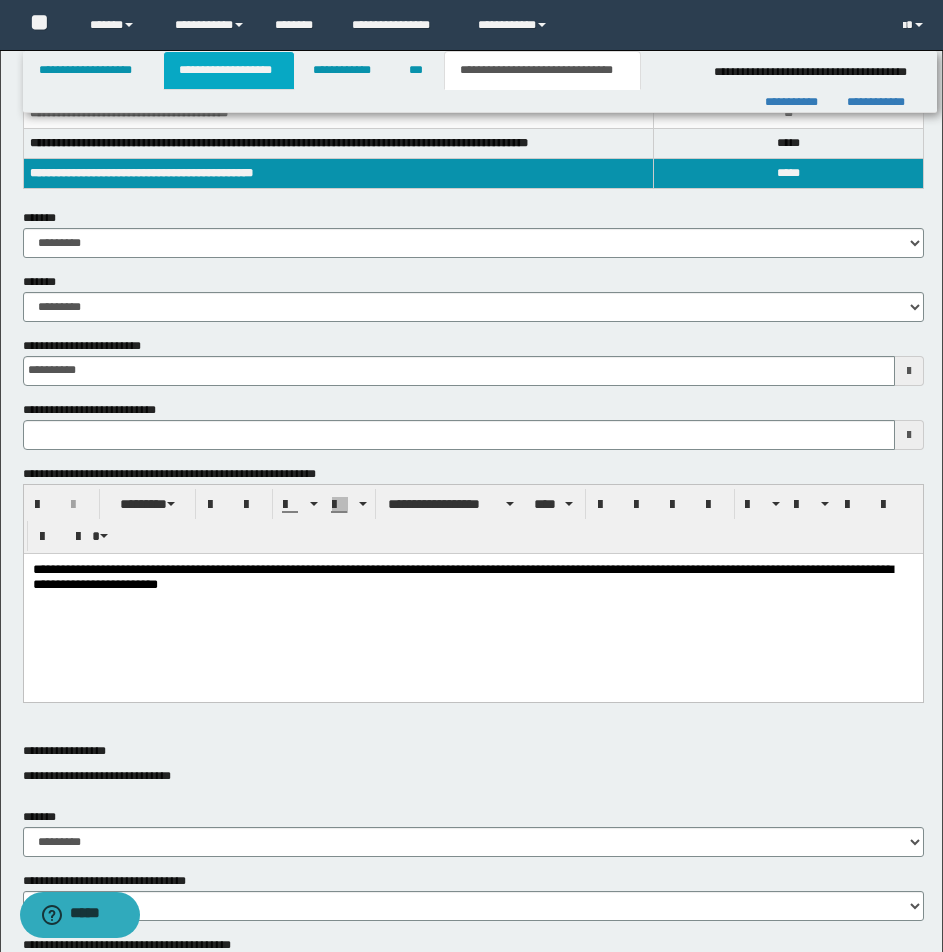 click on "**********" at bounding box center (229, 70) 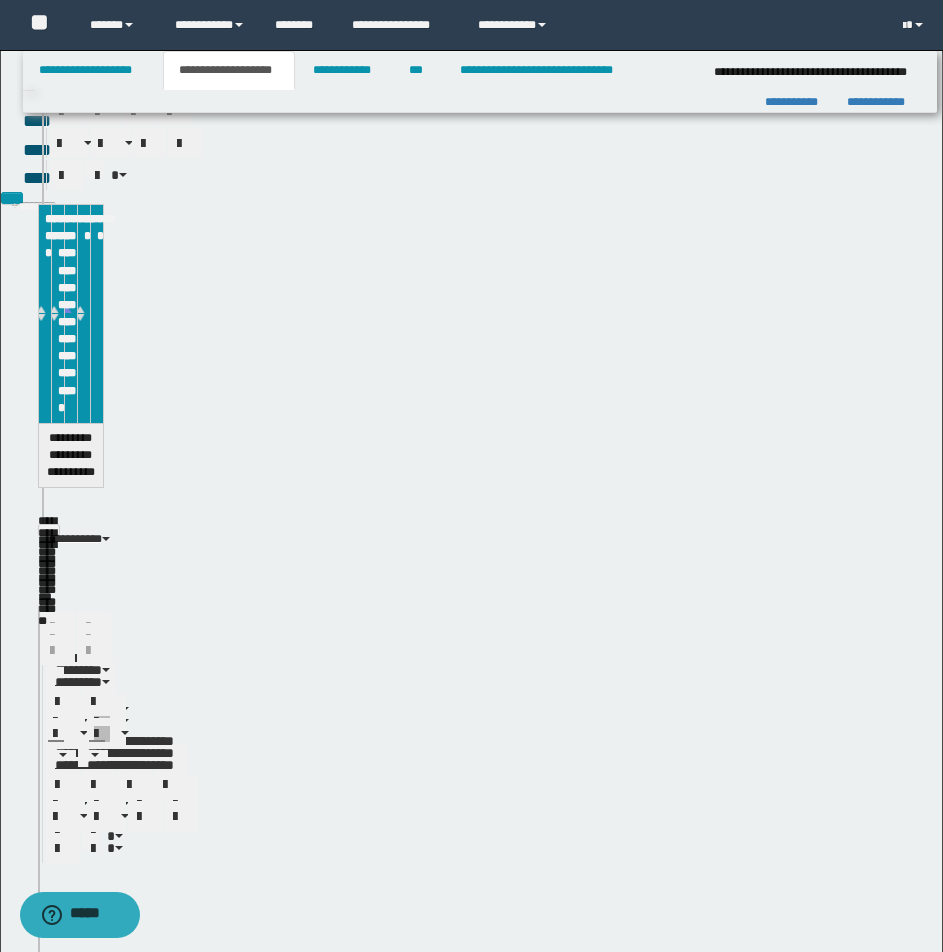 scroll, scrollTop: 309, scrollLeft: 0, axis: vertical 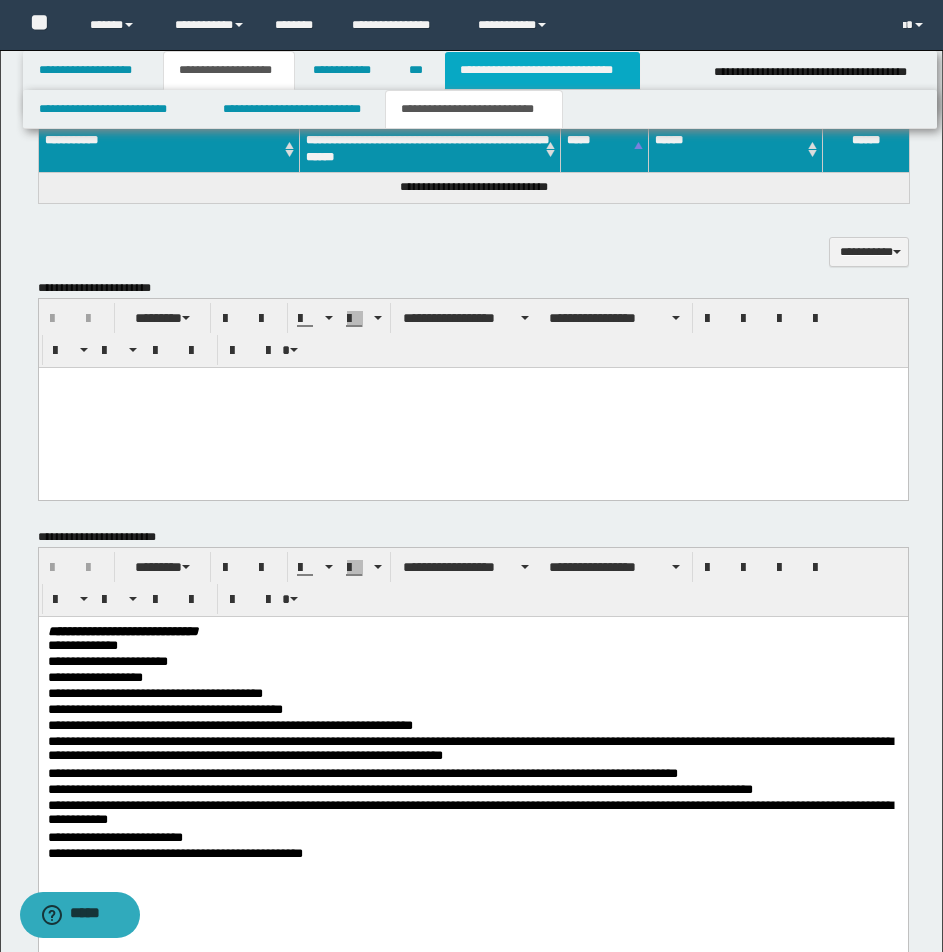 click on "**********" at bounding box center [542, 70] 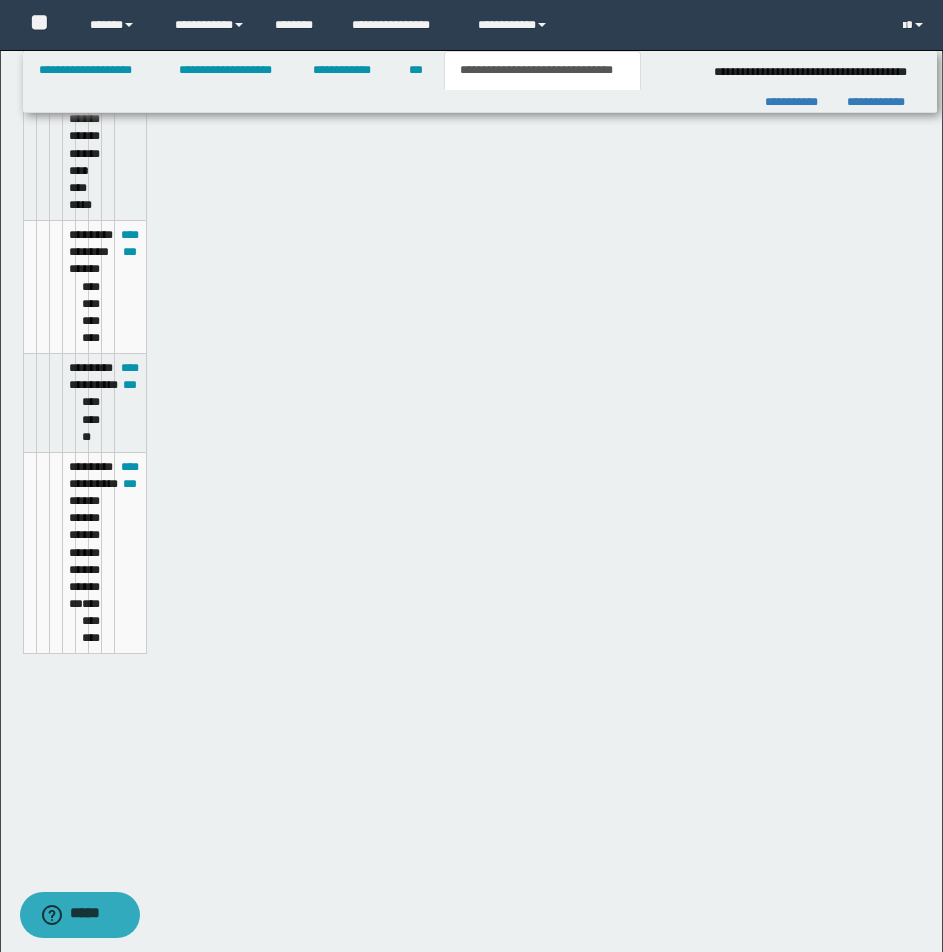 type on "**********" 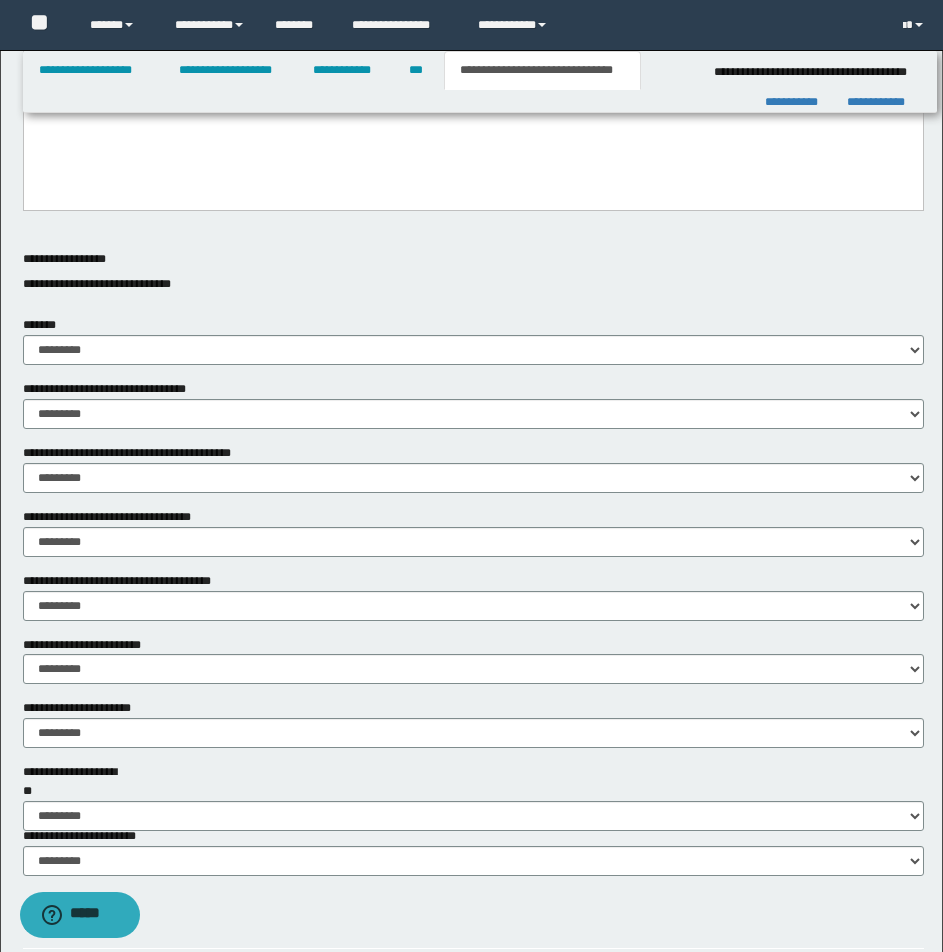 scroll, scrollTop: 0, scrollLeft: 0, axis: both 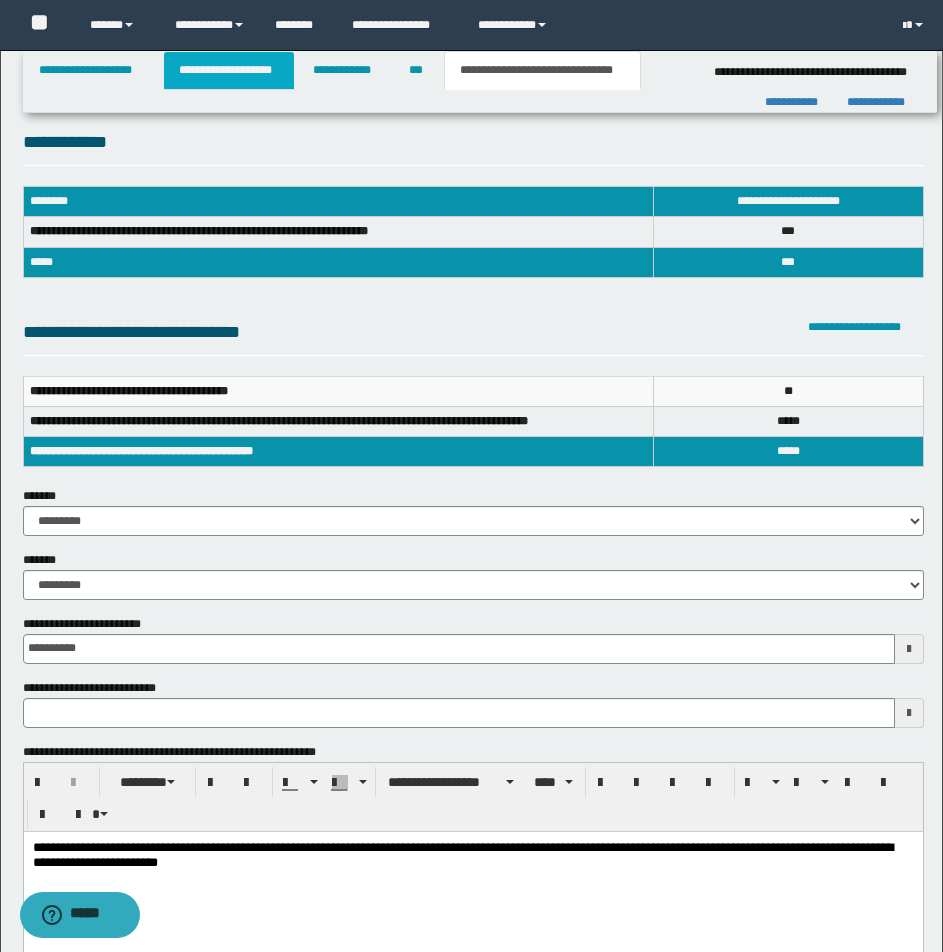 click on "**********" at bounding box center (229, 70) 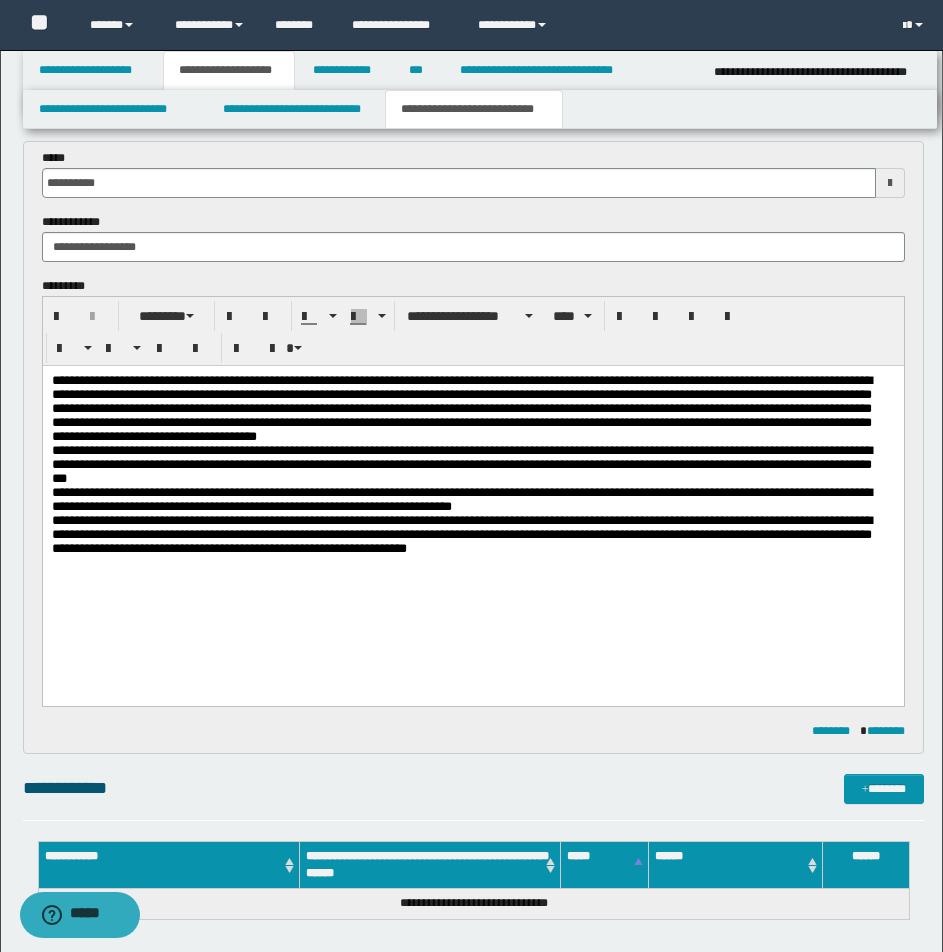 scroll, scrollTop: 120, scrollLeft: 0, axis: vertical 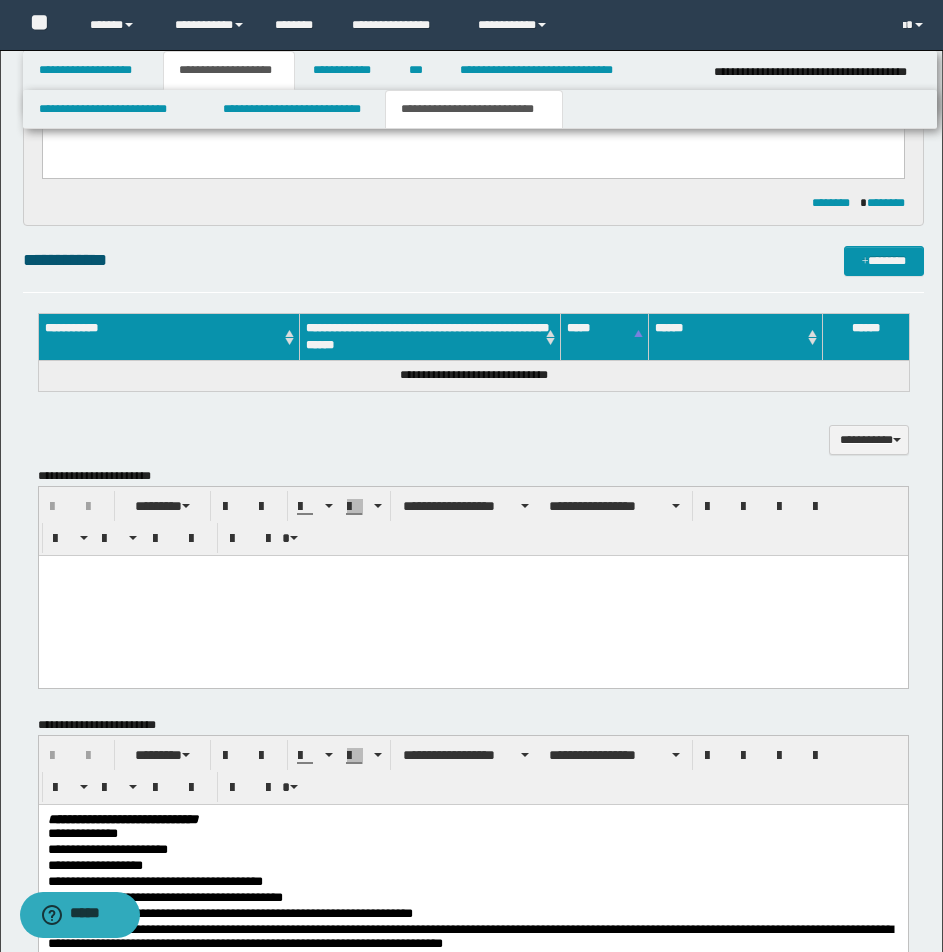 click at bounding box center (472, 570) 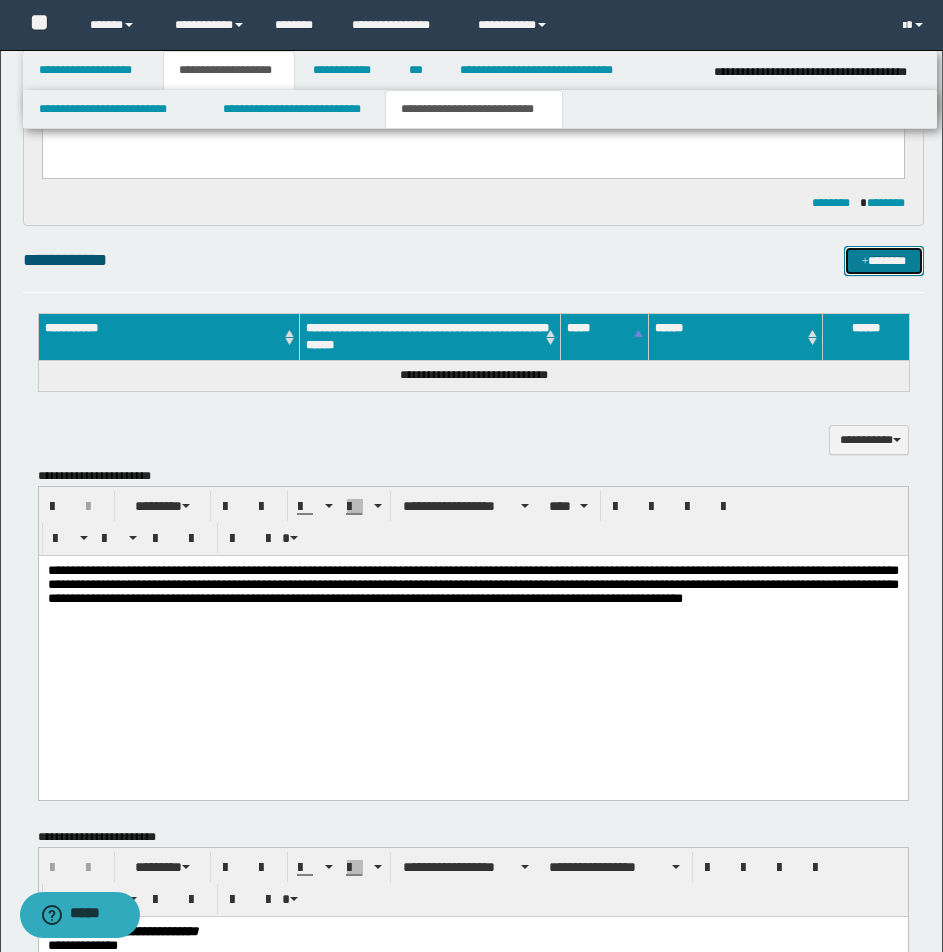 click on "*******" at bounding box center (884, 261) 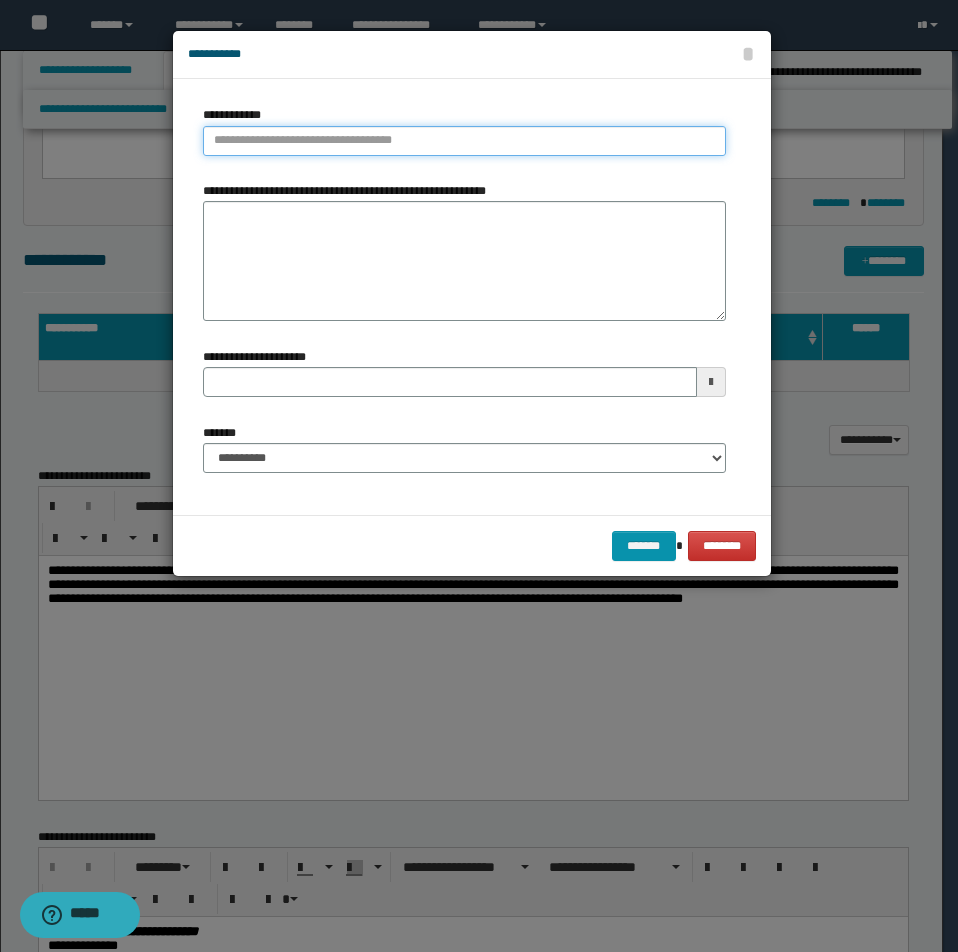 click on "**********" at bounding box center (464, 141) 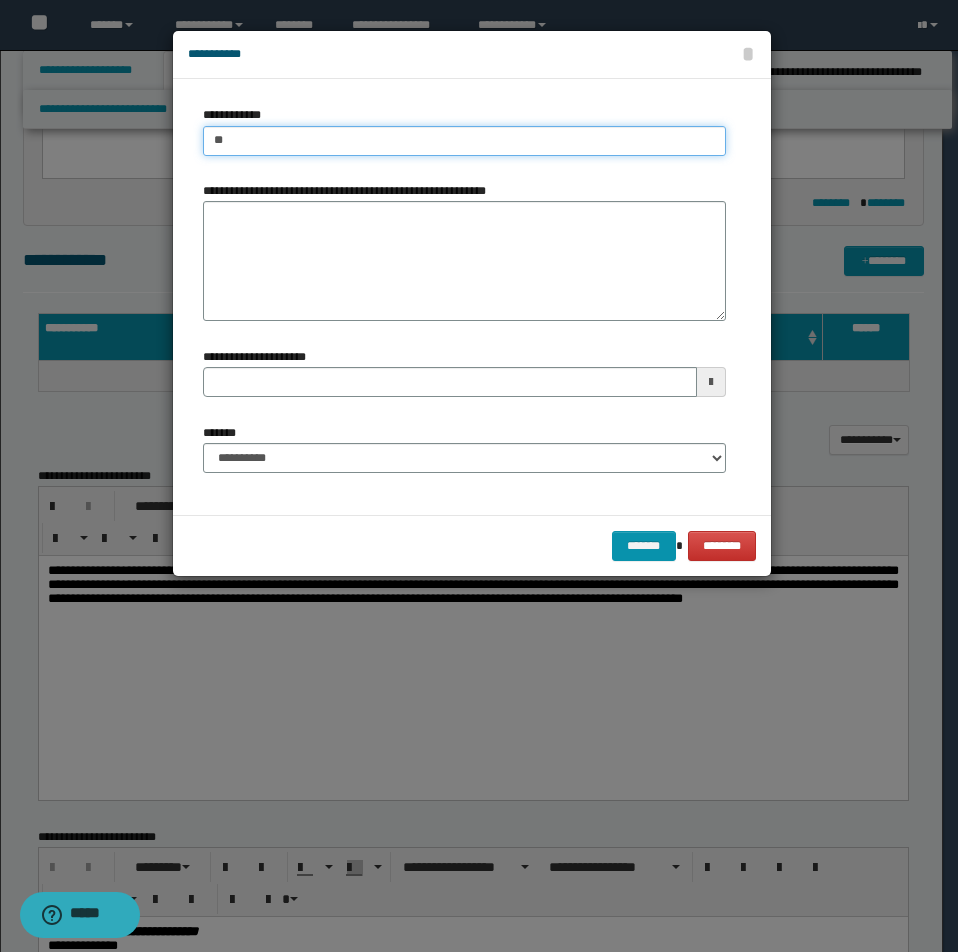 type on "***" 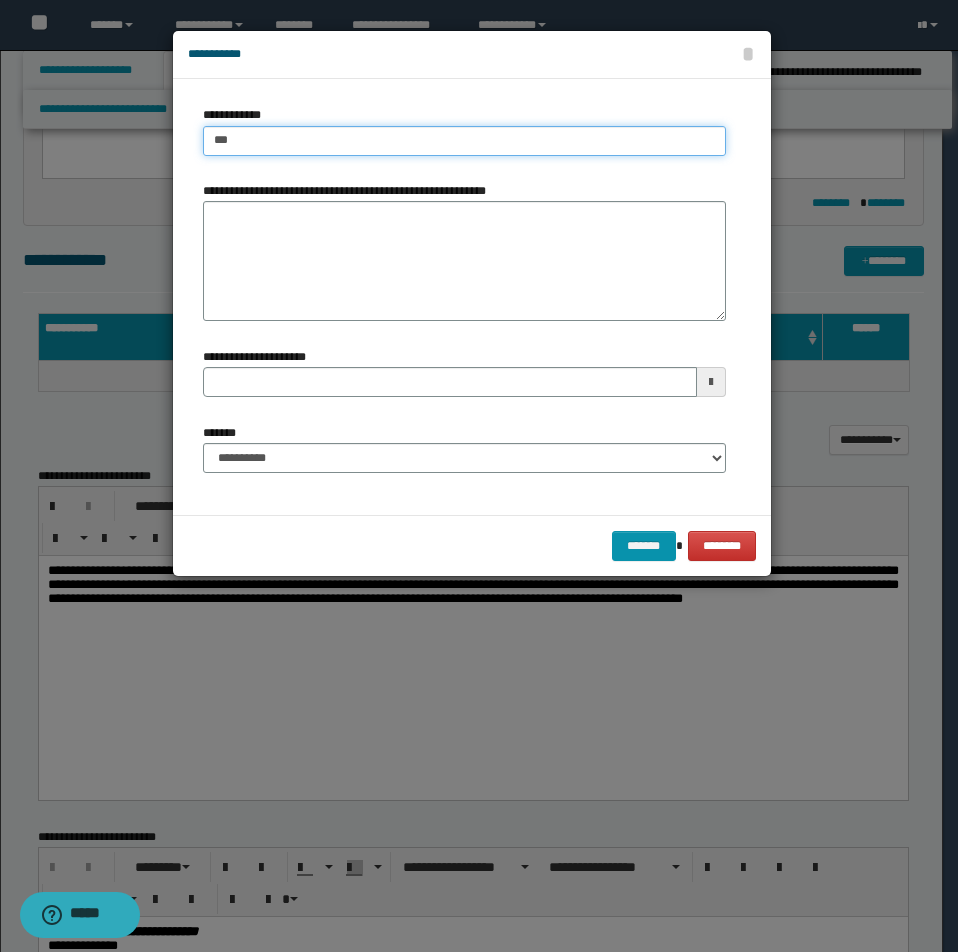 type on "***" 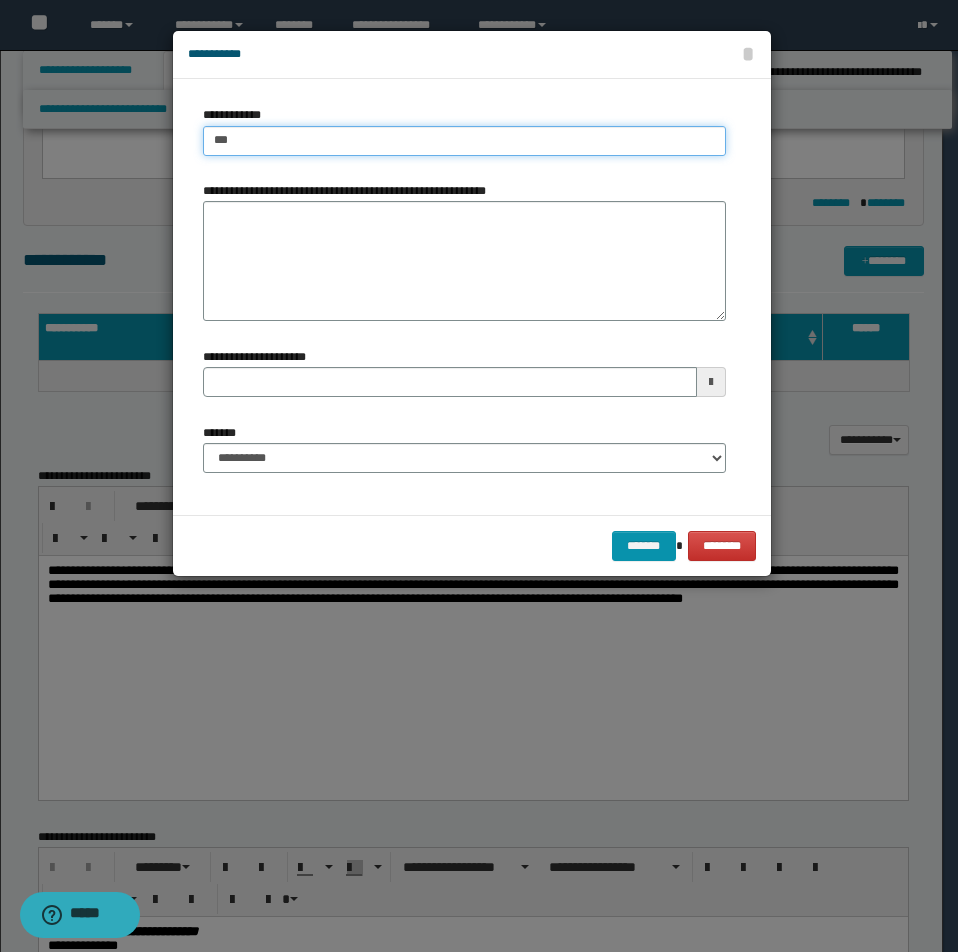 type 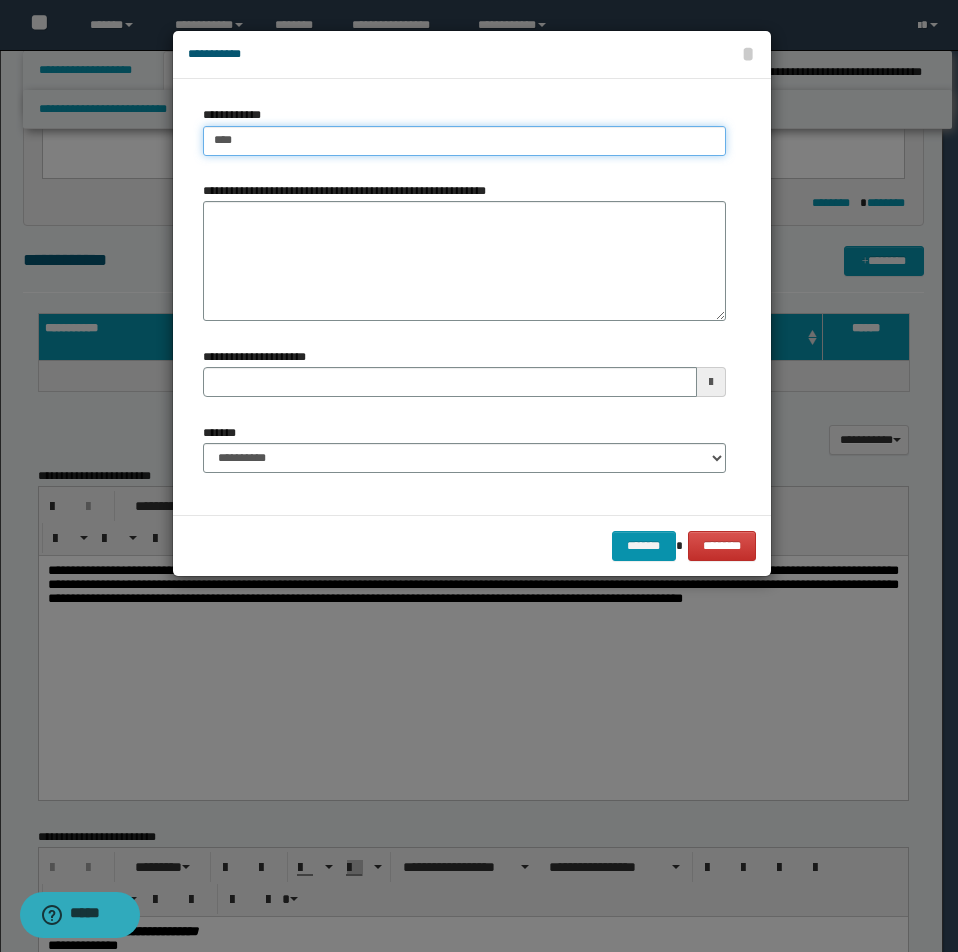 type on "****" 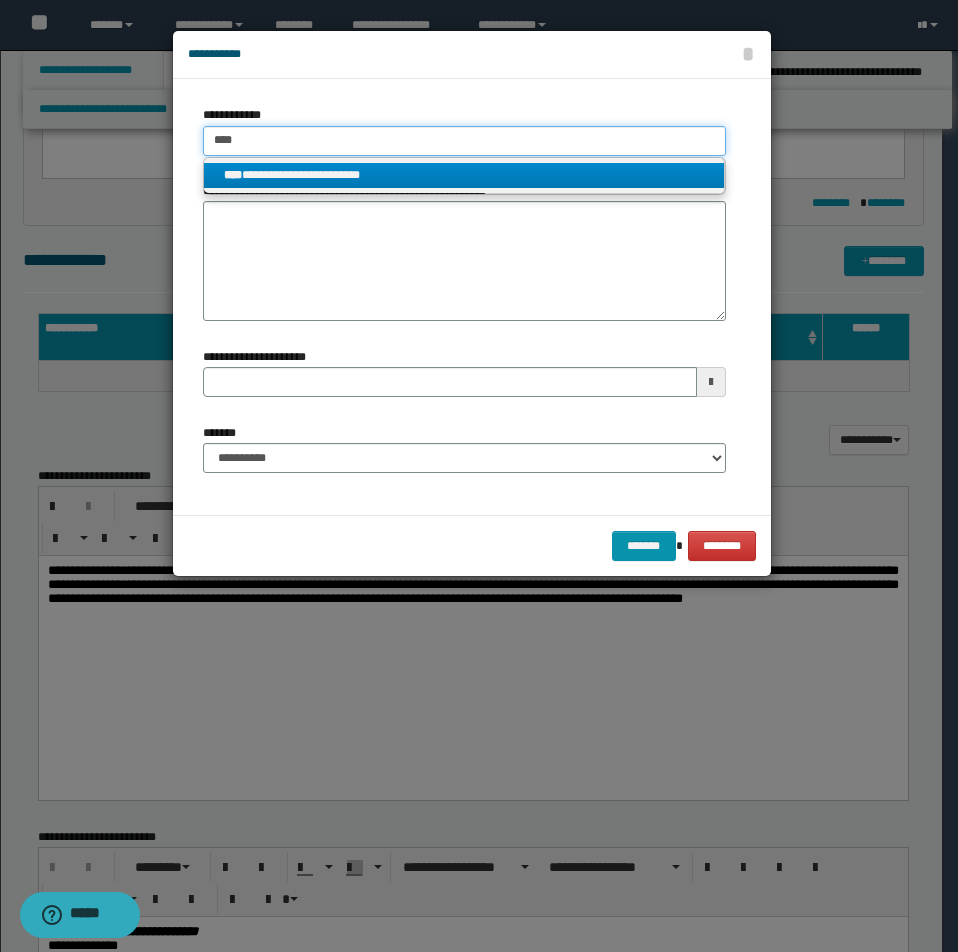 type on "****" 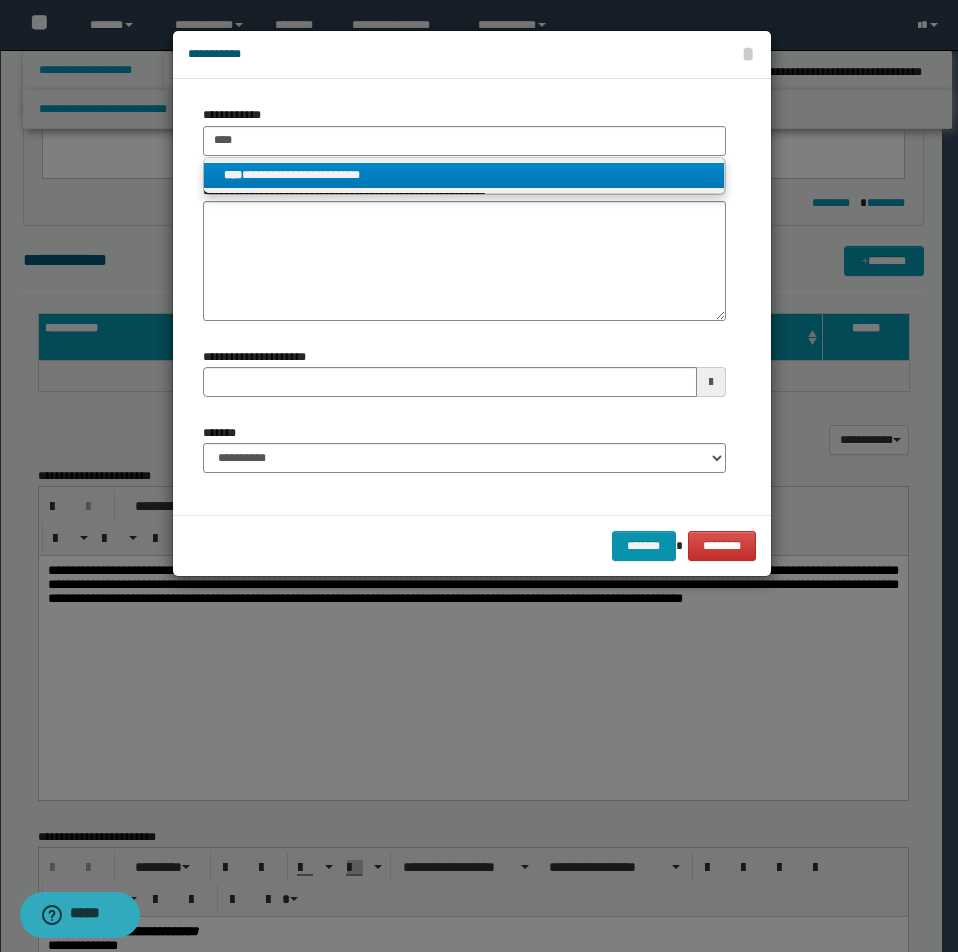 drag, startPoint x: 322, startPoint y: 170, endPoint x: 249, endPoint y: 161, distance: 73.552704 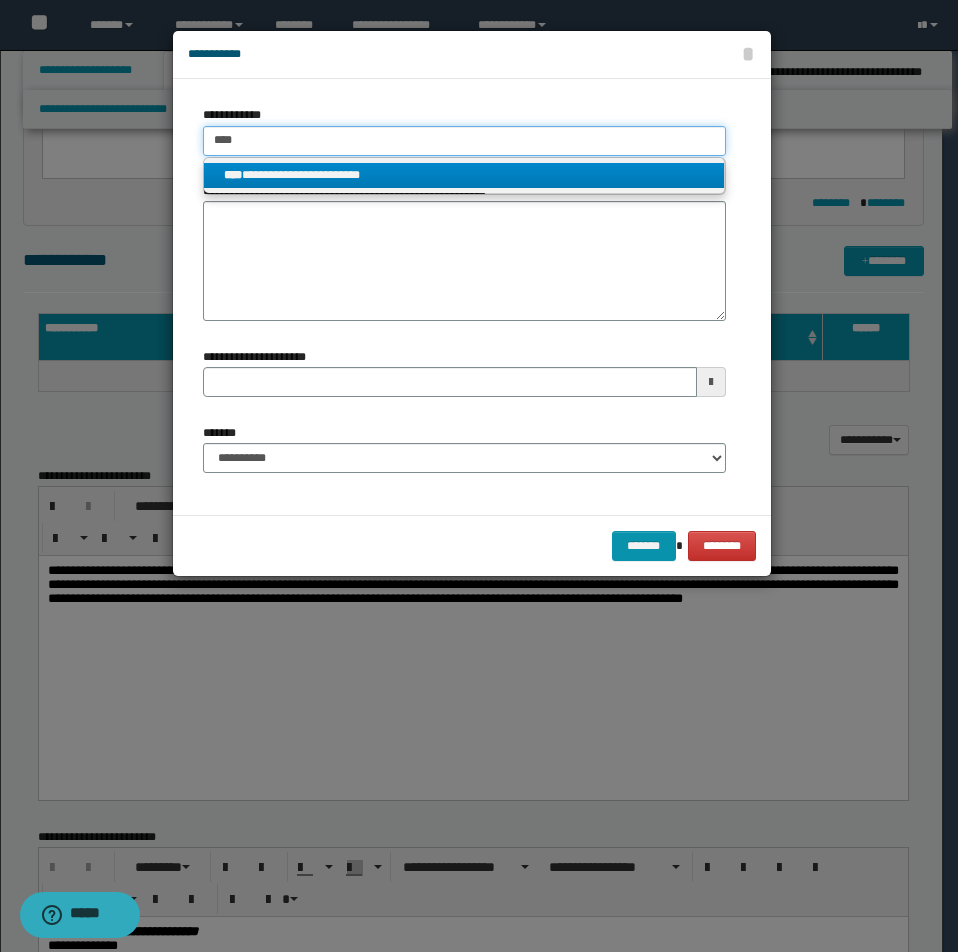 type 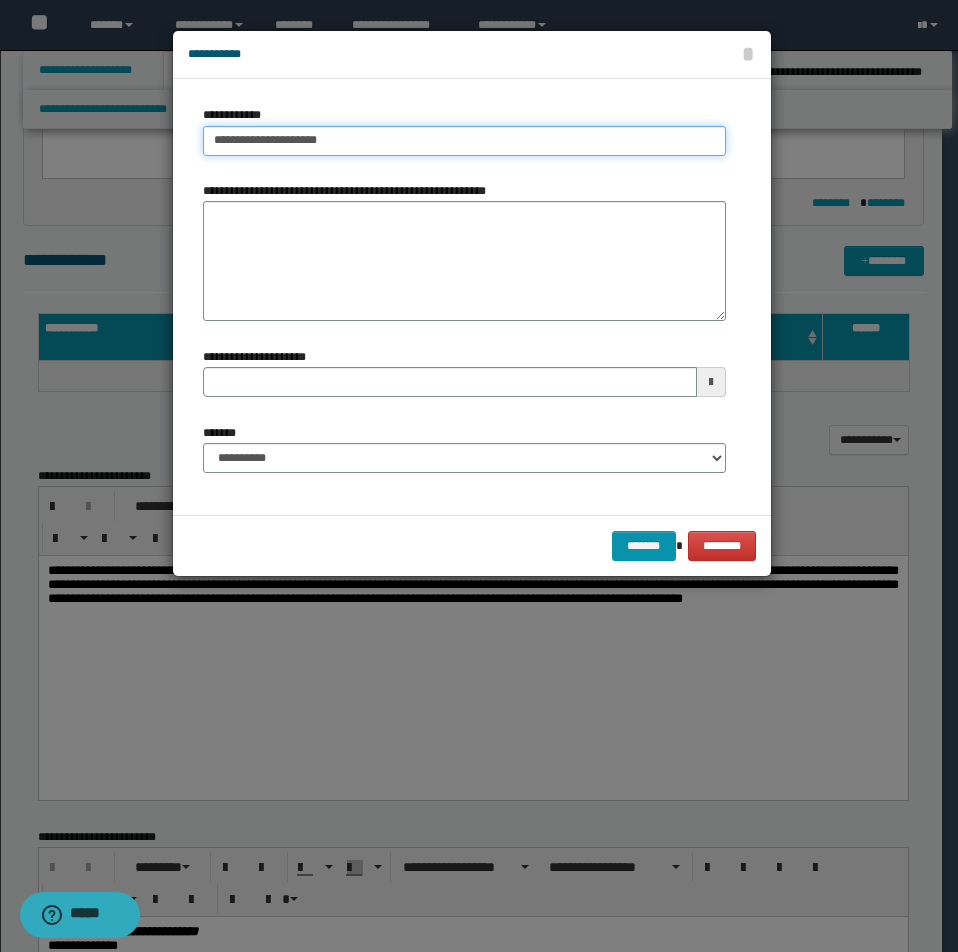 drag, startPoint x: 214, startPoint y: 138, endPoint x: 530, endPoint y: 148, distance: 316.1582 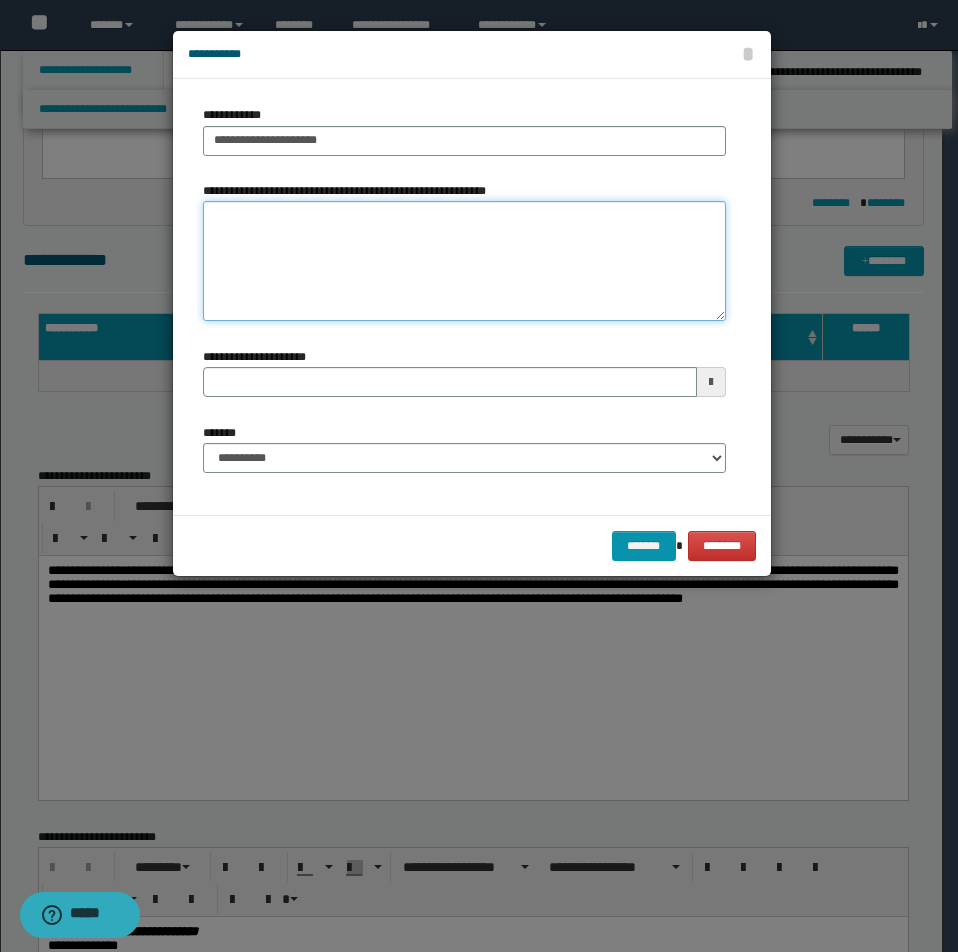 click on "**********" at bounding box center (464, 261) 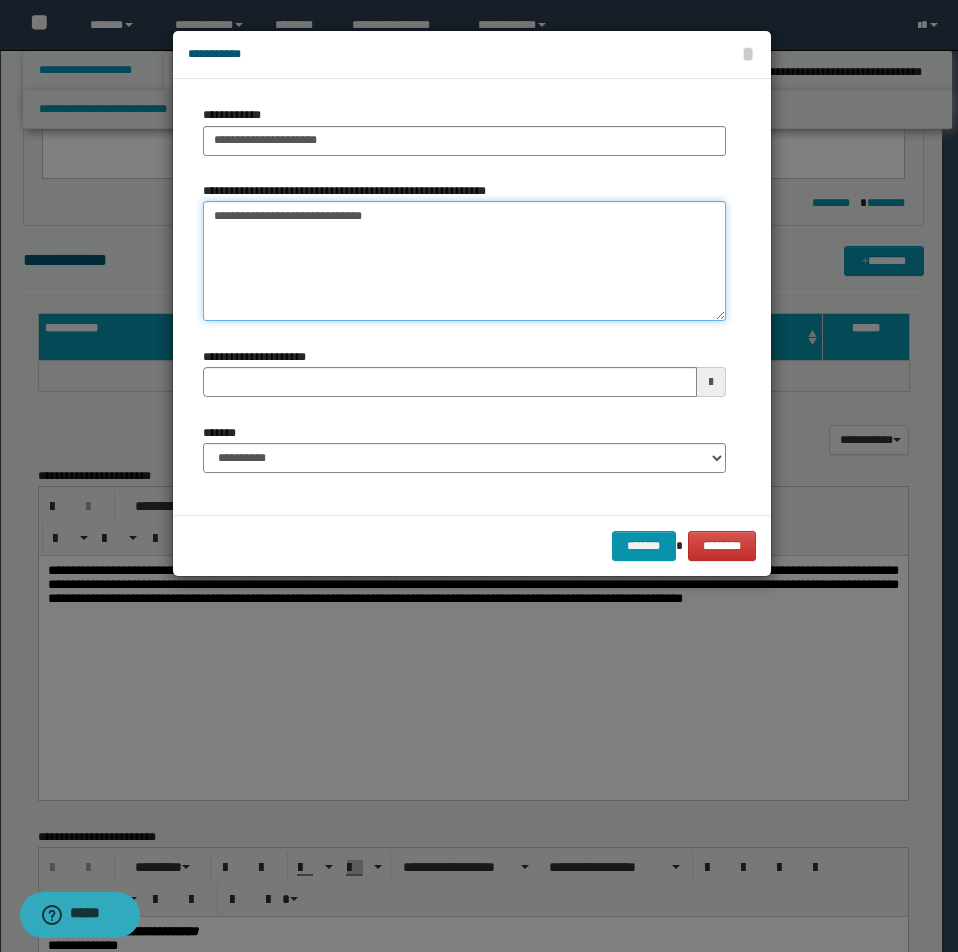 type on "**********" 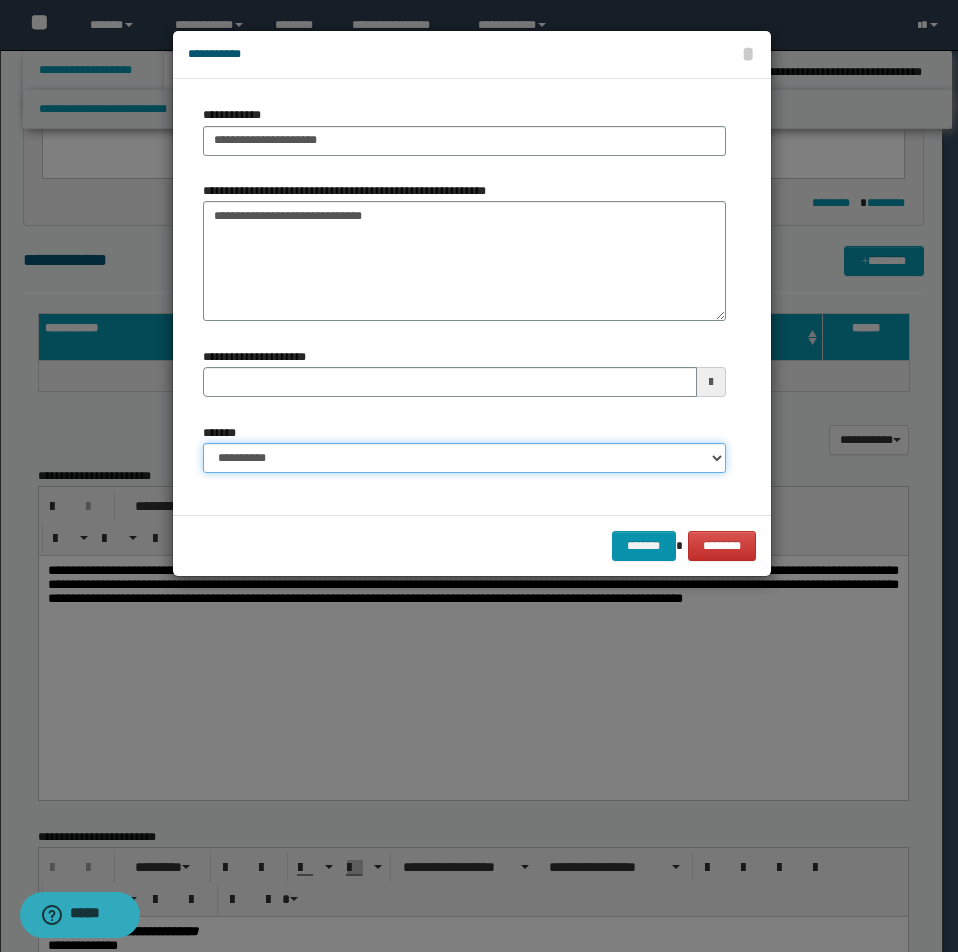 click on "**********" at bounding box center (464, 458) 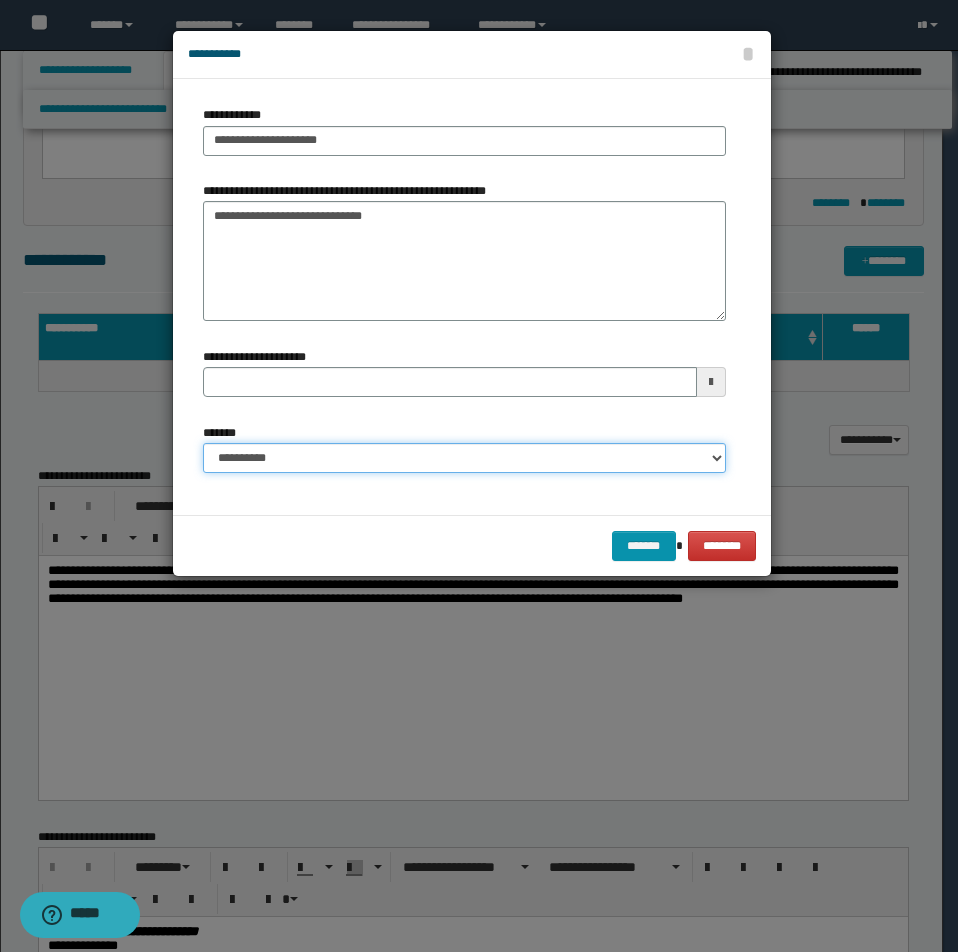 select on "*" 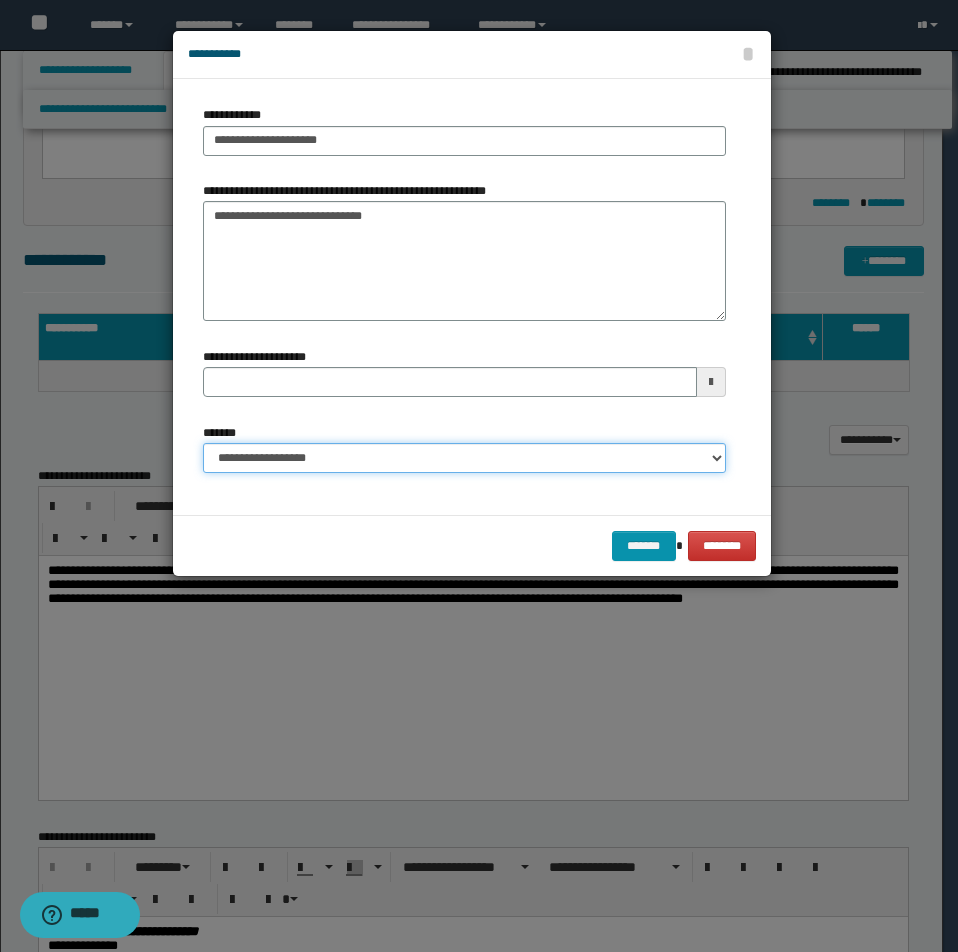 click on "**********" at bounding box center (464, 458) 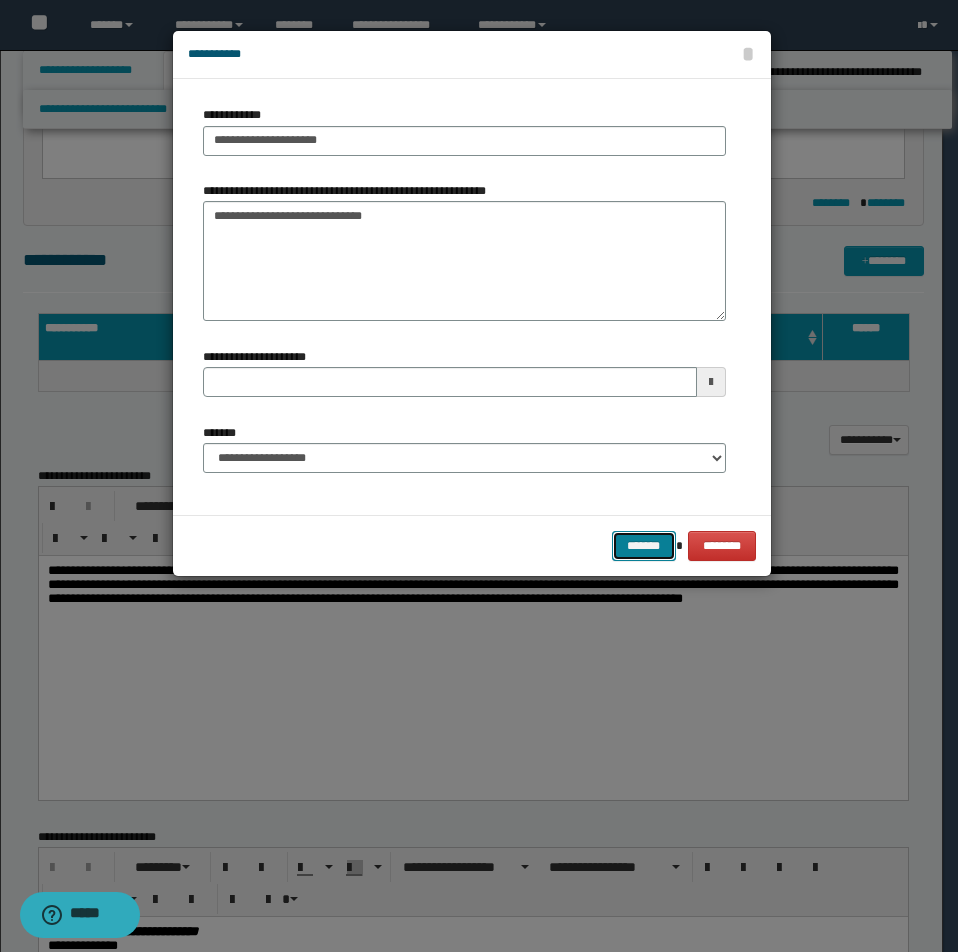 click on "*******" at bounding box center (644, 546) 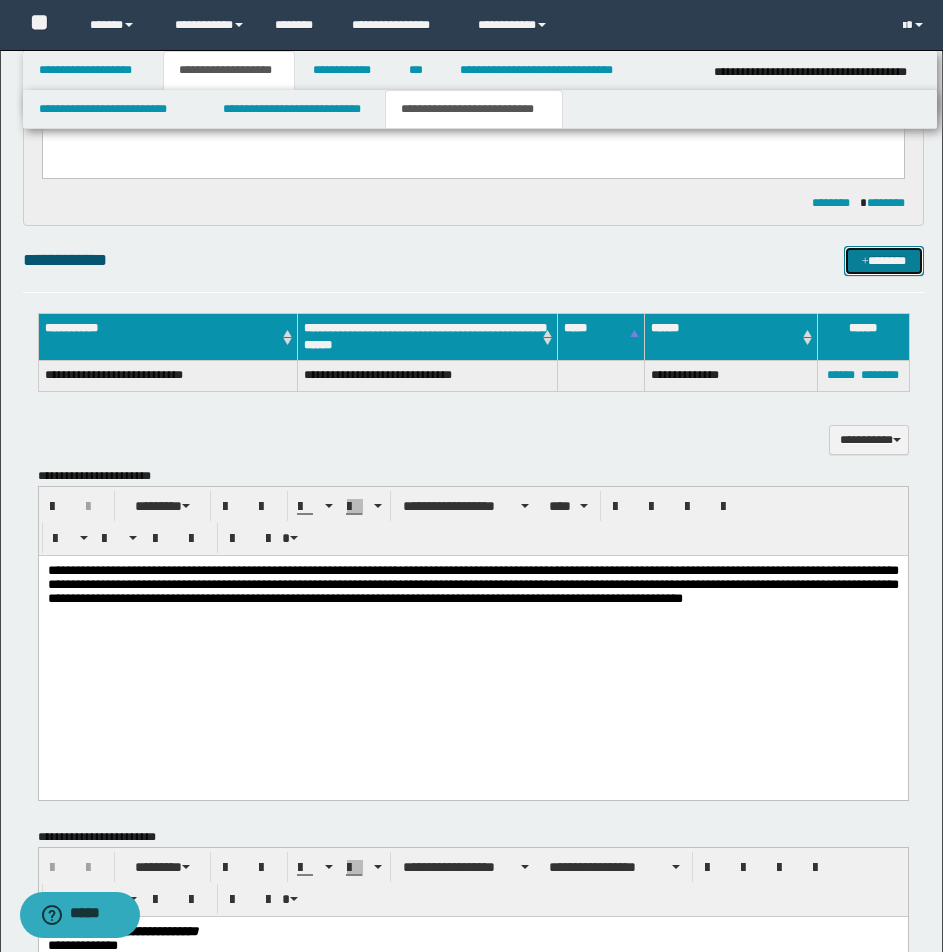 click on "*******" at bounding box center (884, 261) 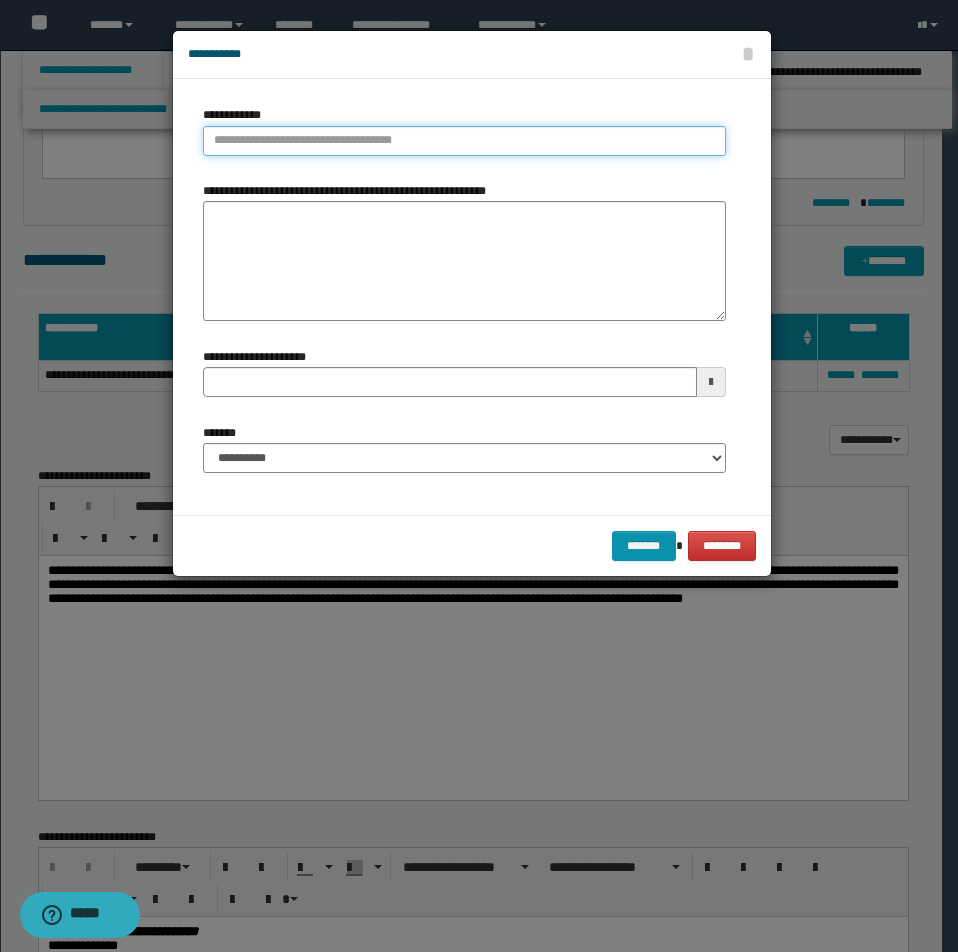 type on "**********" 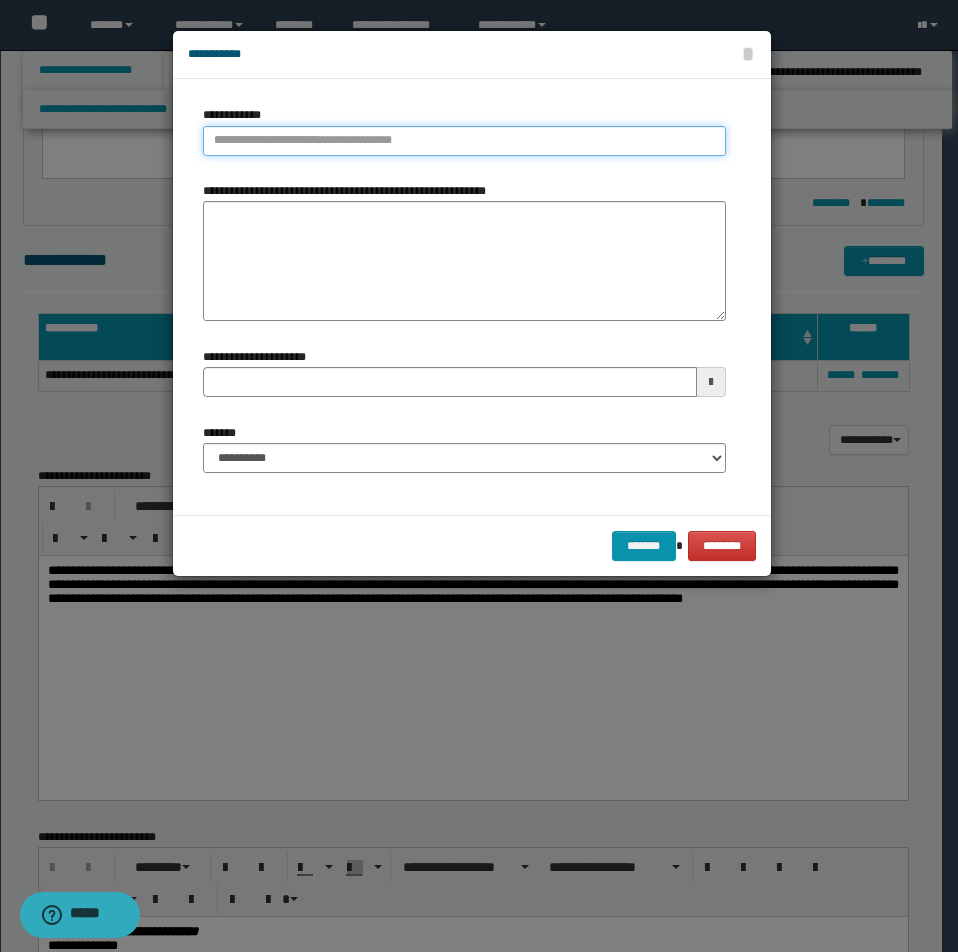 click on "**********" at bounding box center [464, 141] 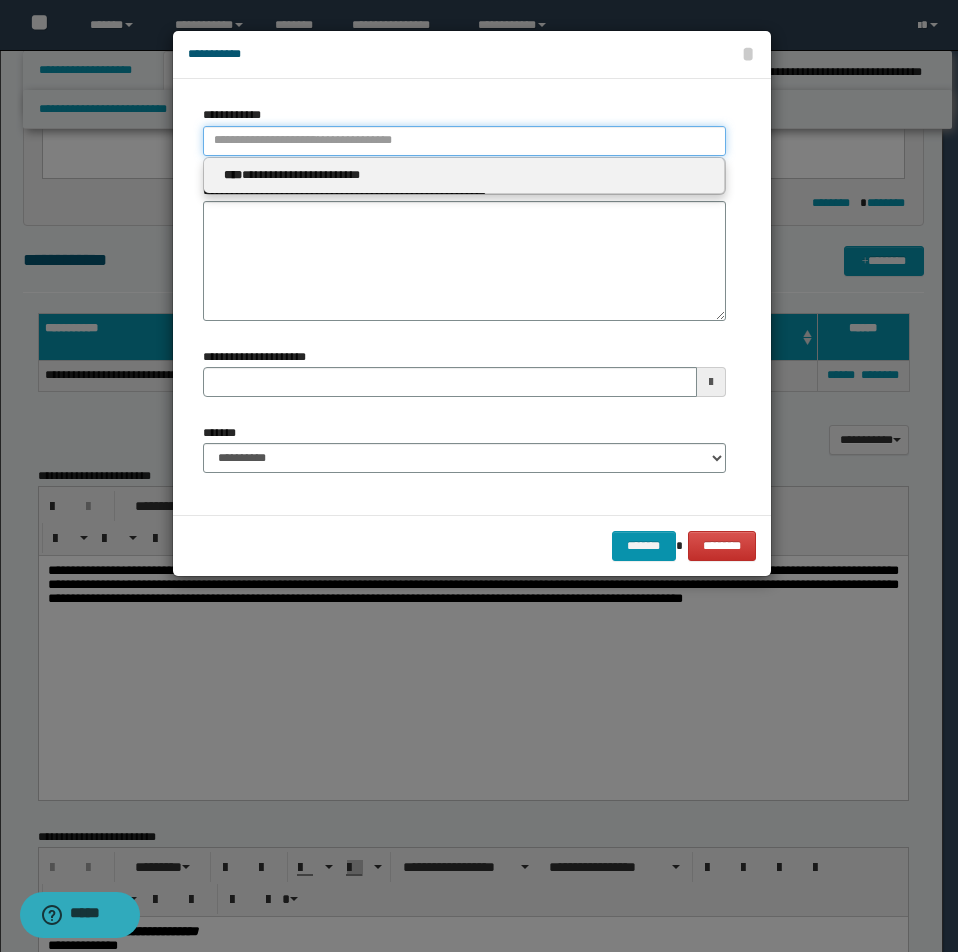 type 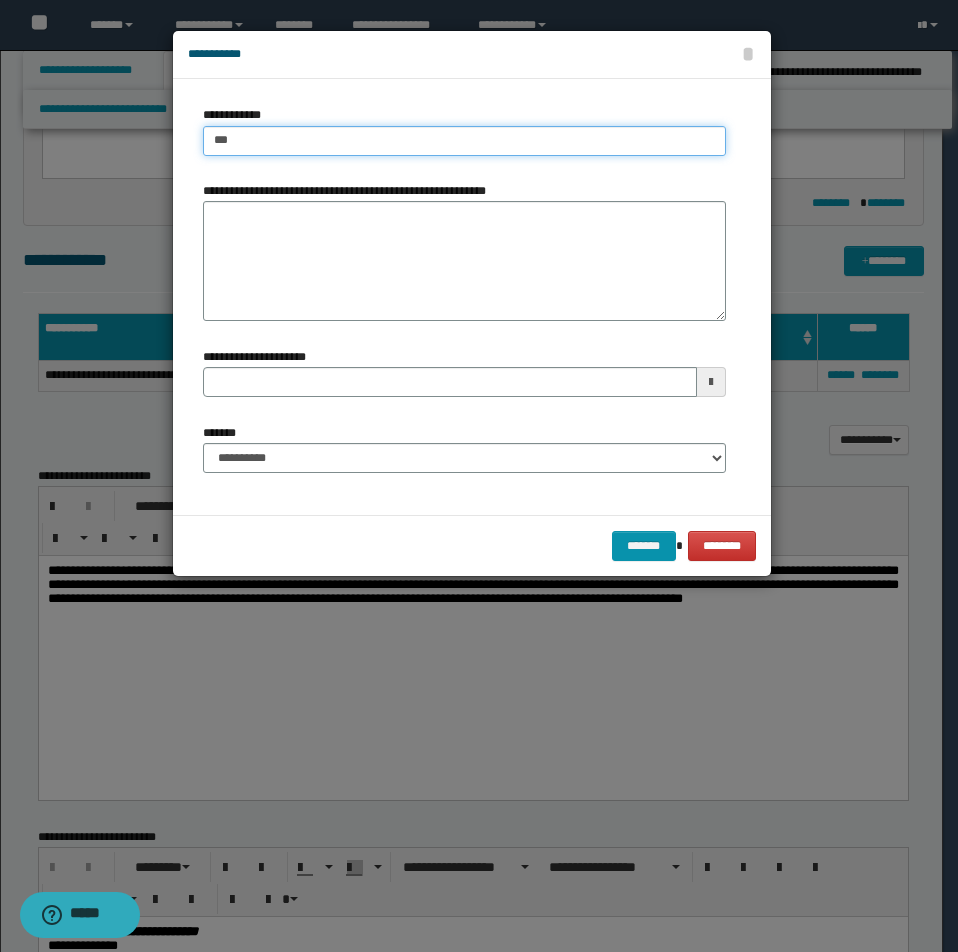 type on "****" 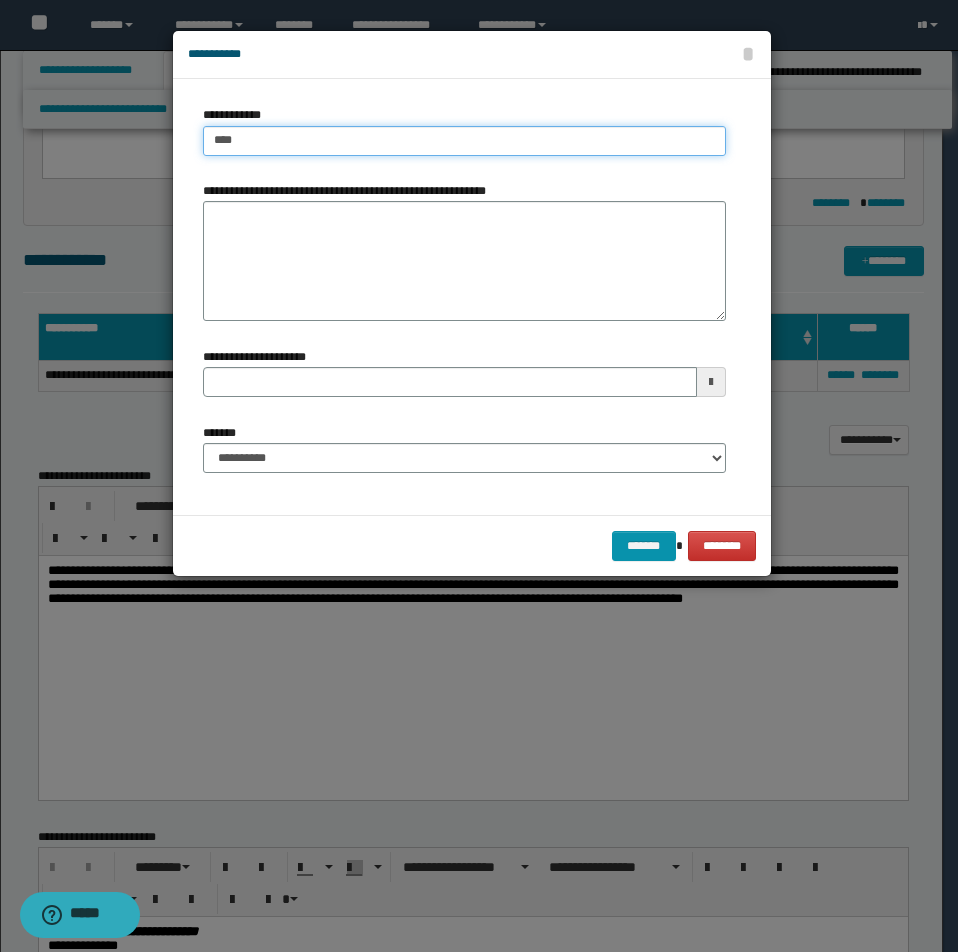 type on "****" 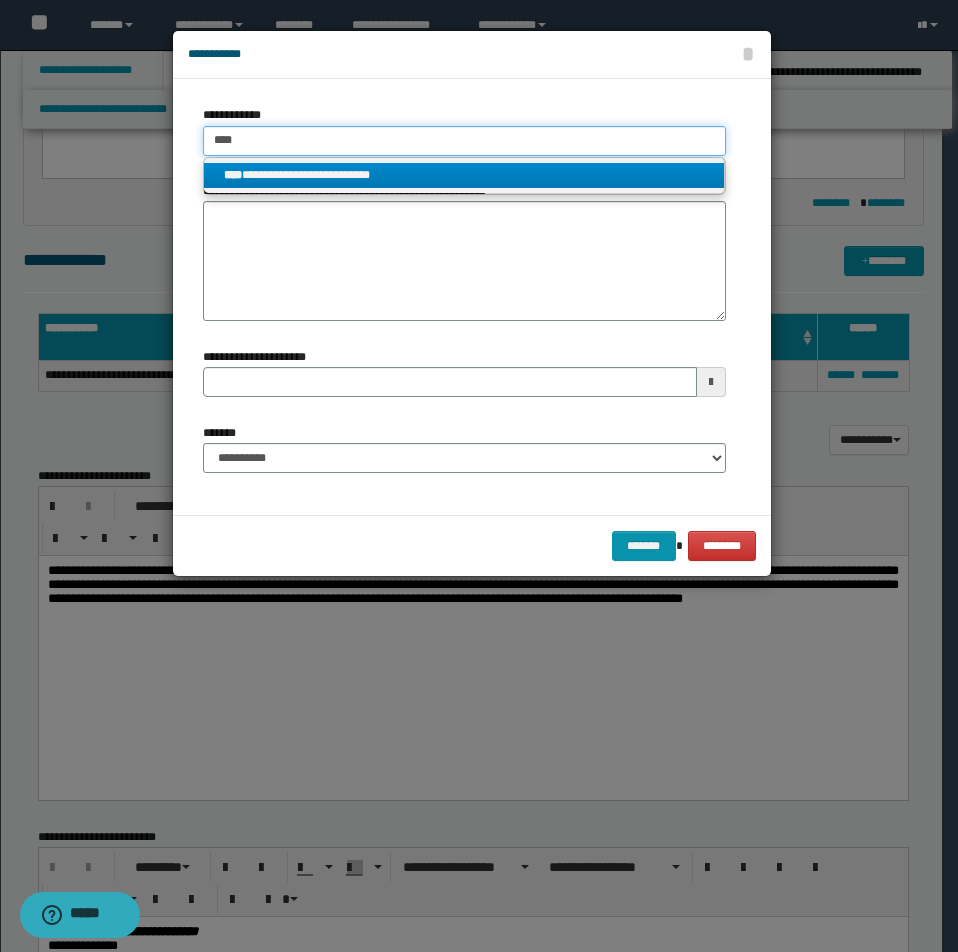 type on "****" 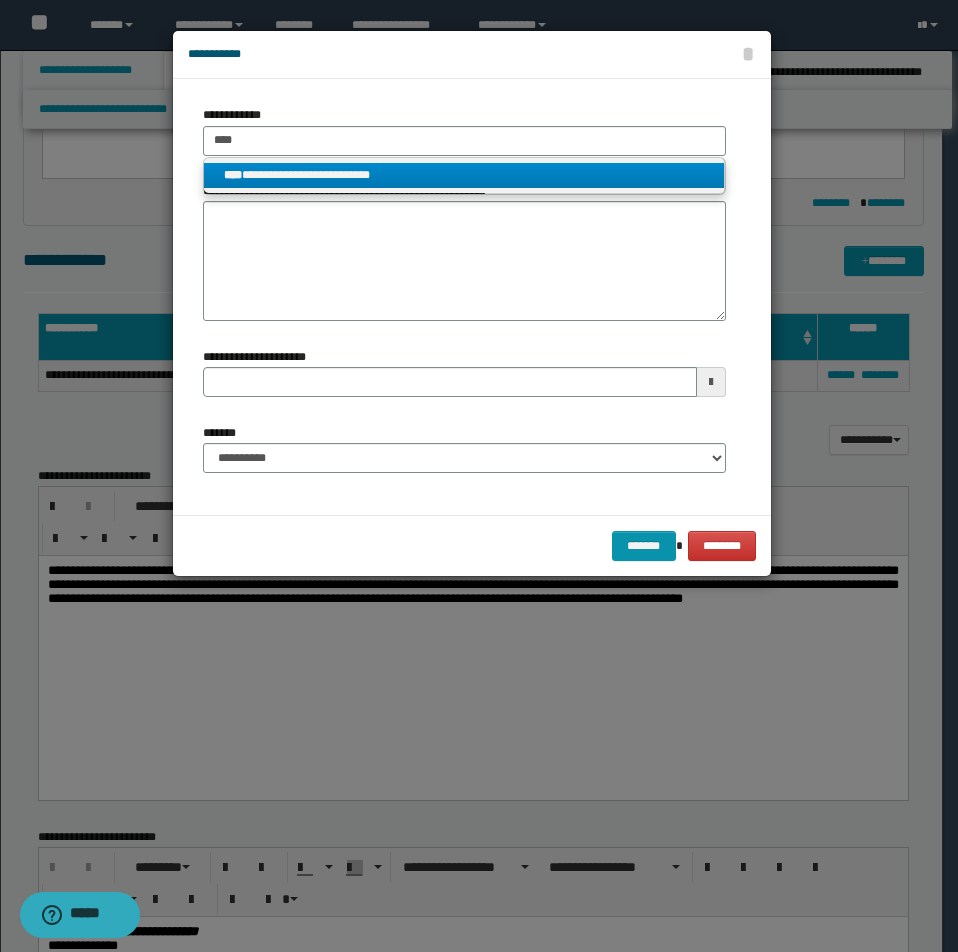 click on "**********" at bounding box center [464, 175] 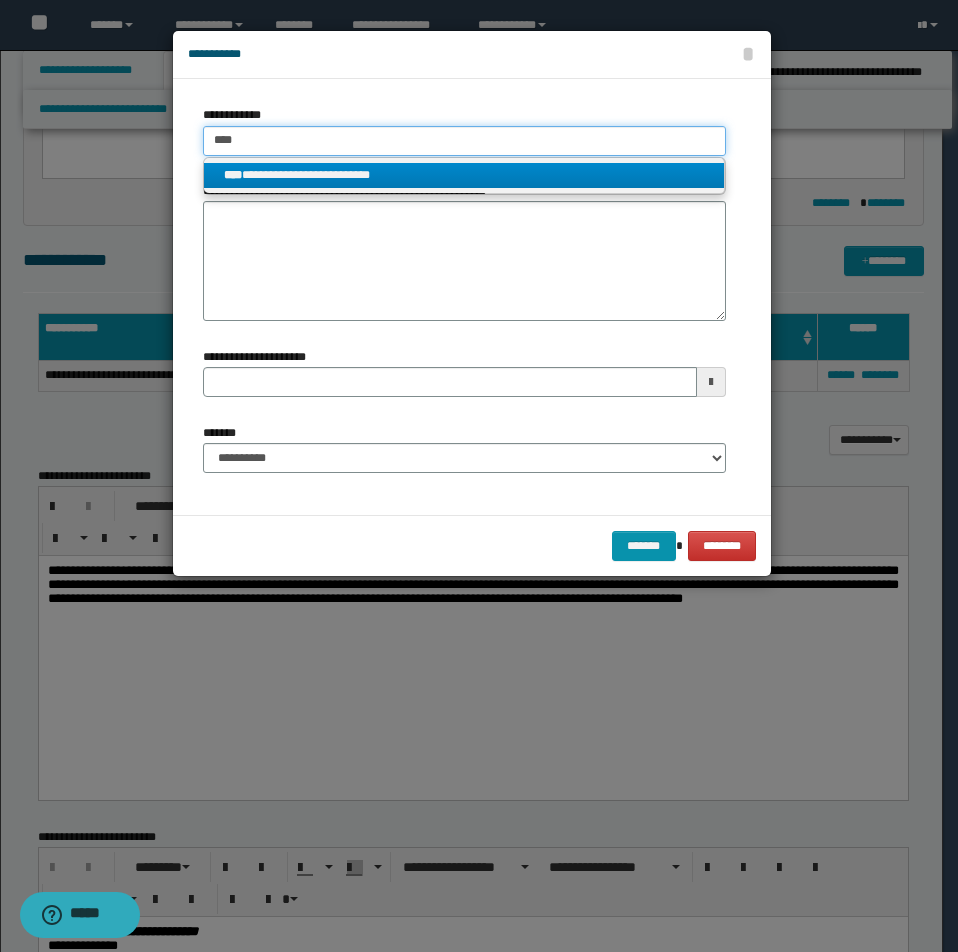 type 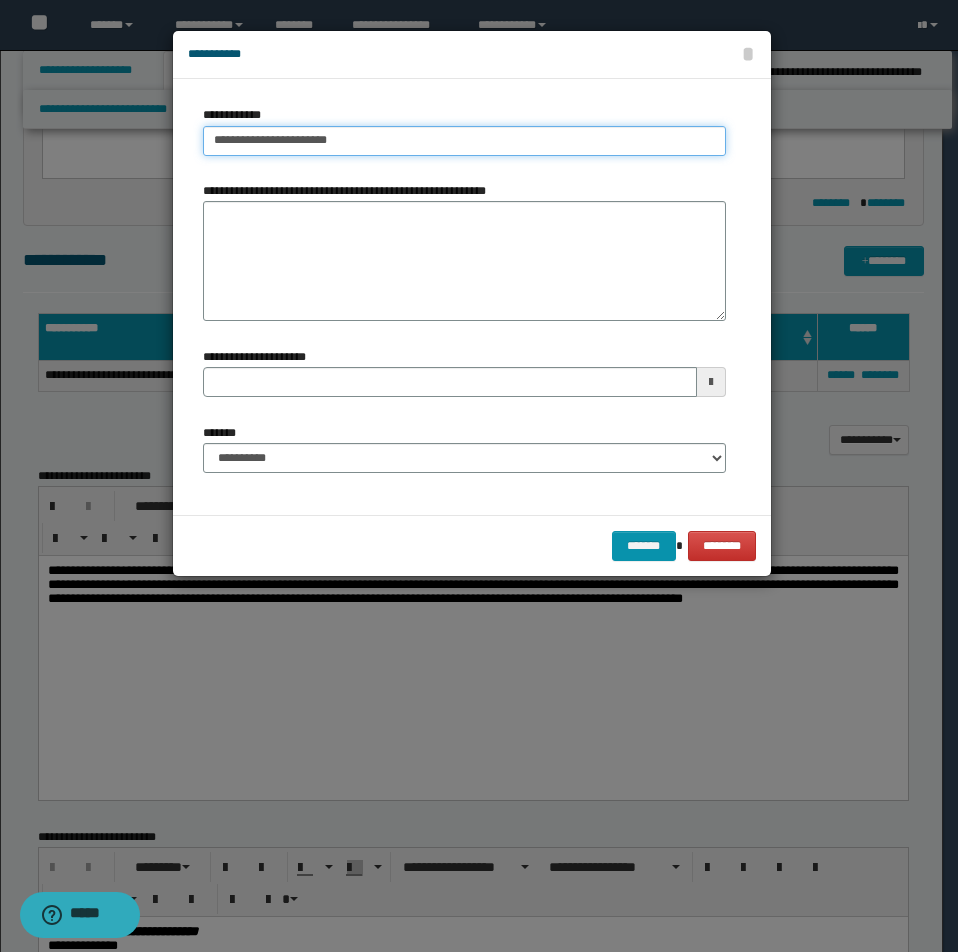 drag, startPoint x: 213, startPoint y: 137, endPoint x: 485, endPoint y: 137, distance: 272 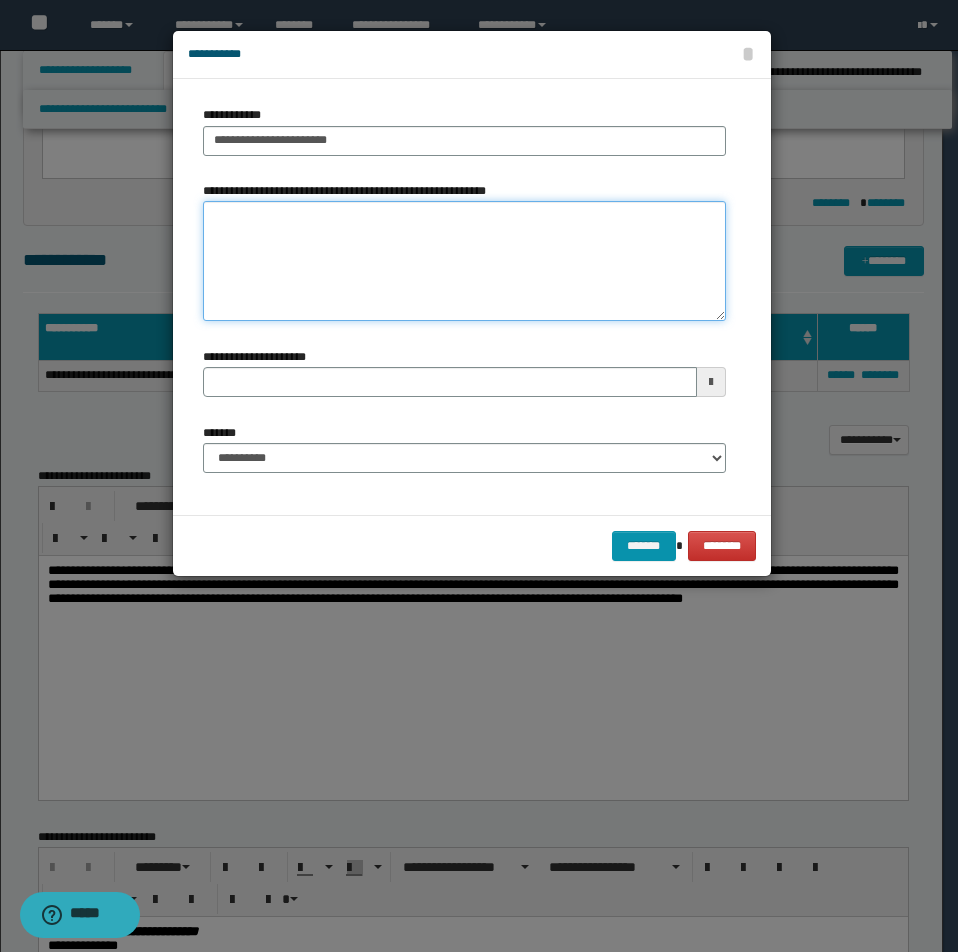 click on "**********" at bounding box center [464, 261] 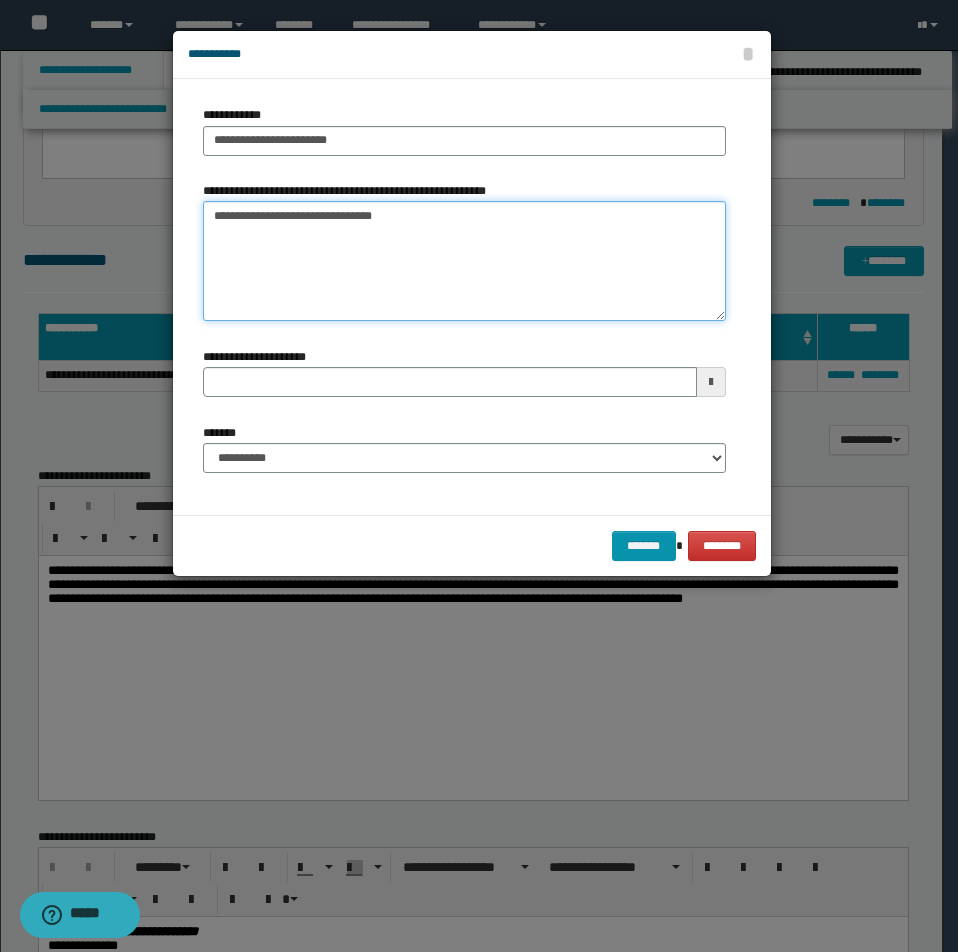 type on "**********" 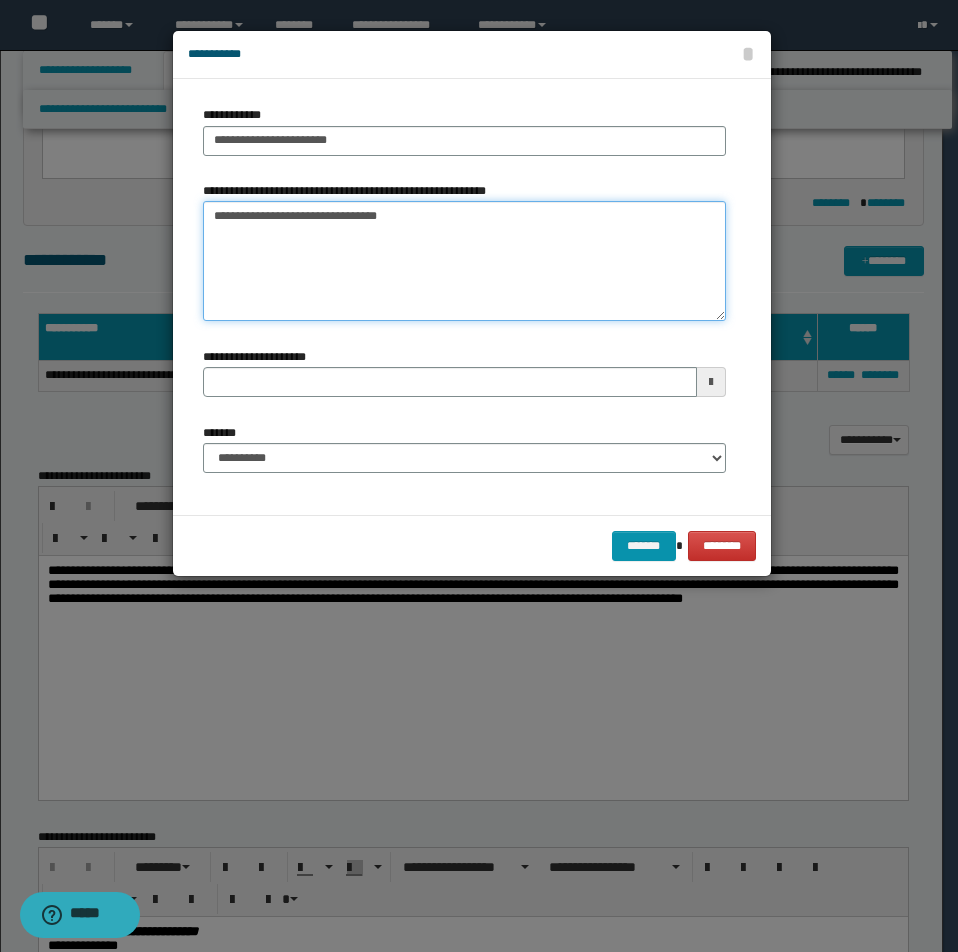 type 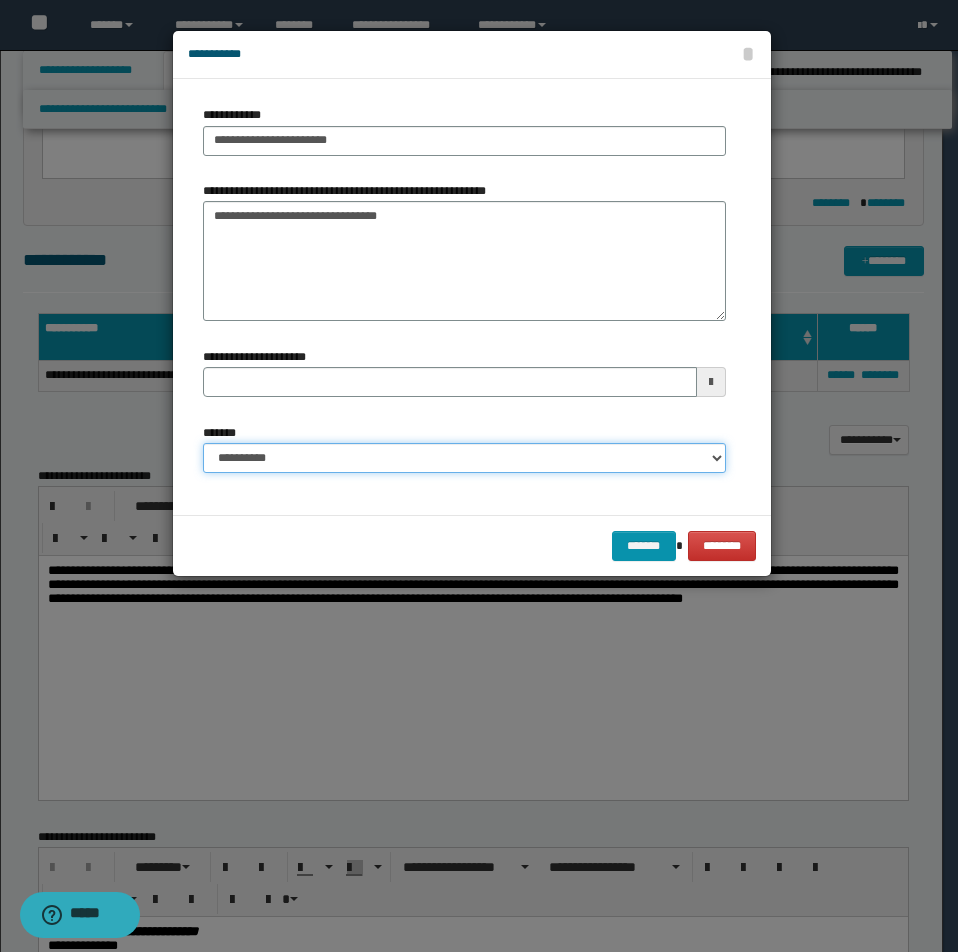 click on "**********" at bounding box center (464, 458) 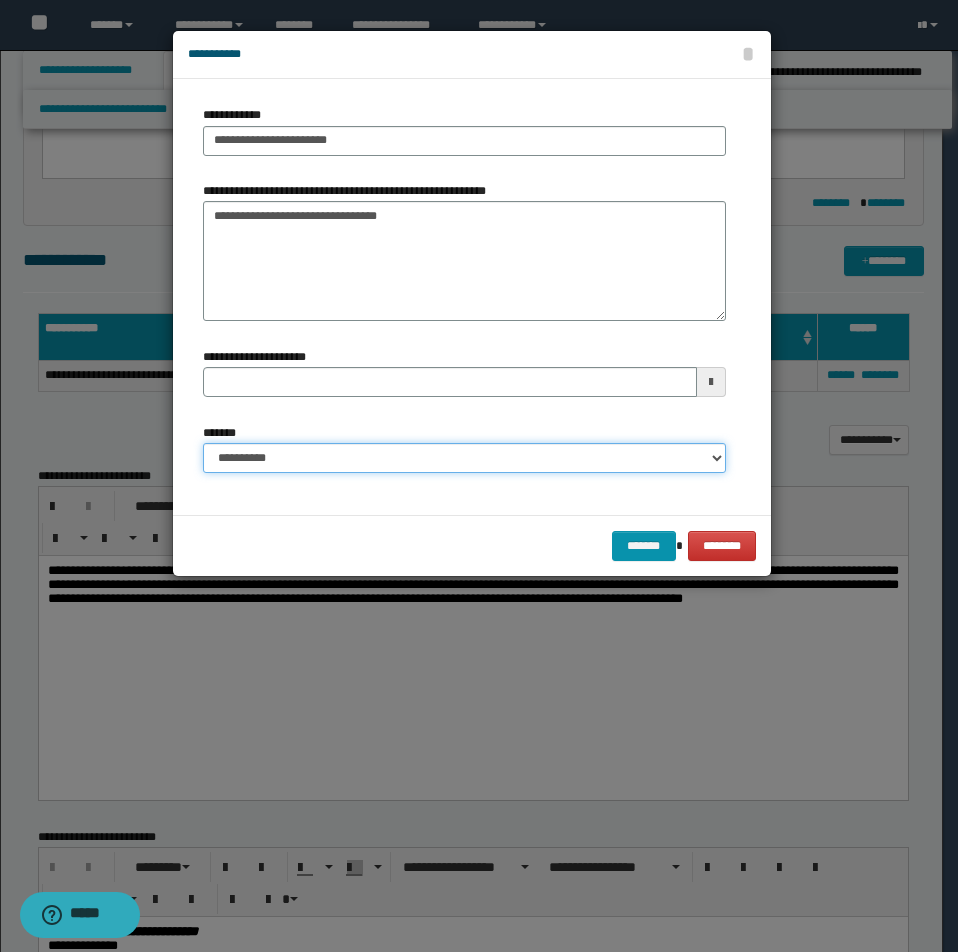 select on "*" 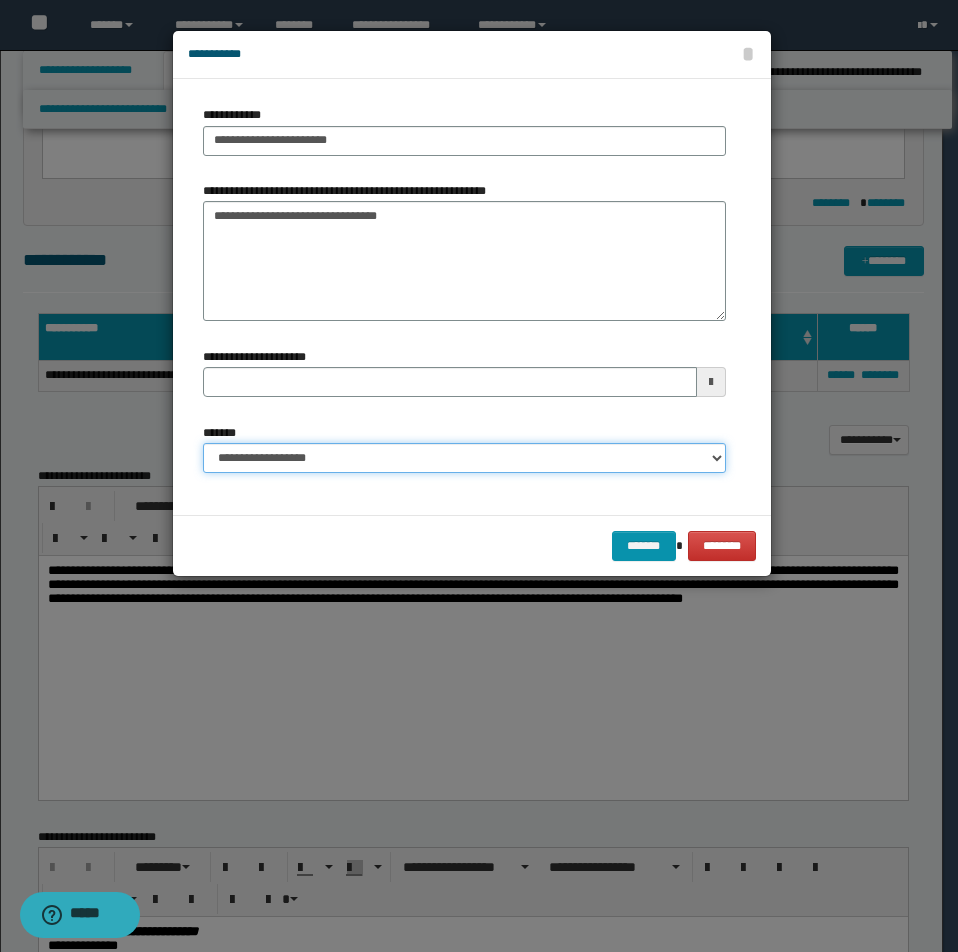 click on "**********" at bounding box center (464, 458) 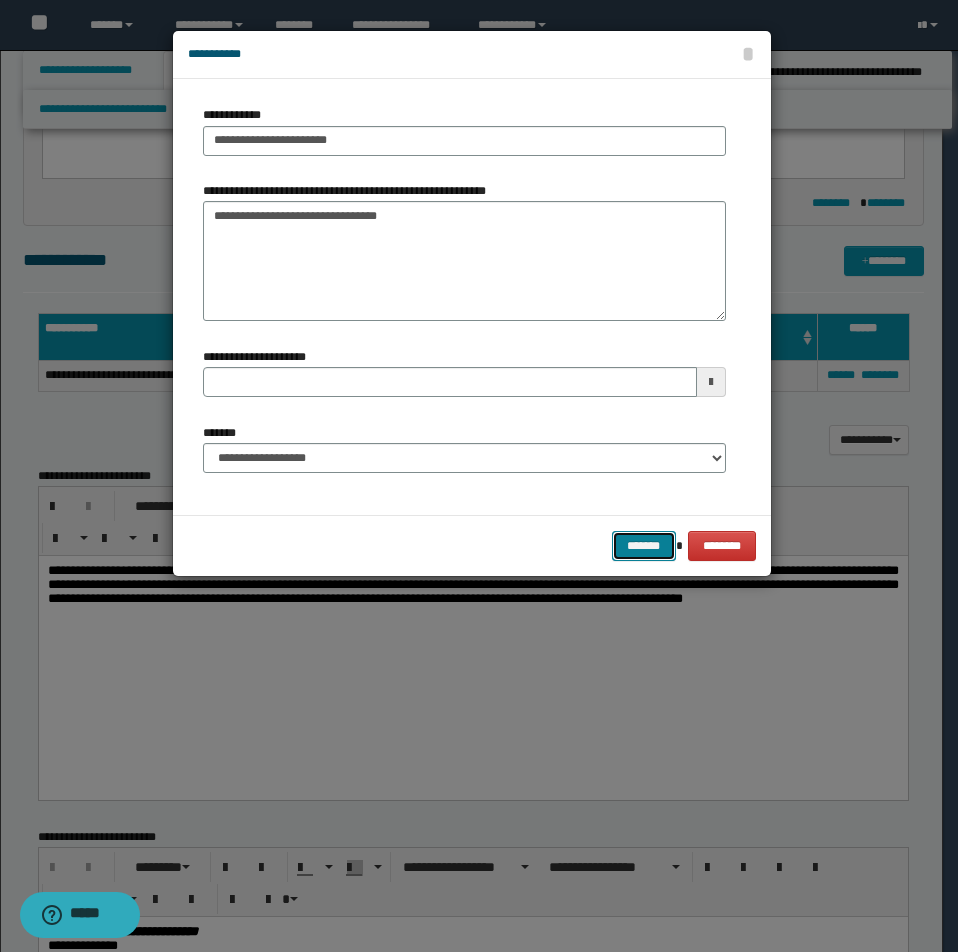 click on "*******" at bounding box center (644, 546) 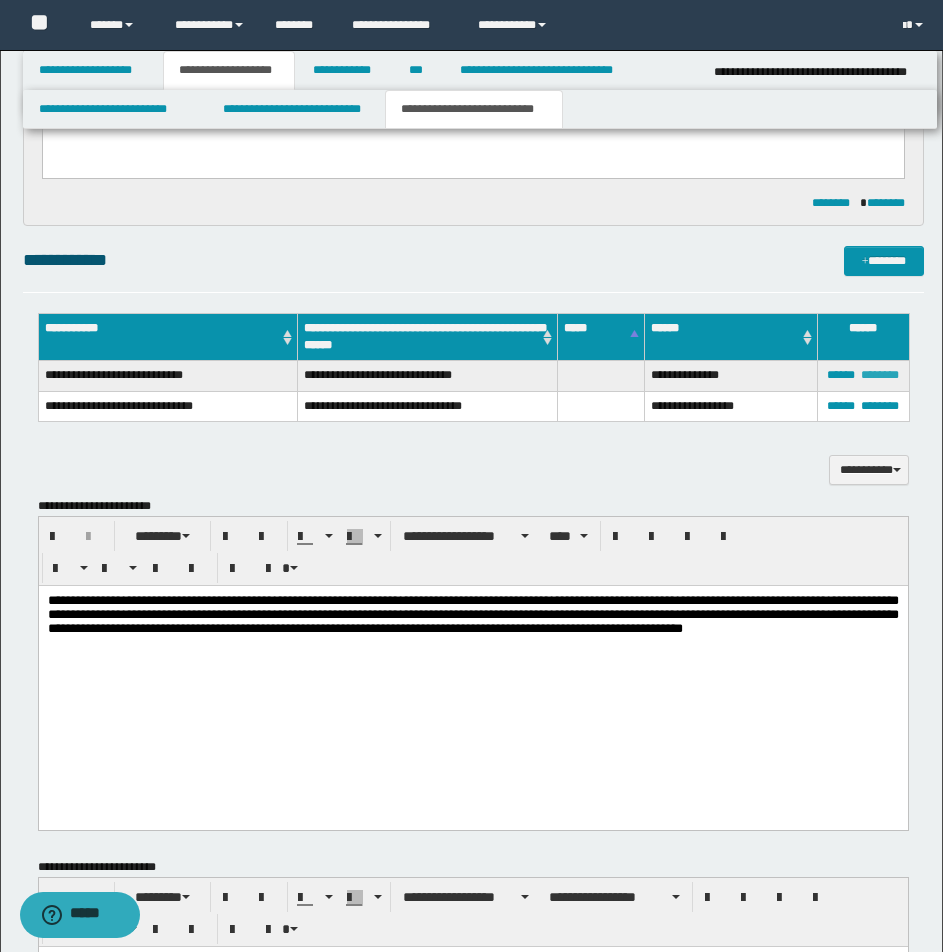 click on "********" at bounding box center (880, 375) 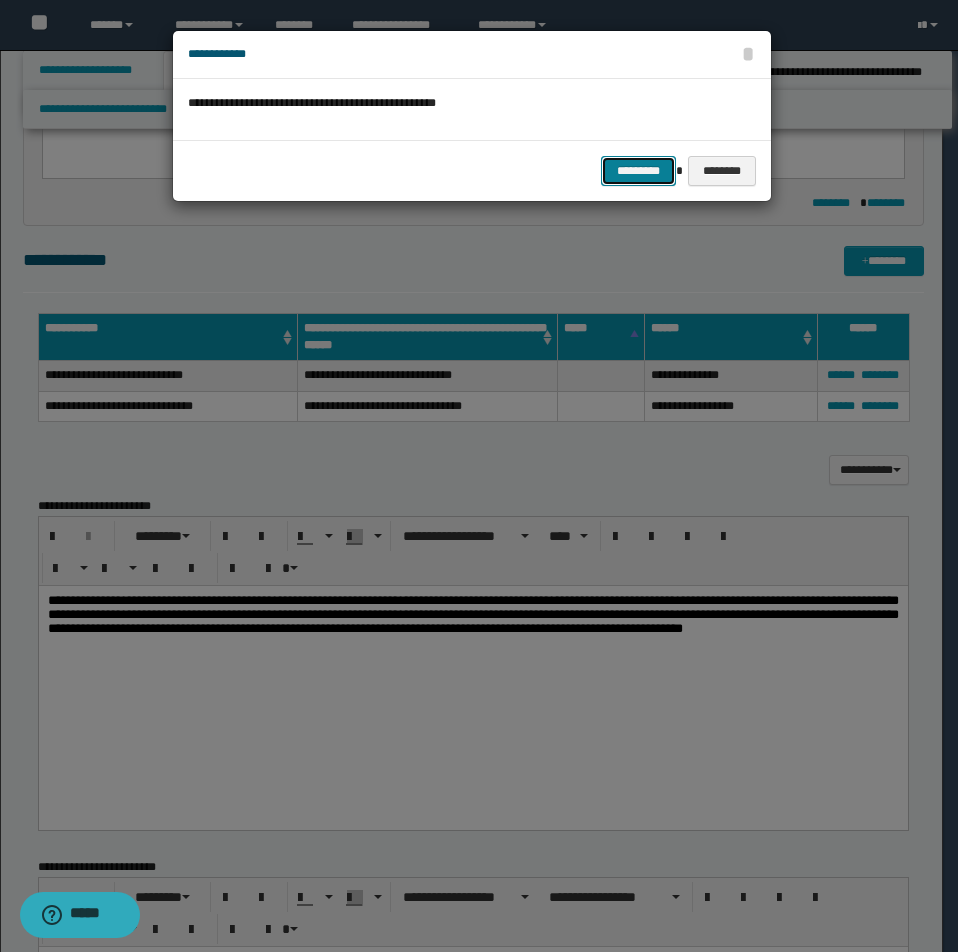 click on "*********" at bounding box center (638, 171) 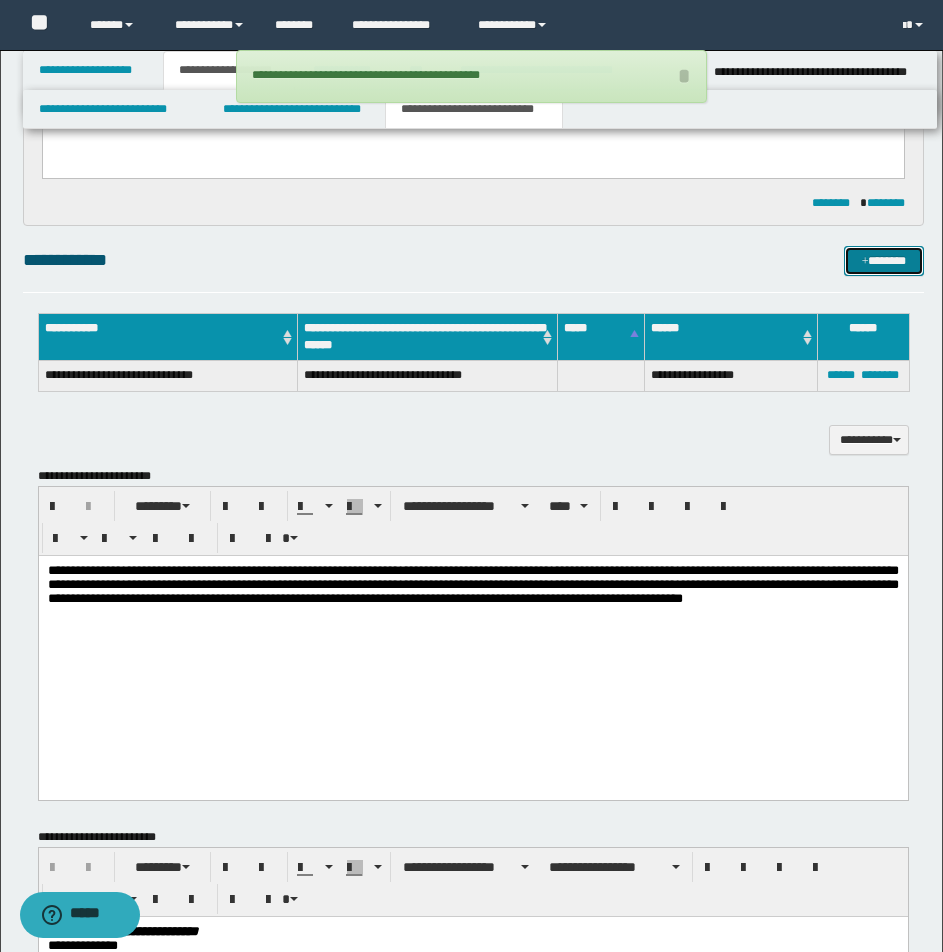 click on "*******" at bounding box center (884, 261) 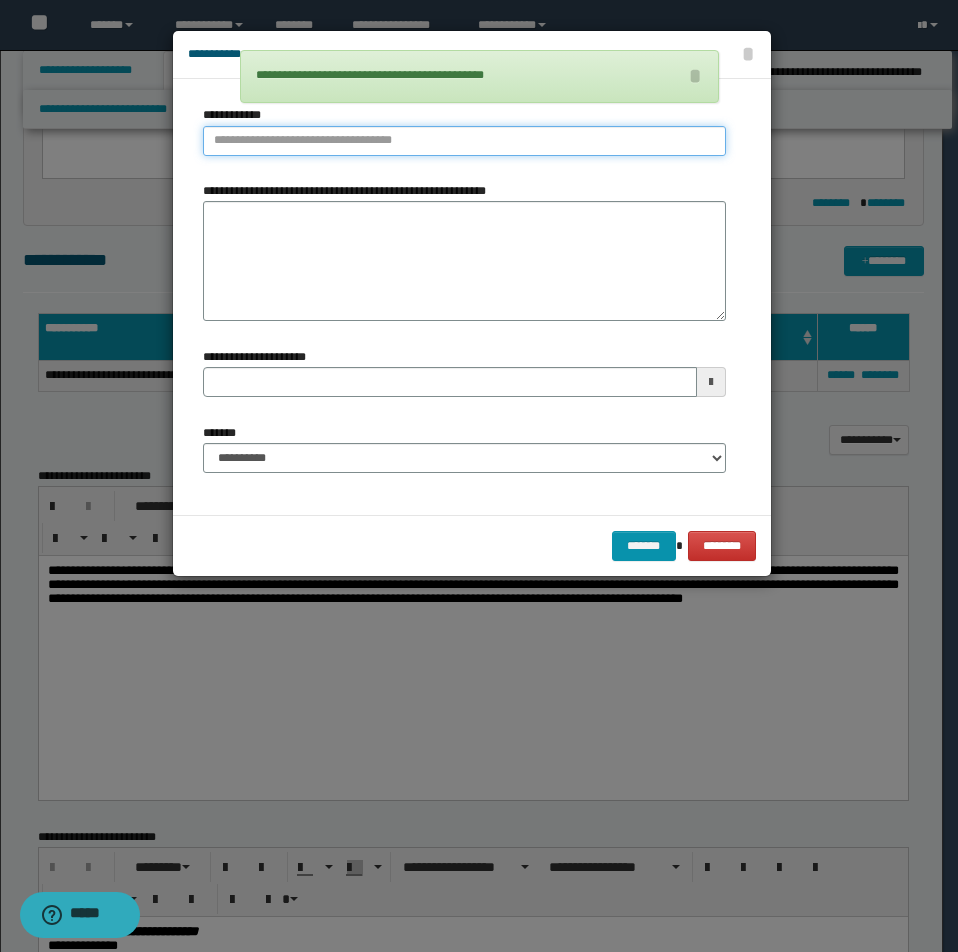 type on "**********" 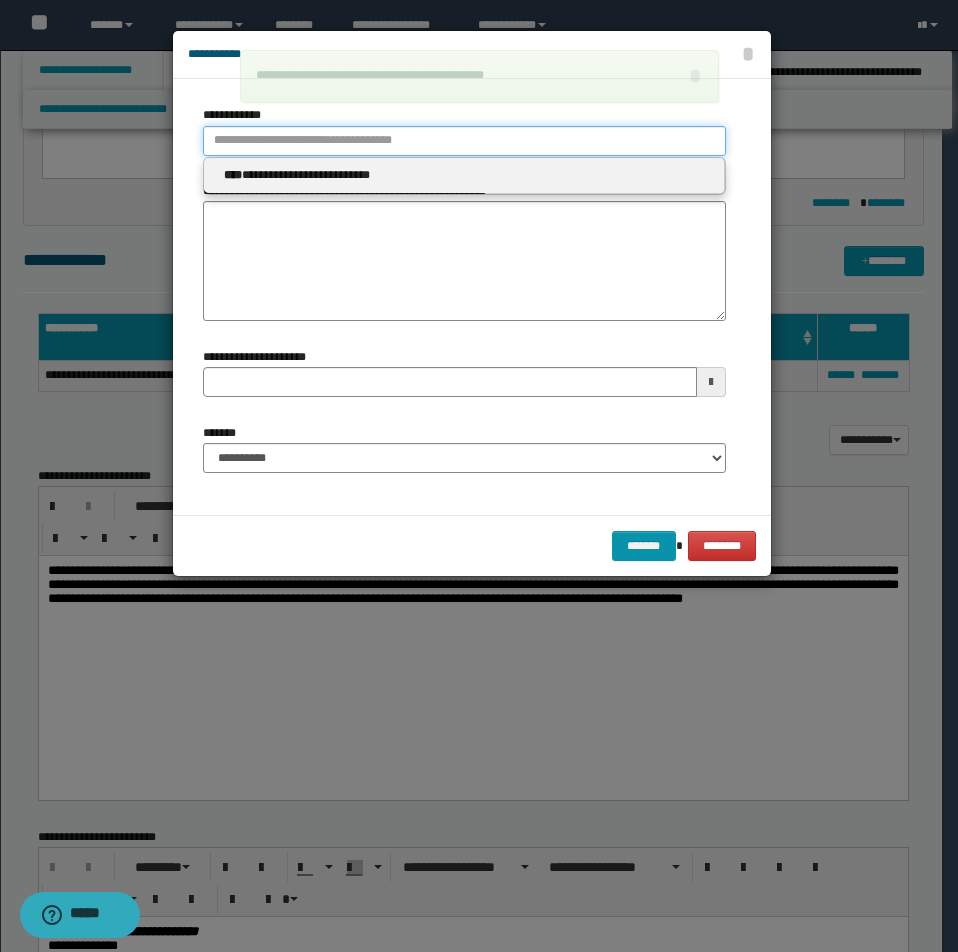 click on "**********" at bounding box center [464, 141] 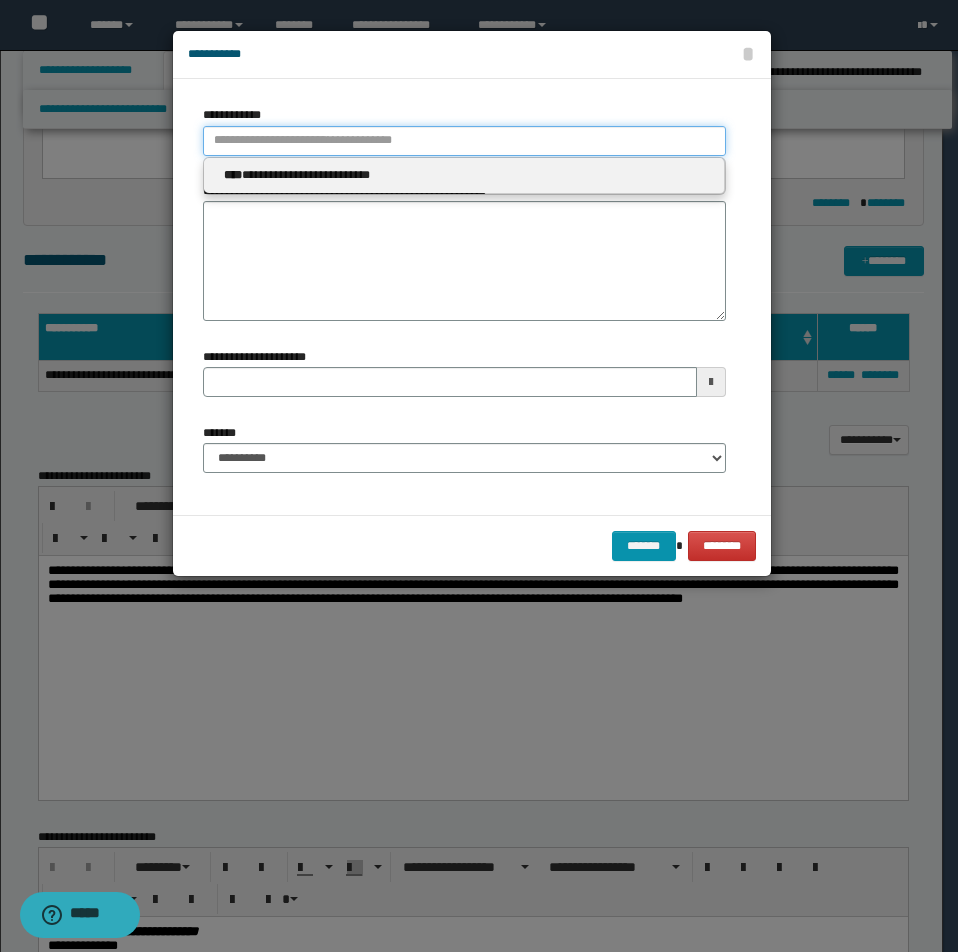 type 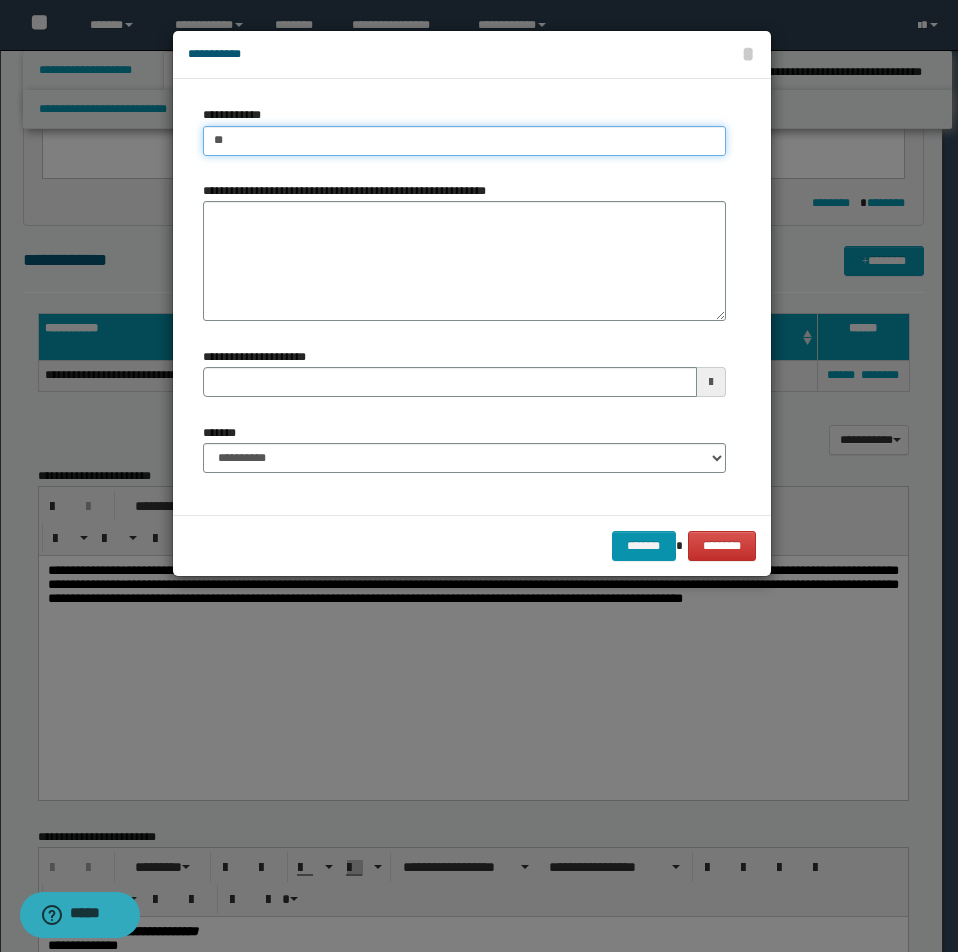 type on "***" 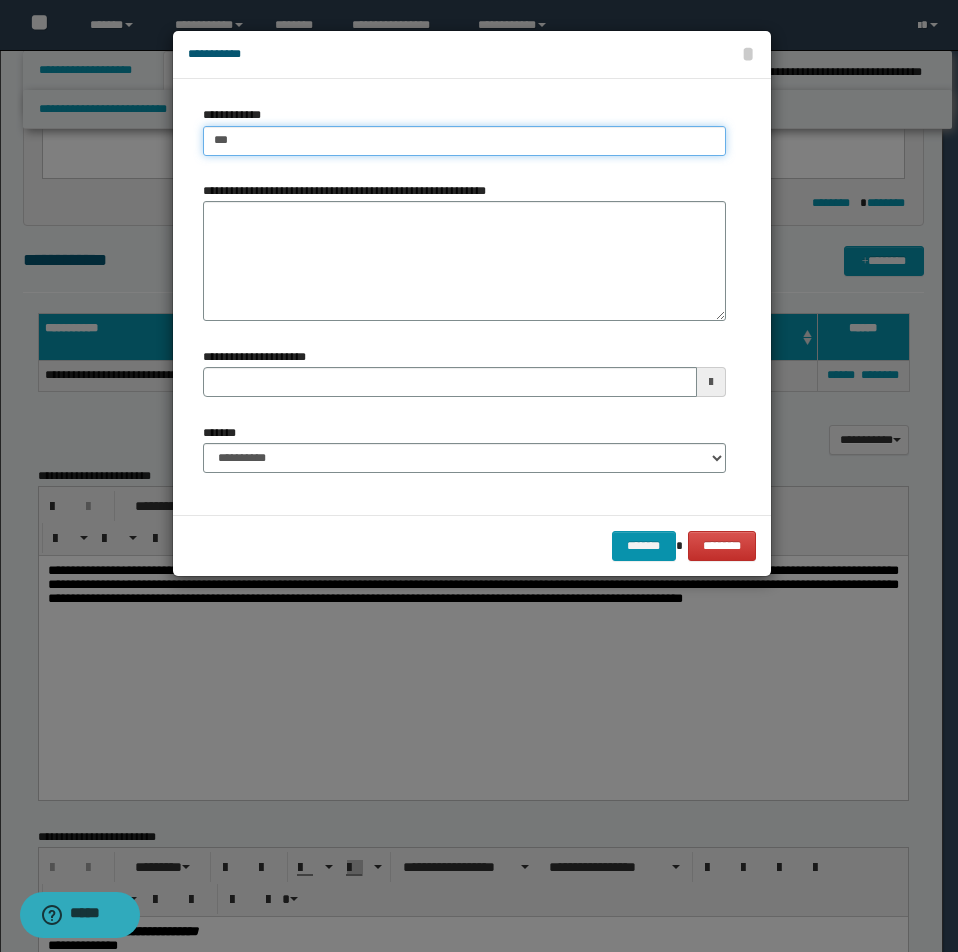 type on "***" 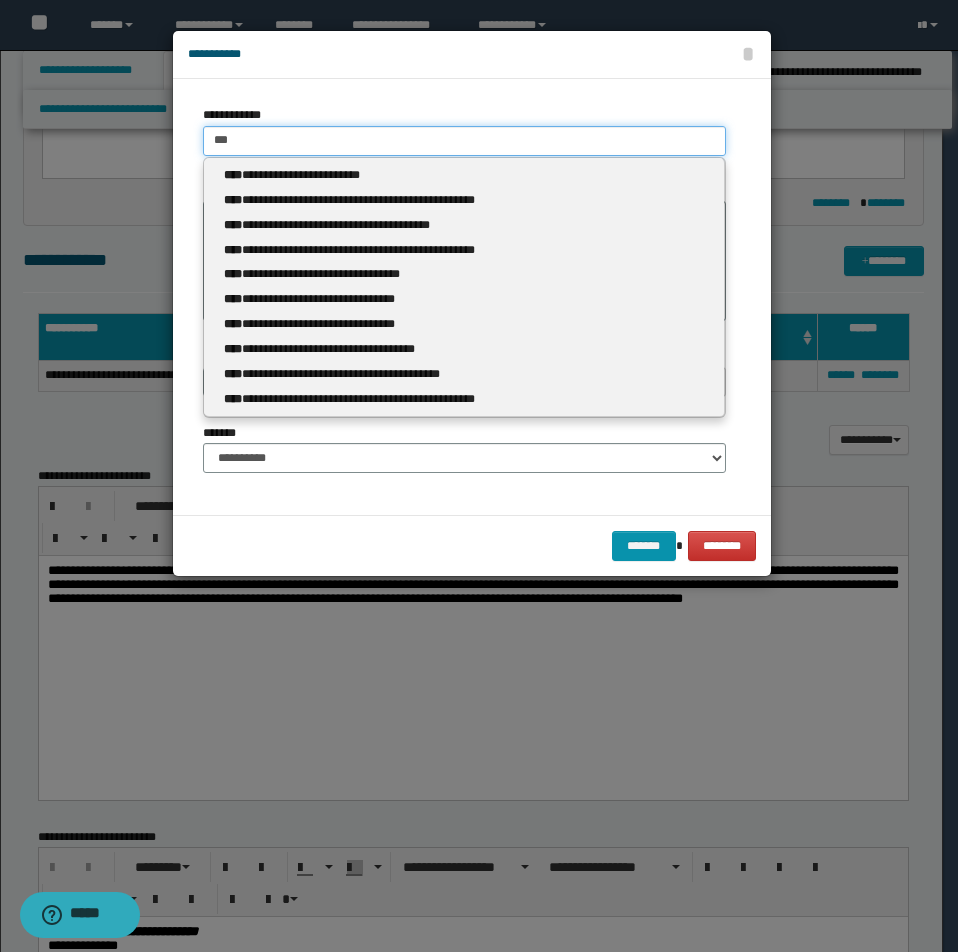 type 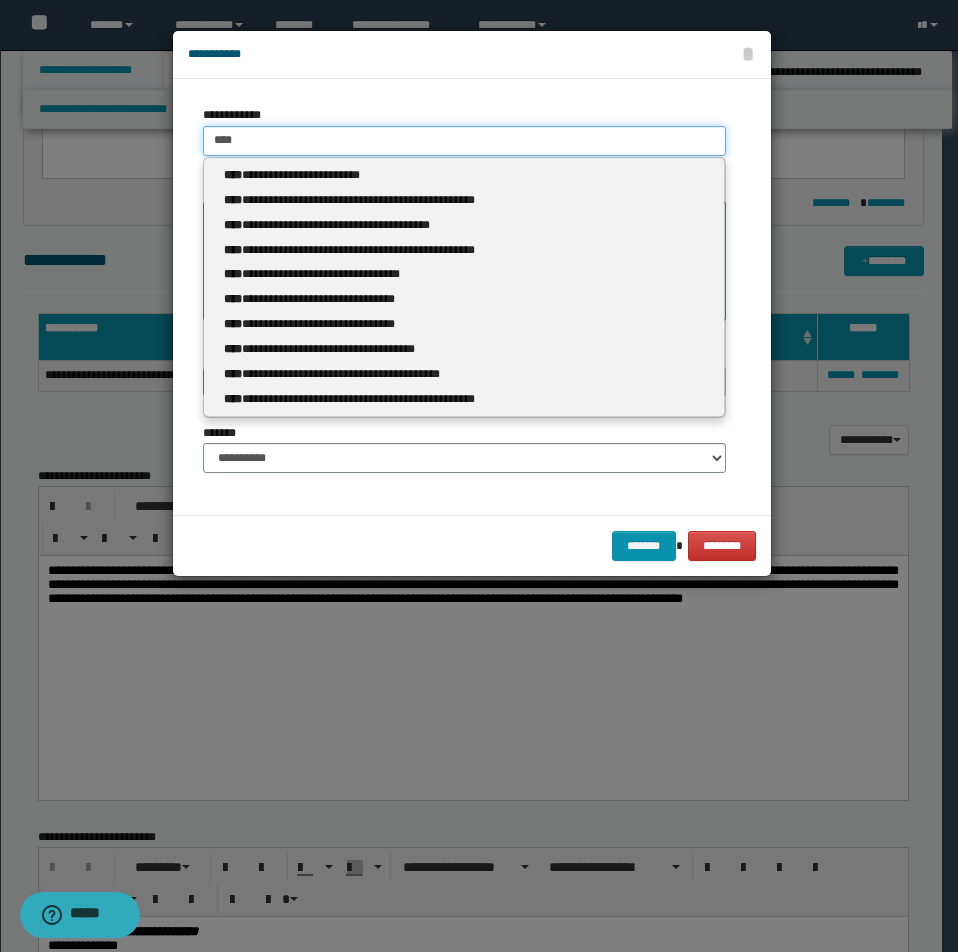 type on "****" 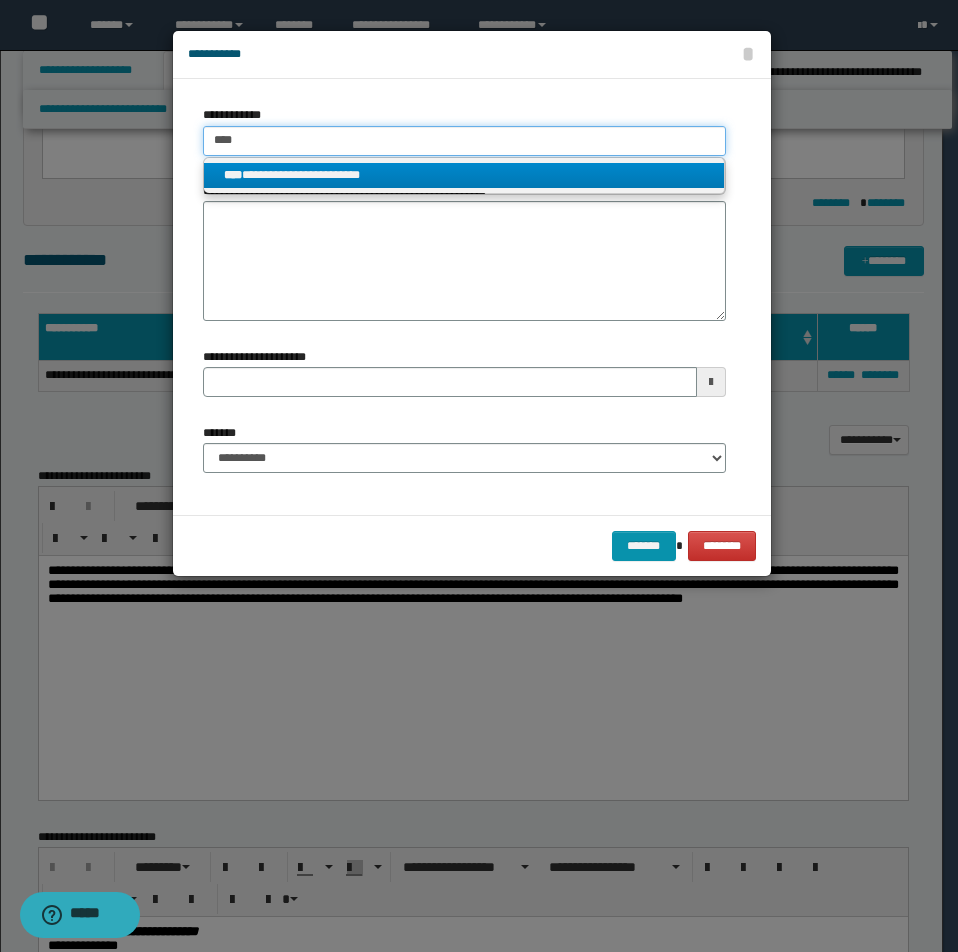 type on "****" 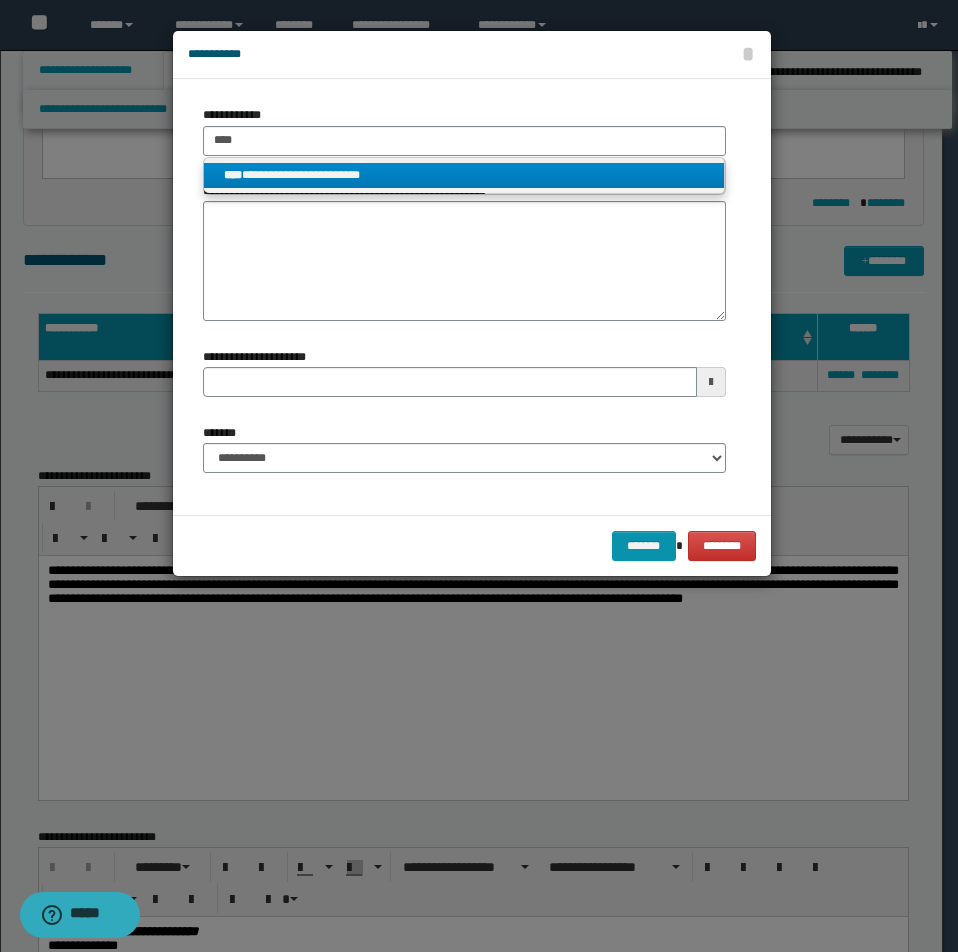 click on "**********" at bounding box center [464, 175] 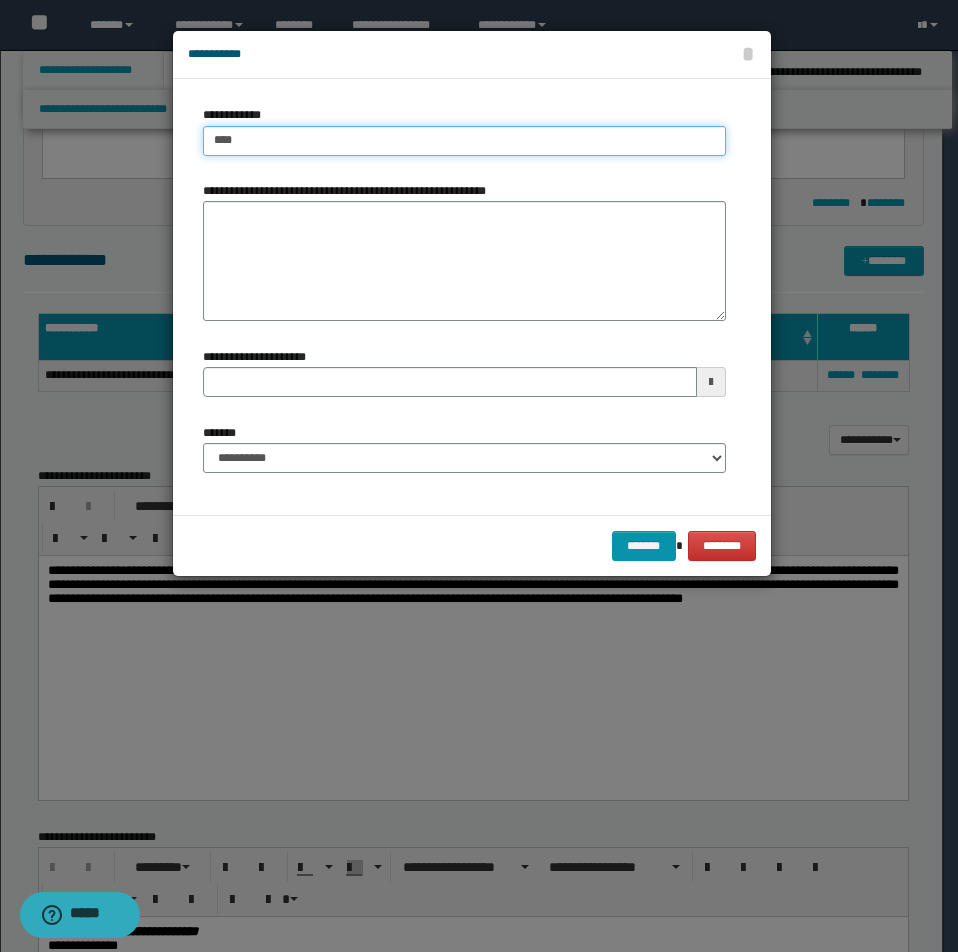type 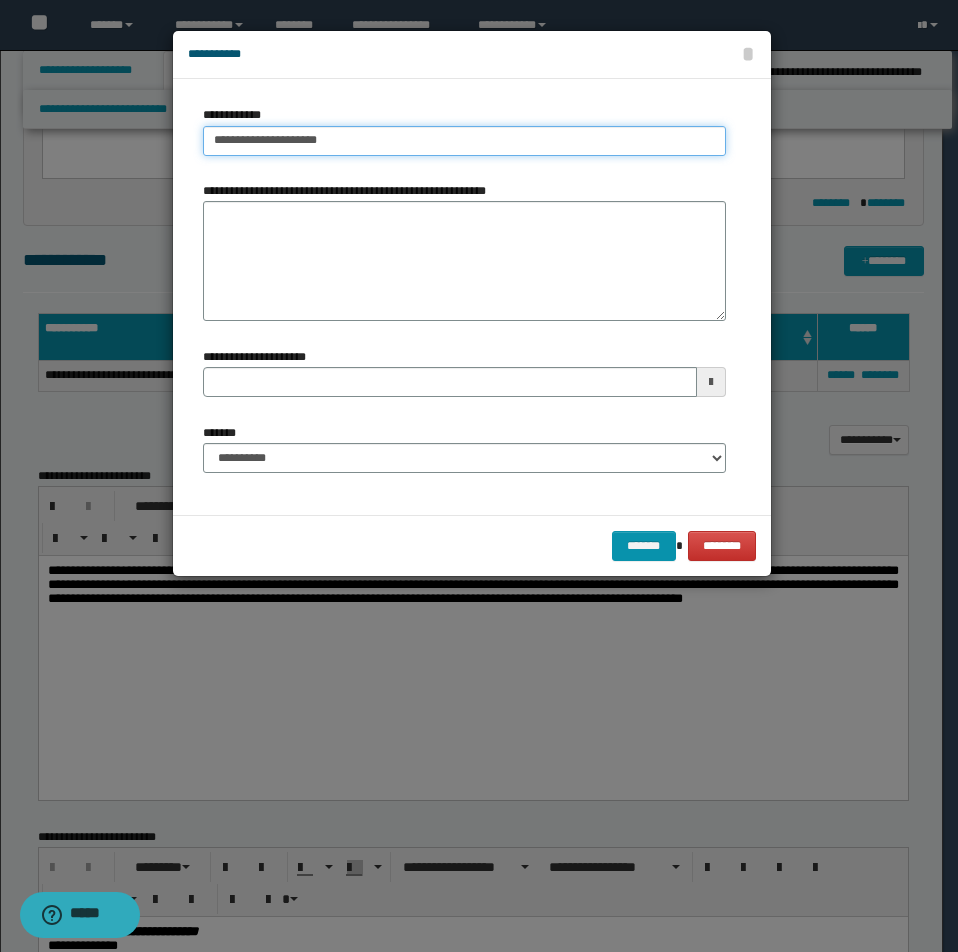drag, startPoint x: 204, startPoint y: 138, endPoint x: 486, endPoint y: 137, distance: 282.00177 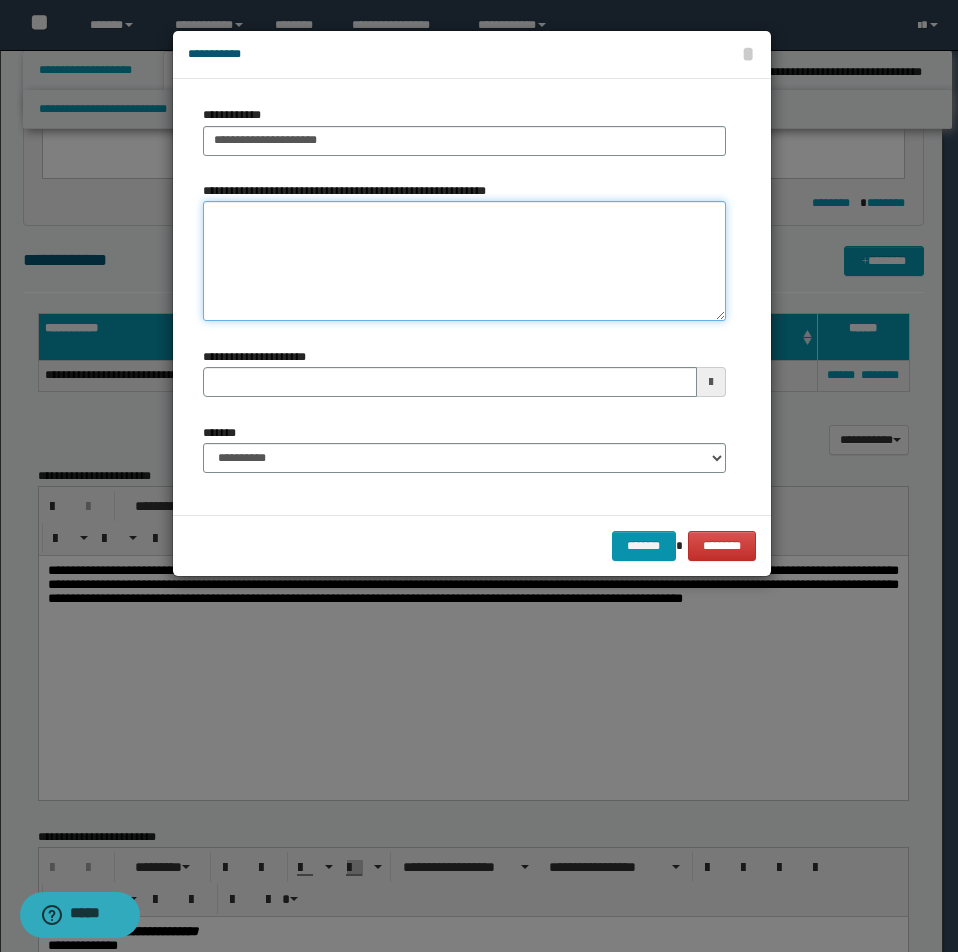click on "**********" at bounding box center (464, 261) 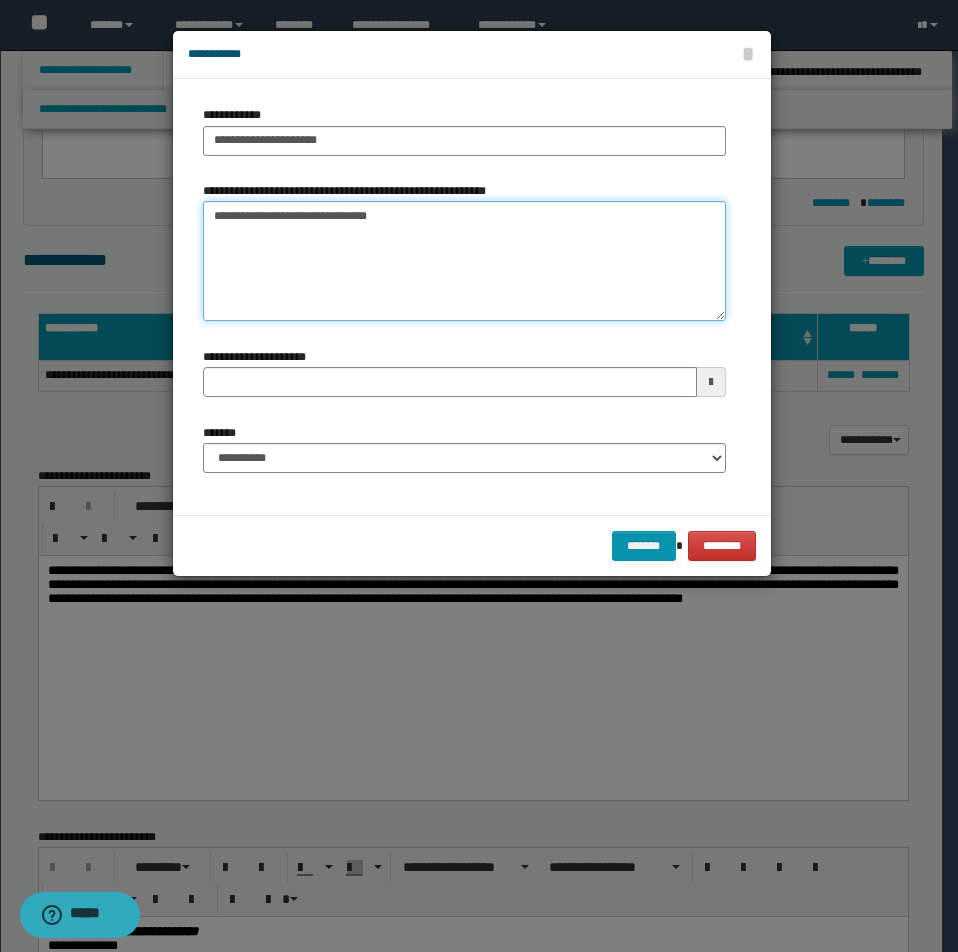 type on "**********" 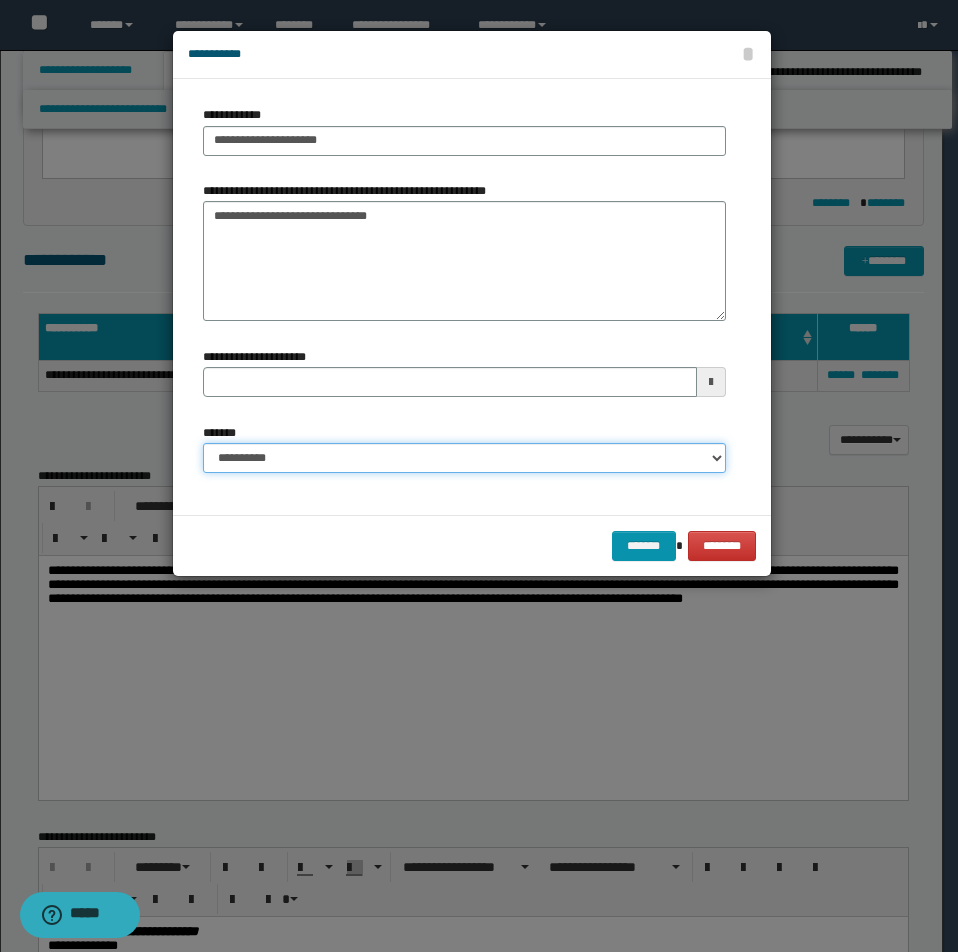 click on "**********" at bounding box center (464, 458) 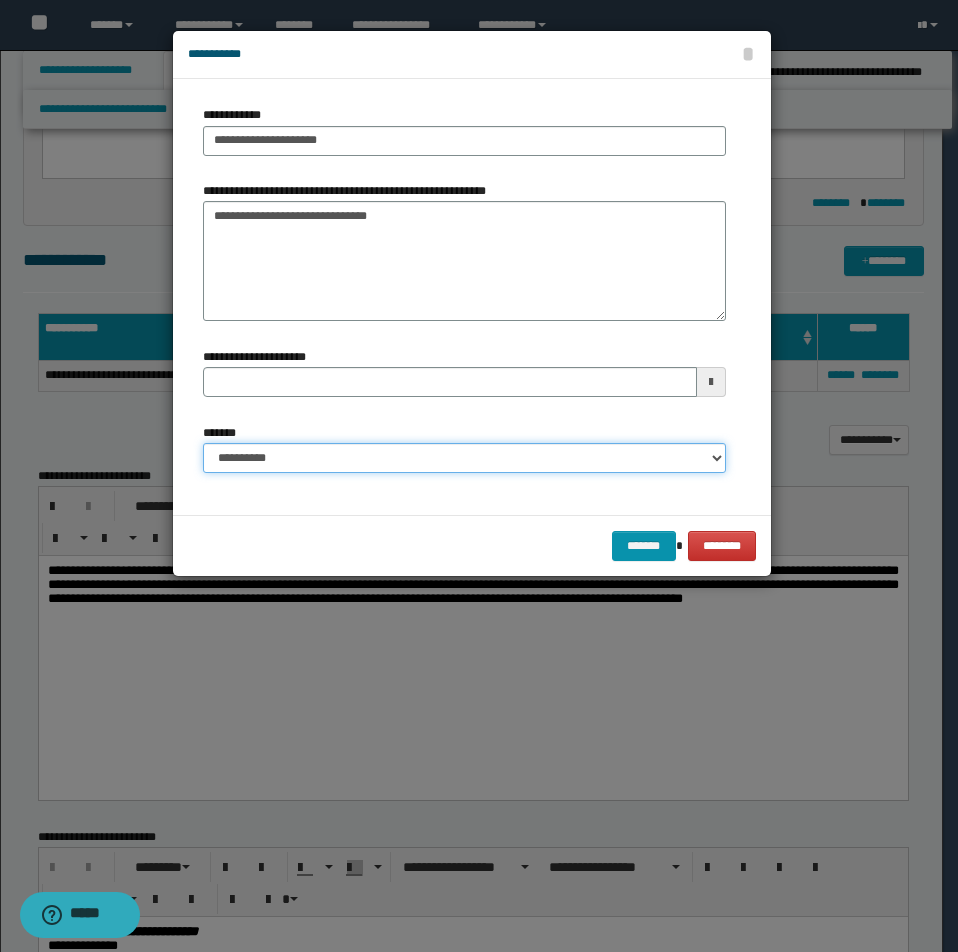 select on "*" 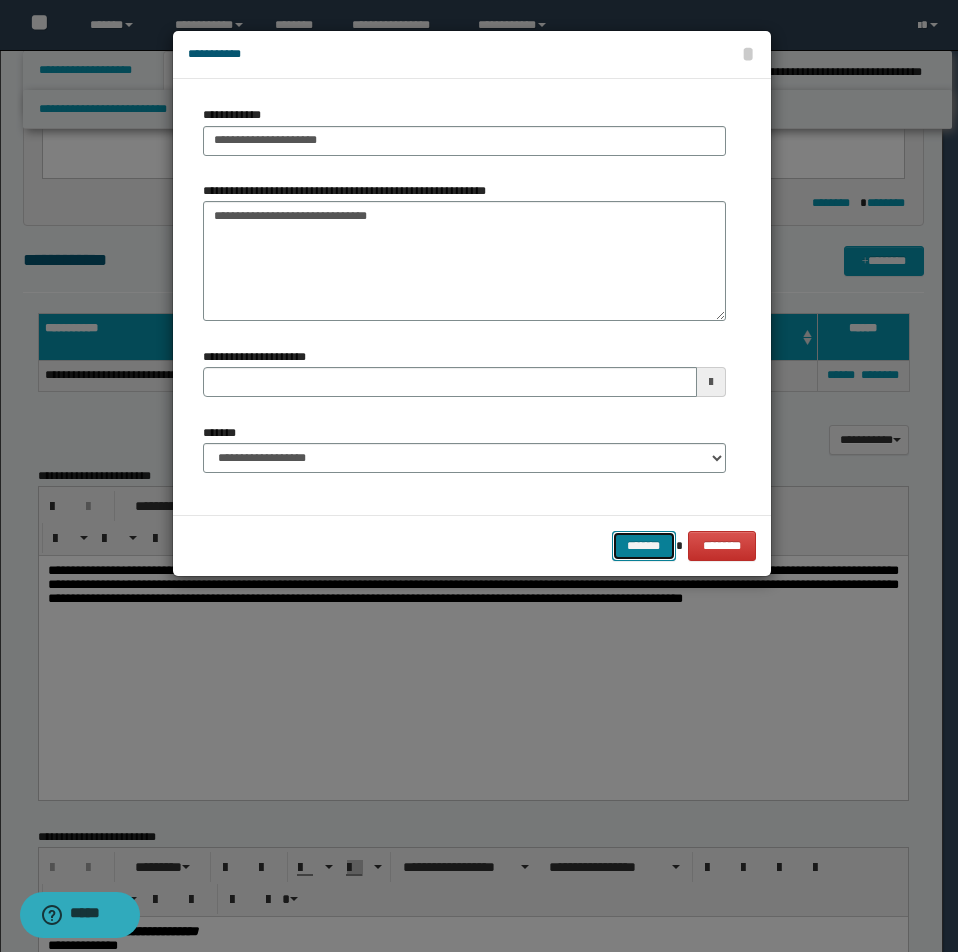 click on "*******" at bounding box center (644, 546) 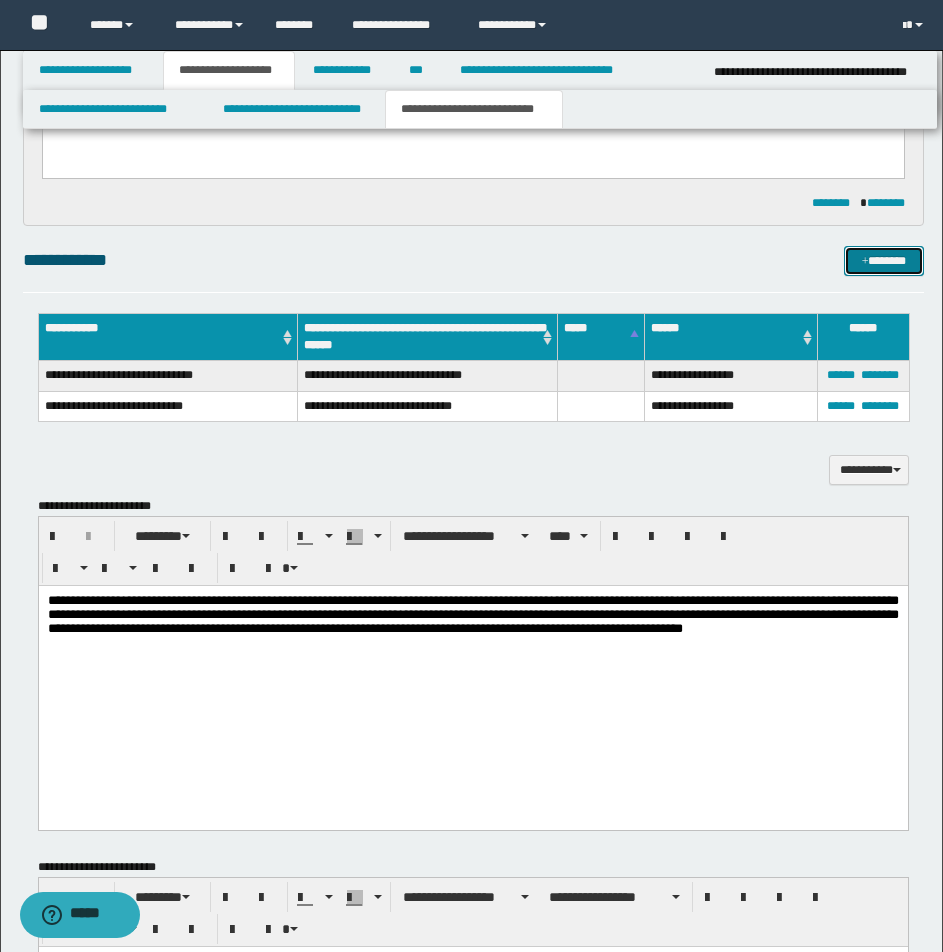 scroll, scrollTop: 0, scrollLeft: 0, axis: both 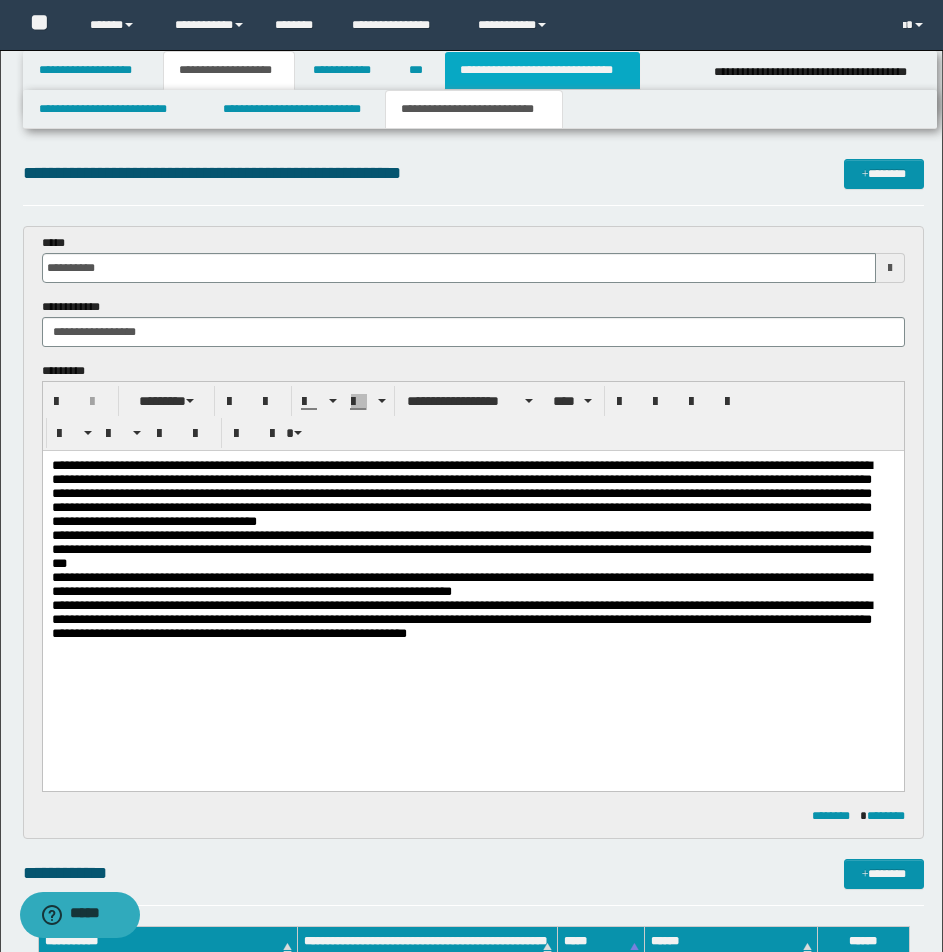 click on "**********" at bounding box center (542, 70) 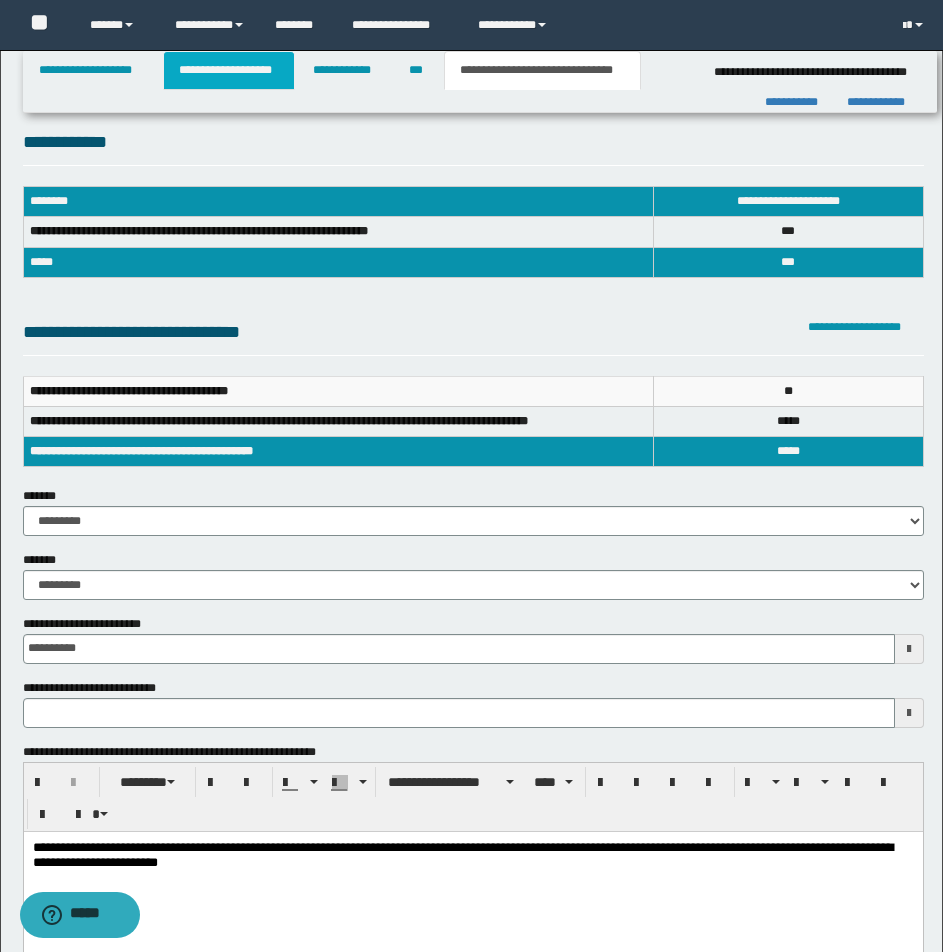 click on "**********" at bounding box center (229, 70) 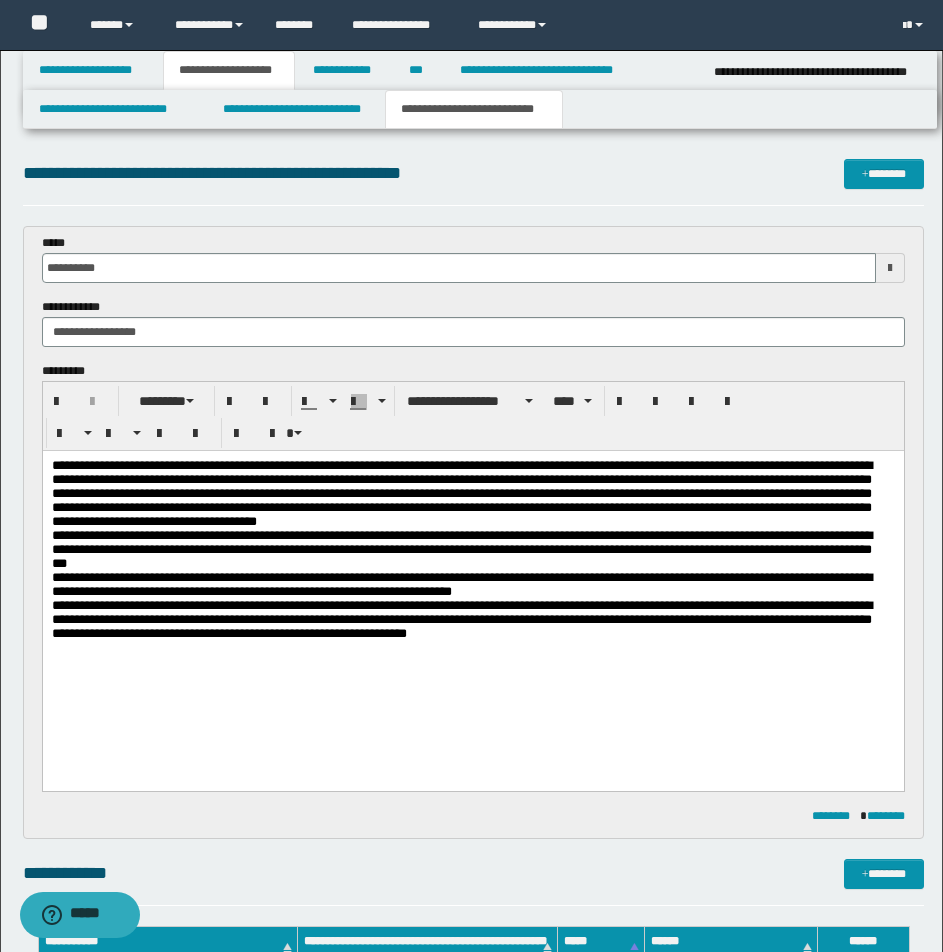 scroll, scrollTop: 833, scrollLeft: 0, axis: vertical 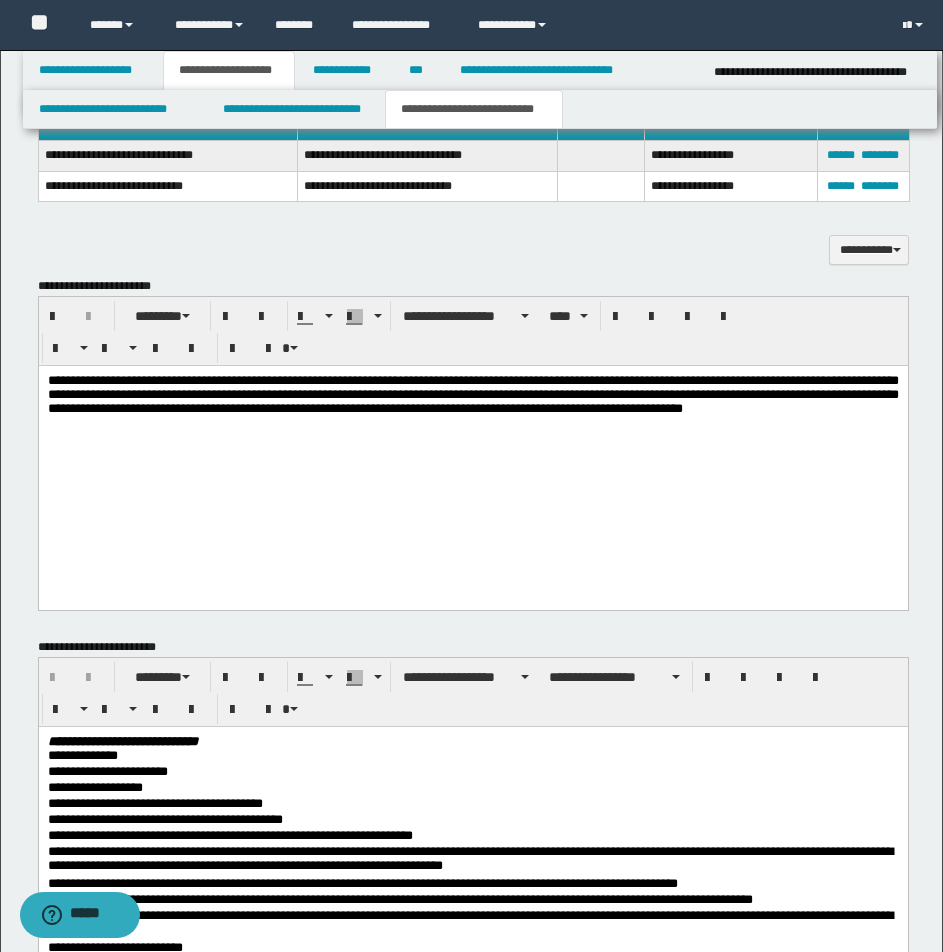 click on "**********" at bounding box center (473, 444) 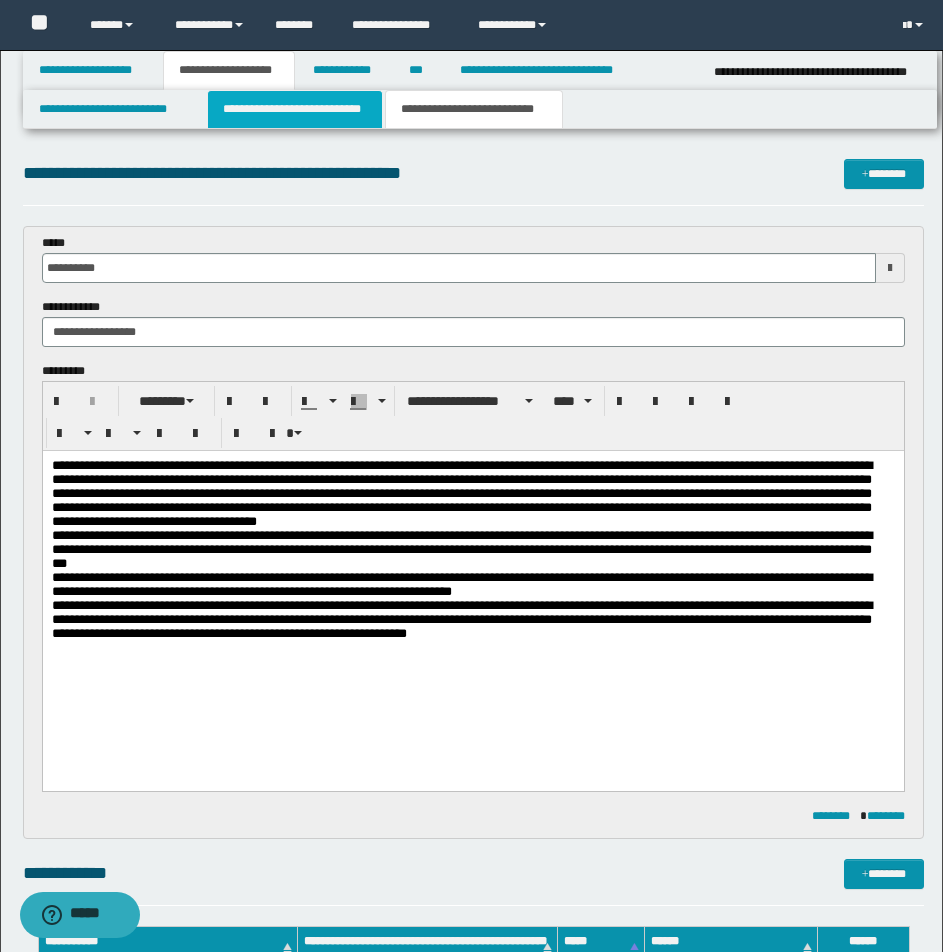 click on "**********" at bounding box center (295, 109) 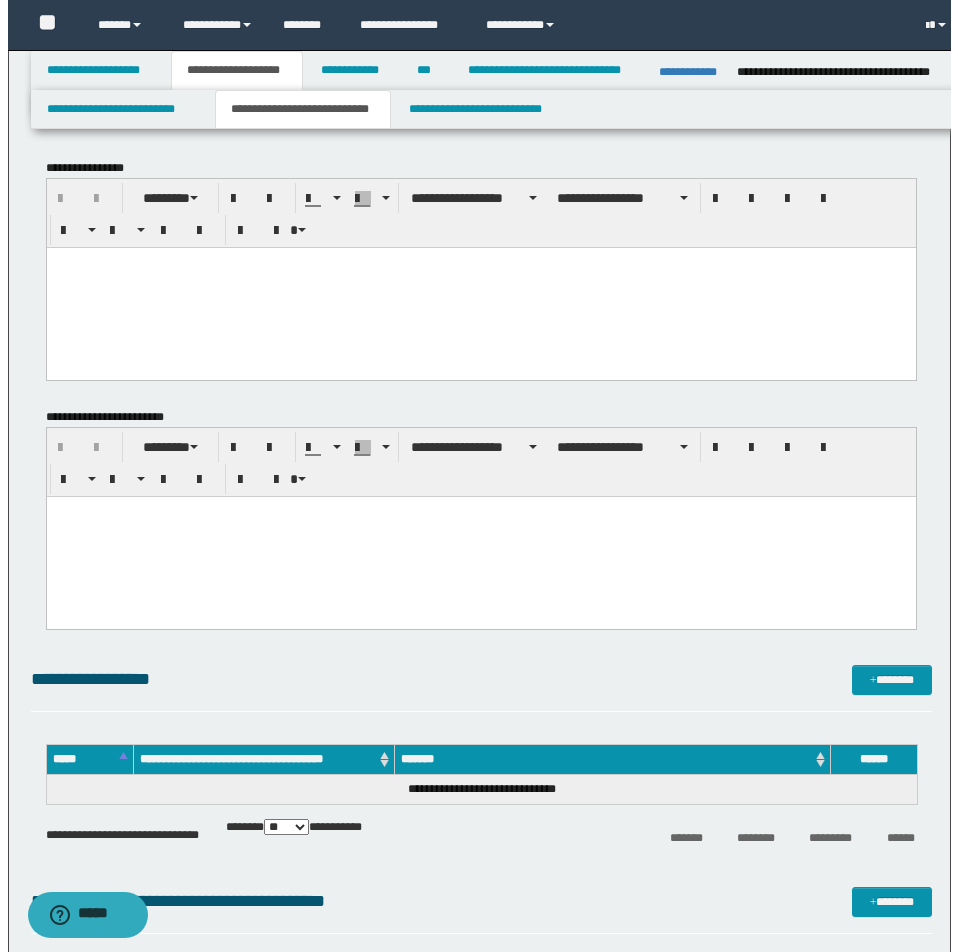 scroll, scrollTop: 0, scrollLeft: 0, axis: both 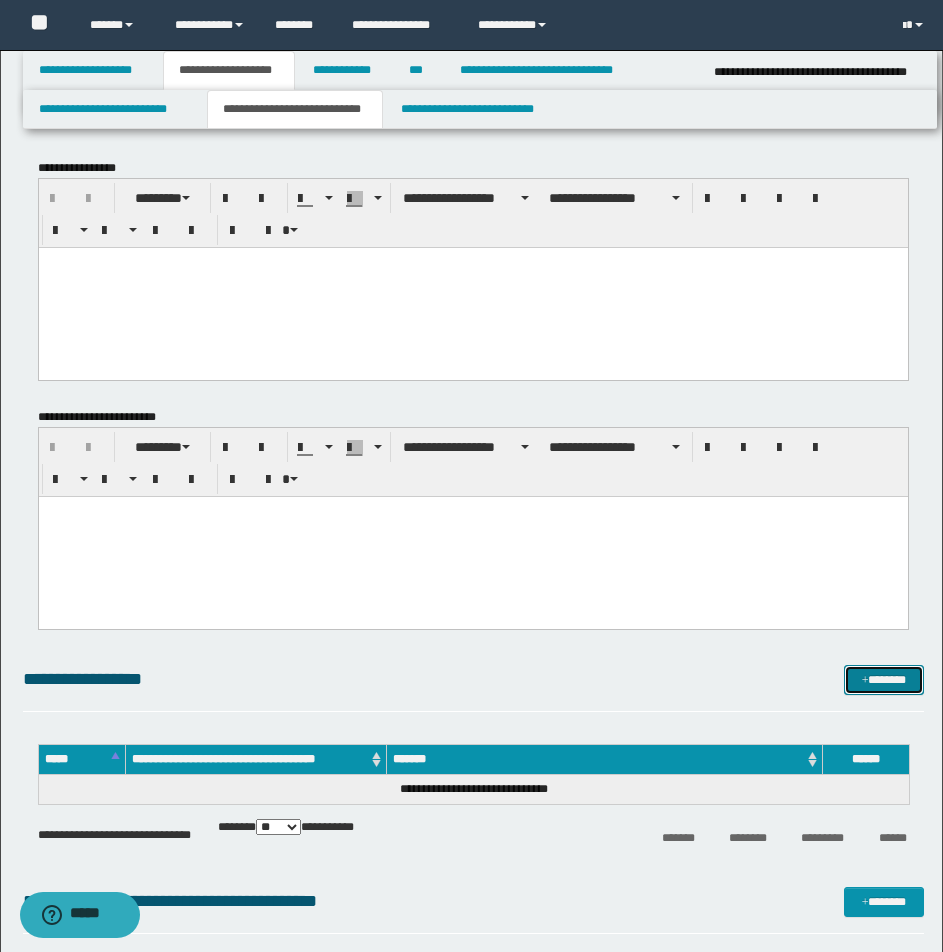 click on "*******" at bounding box center (884, 680) 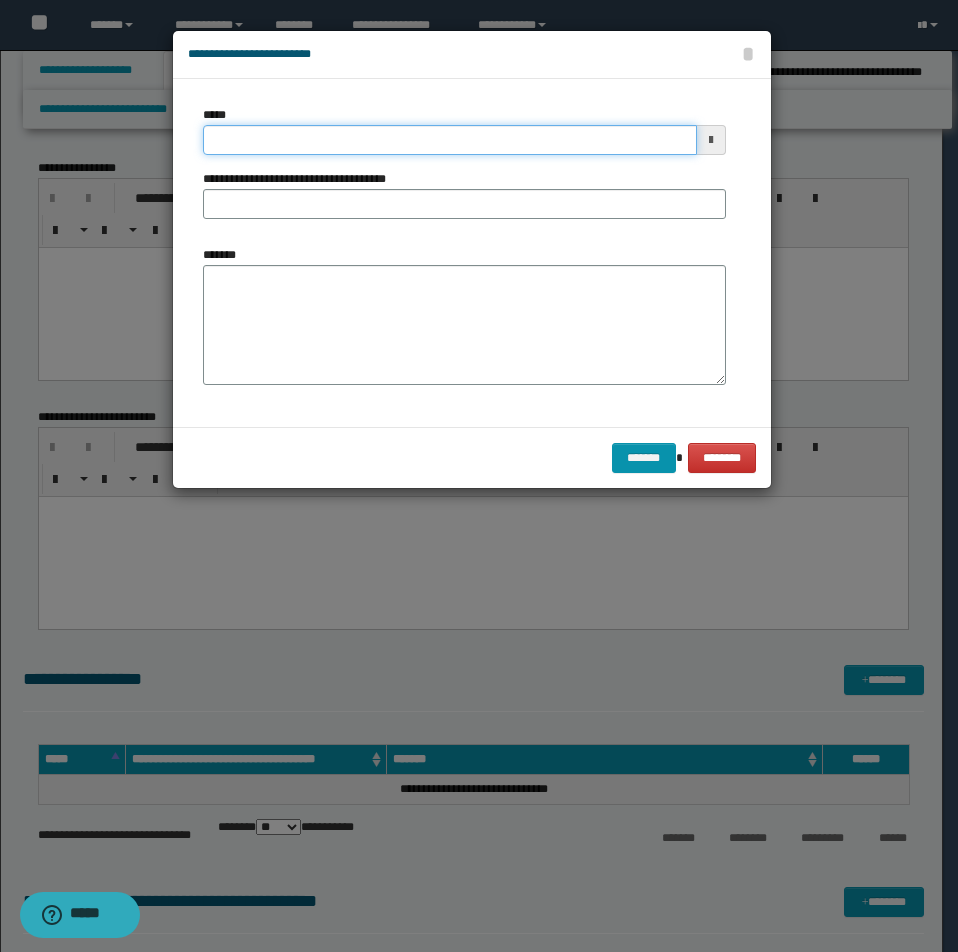 click on "*****" at bounding box center (450, 140) 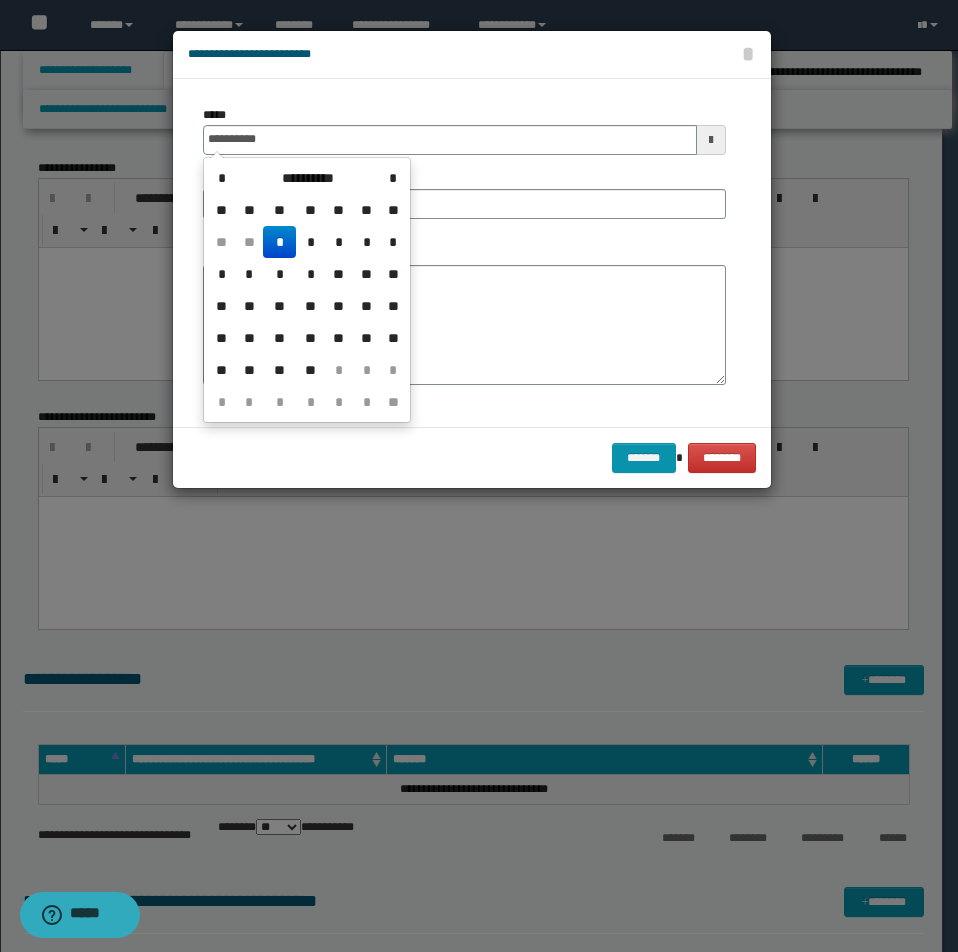 click on "*" at bounding box center [279, 242] 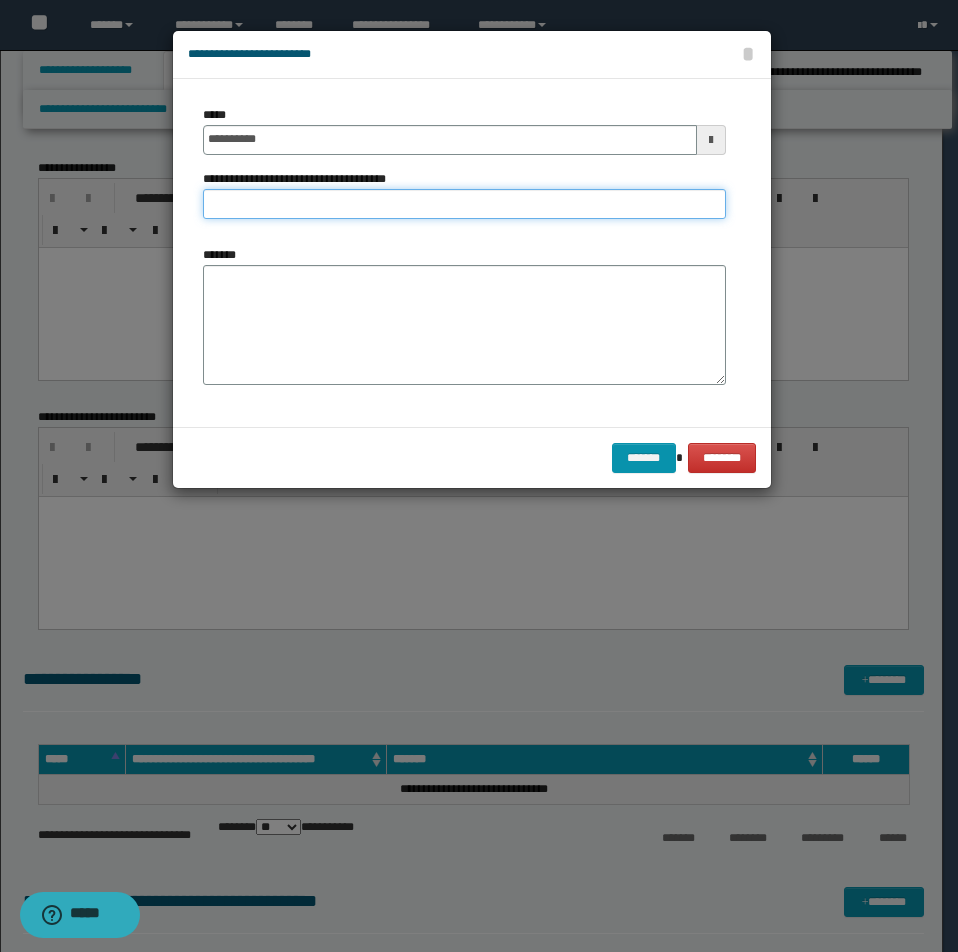 click on "**********" at bounding box center (464, 204) 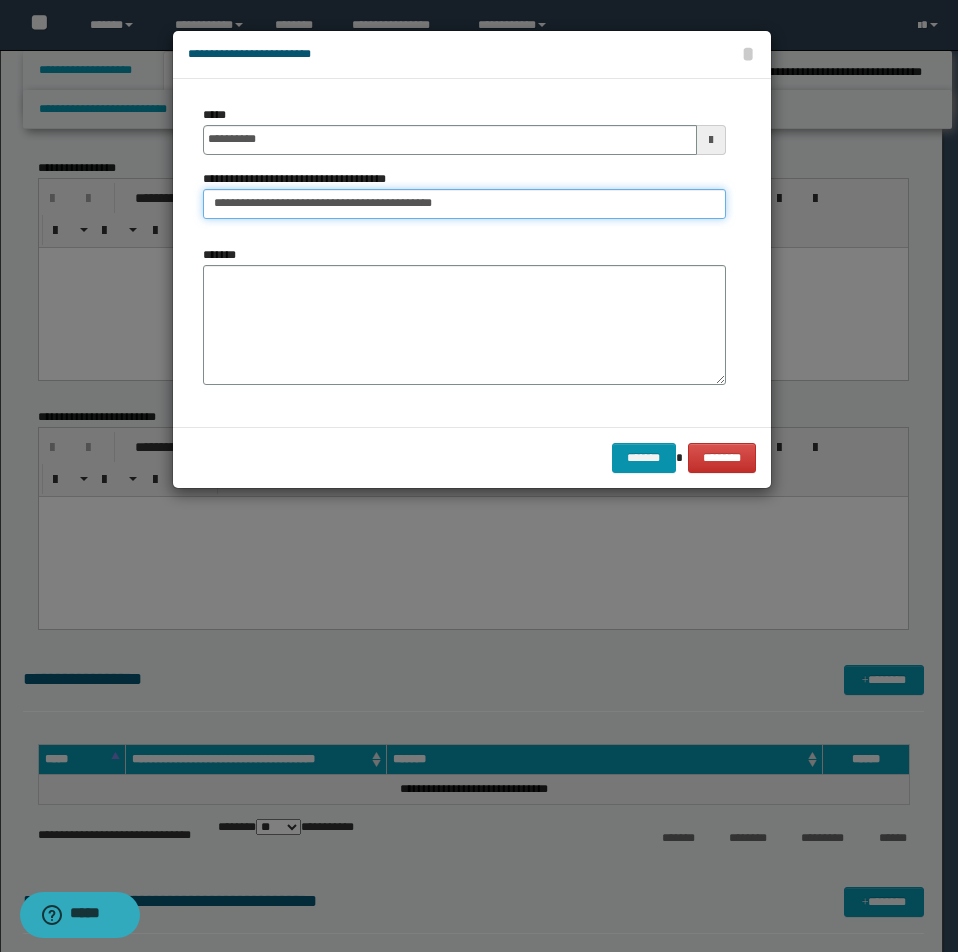 type on "**********" 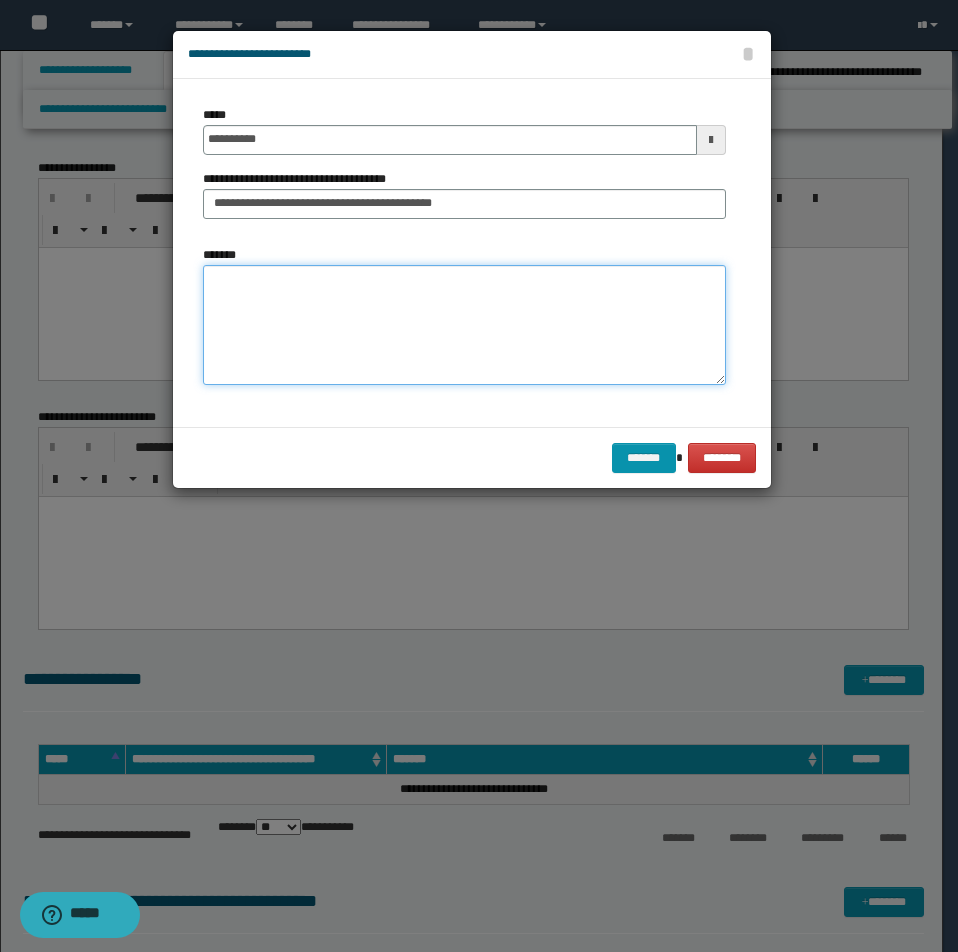 click on "*******" at bounding box center [464, 325] 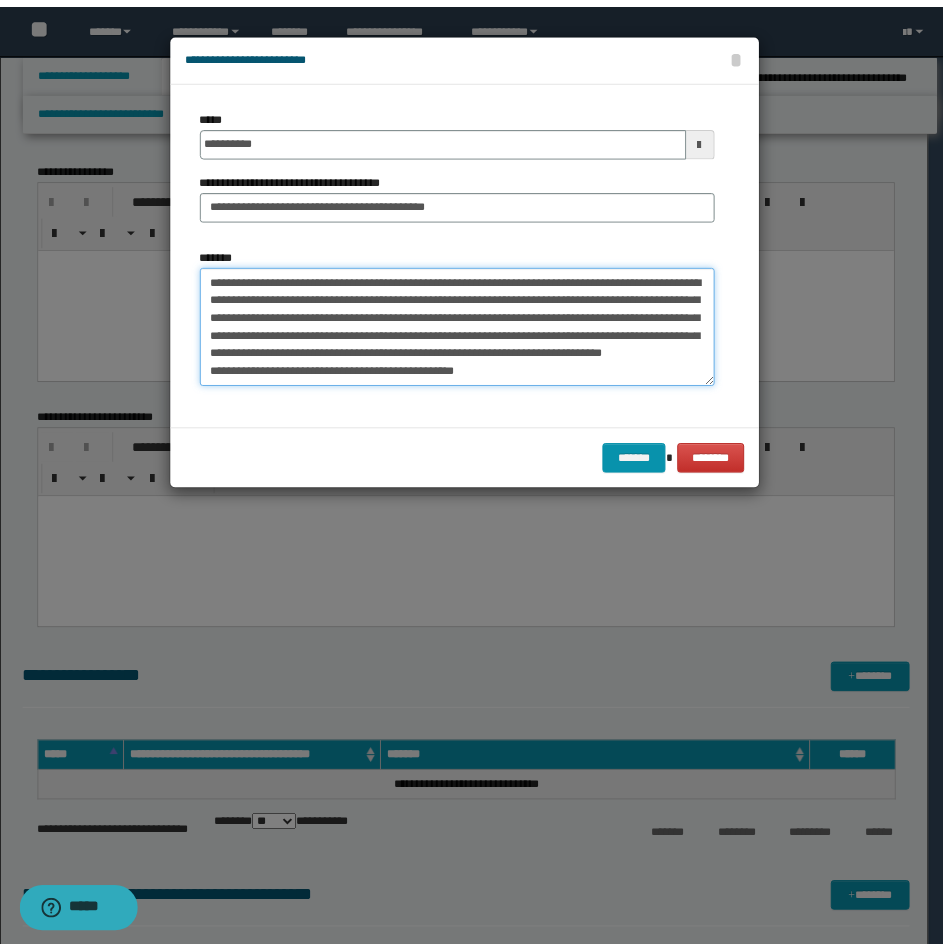 scroll, scrollTop: 30, scrollLeft: 0, axis: vertical 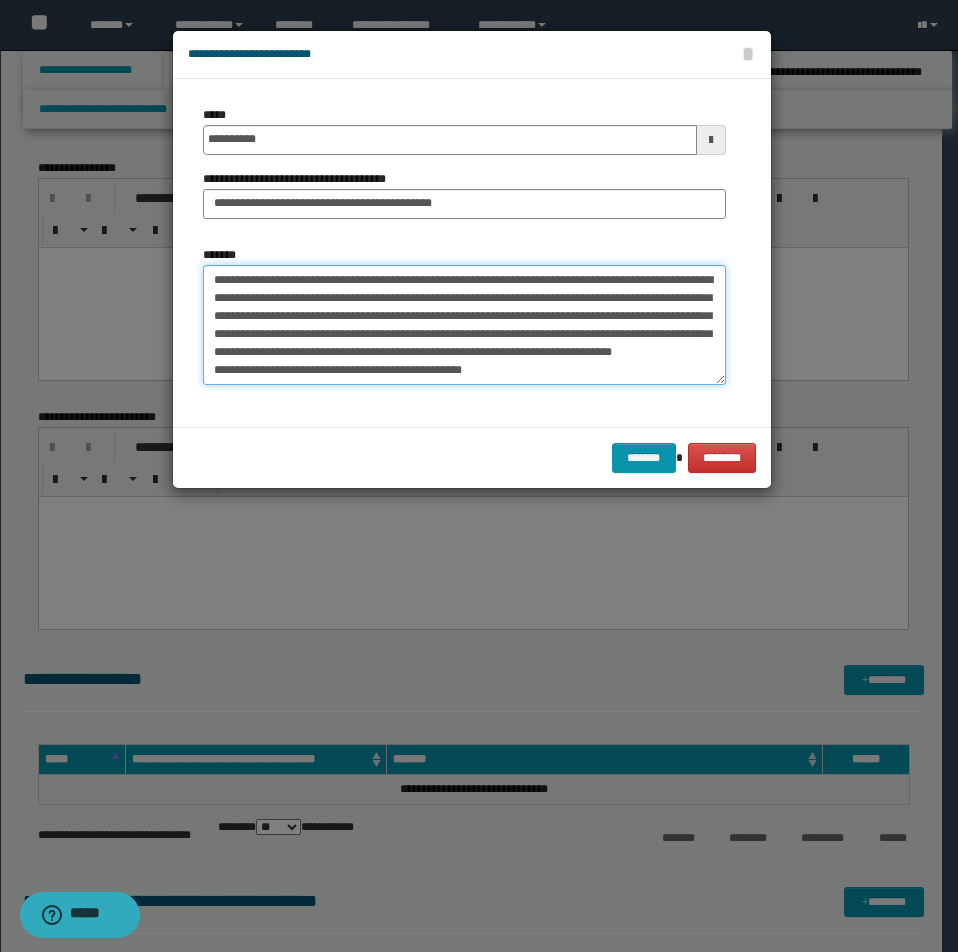 drag, startPoint x: 216, startPoint y: 355, endPoint x: 643, endPoint y: 365, distance: 427.11707 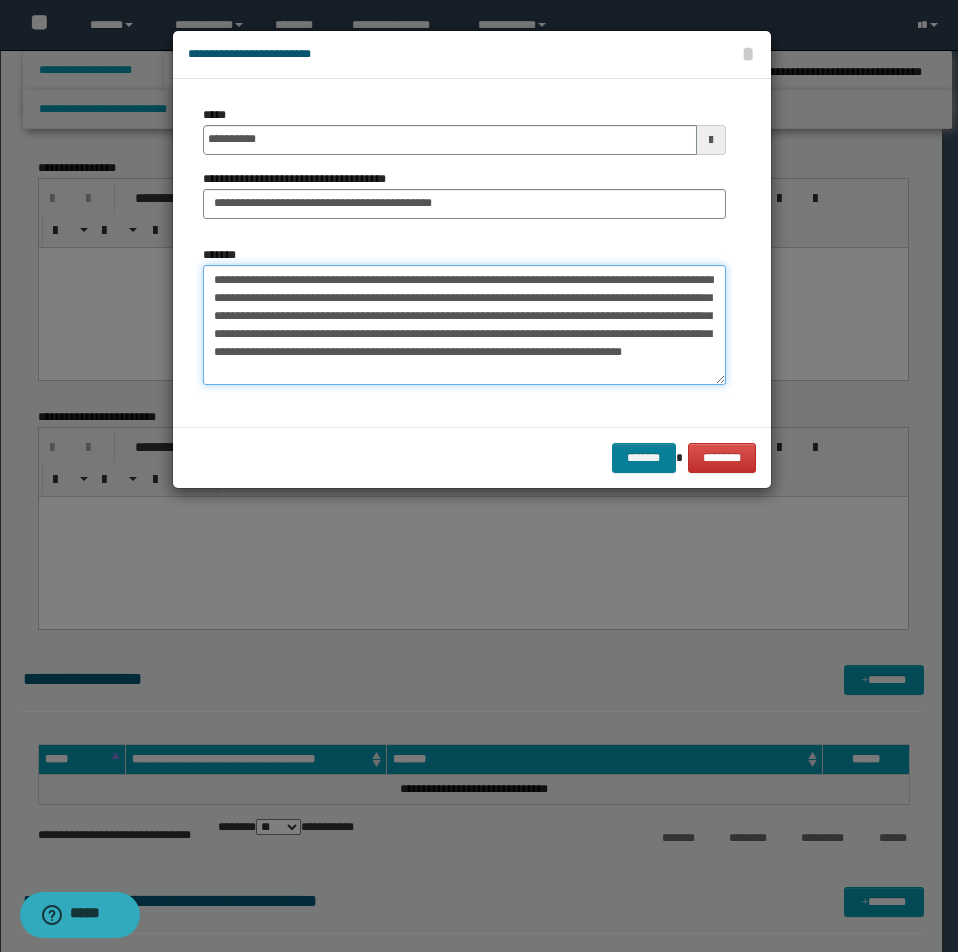 type on "**********" 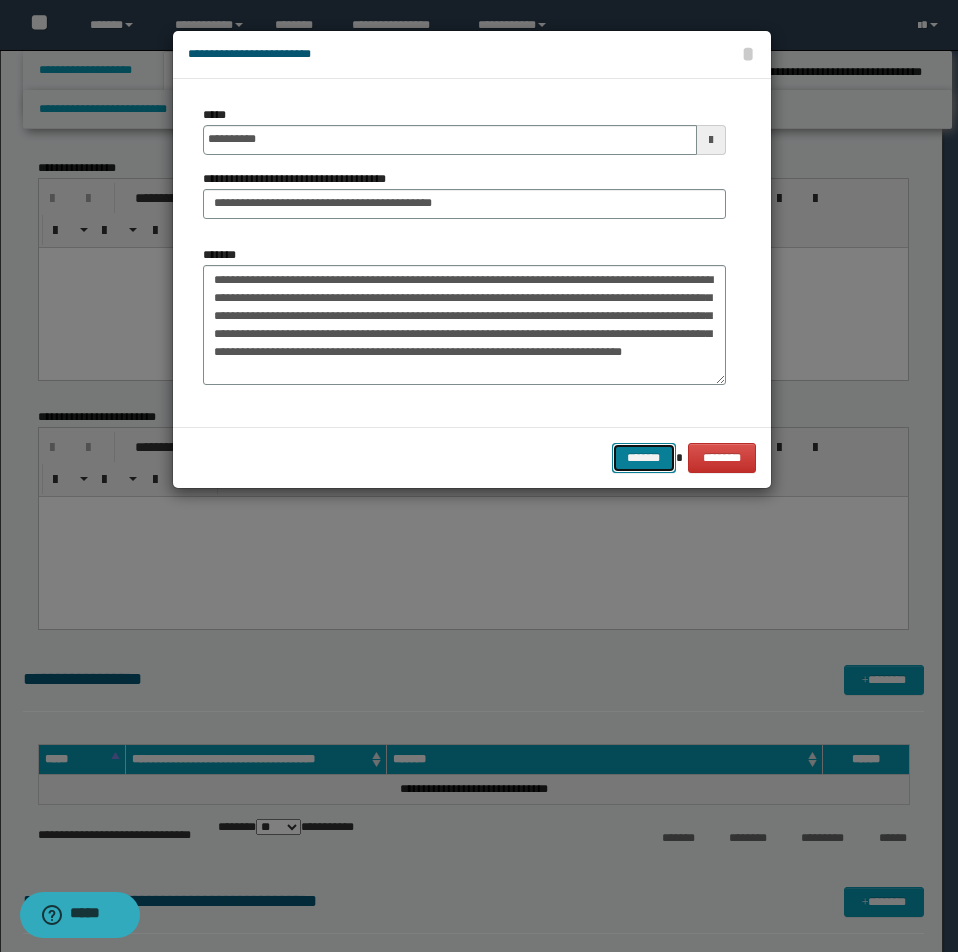 click on "*******" at bounding box center [644, 458] 